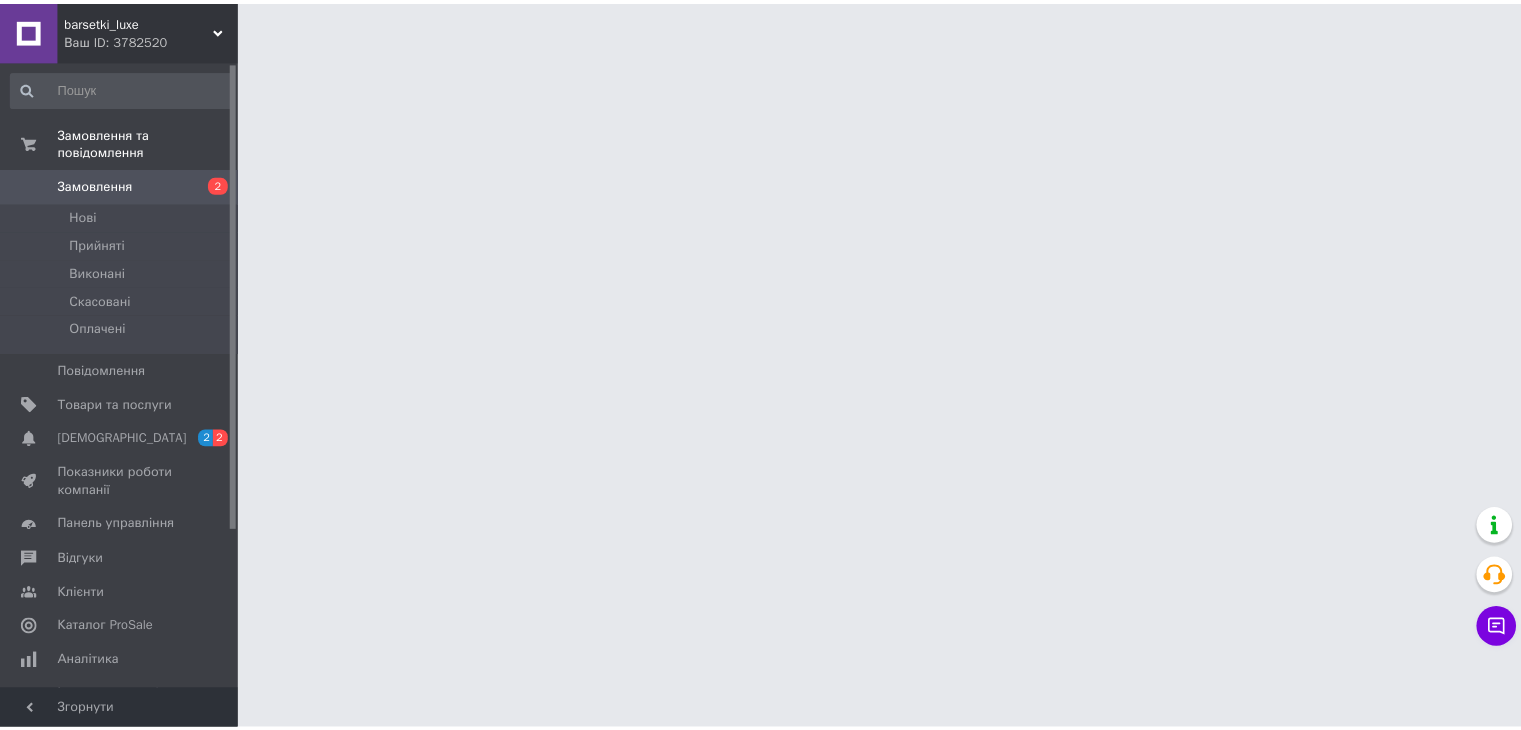 scroll, scrollTop: 0, scrollLeft: 0, axis: both 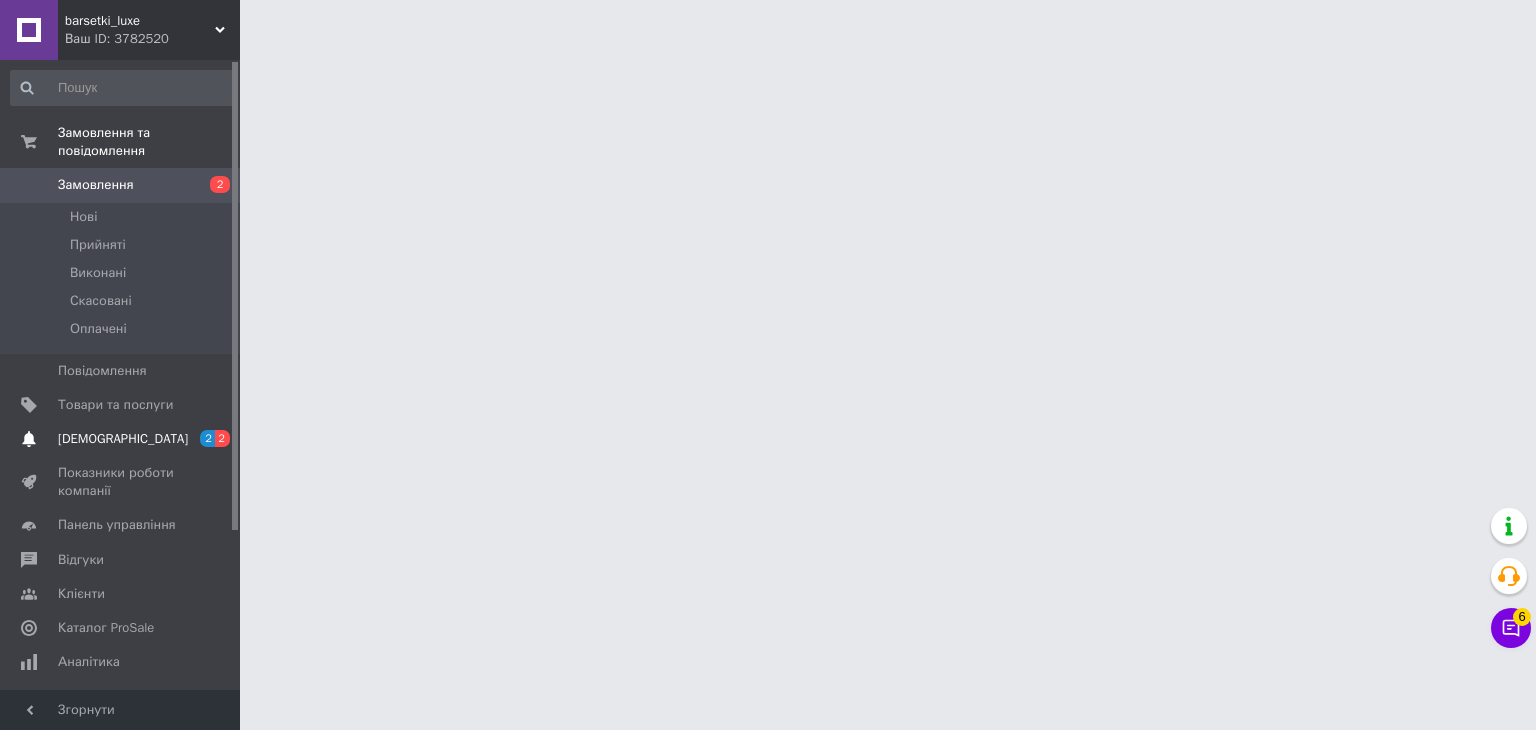 click on "[DEMOGRAPHIC_DATA]" at bounding box center [123, 439] 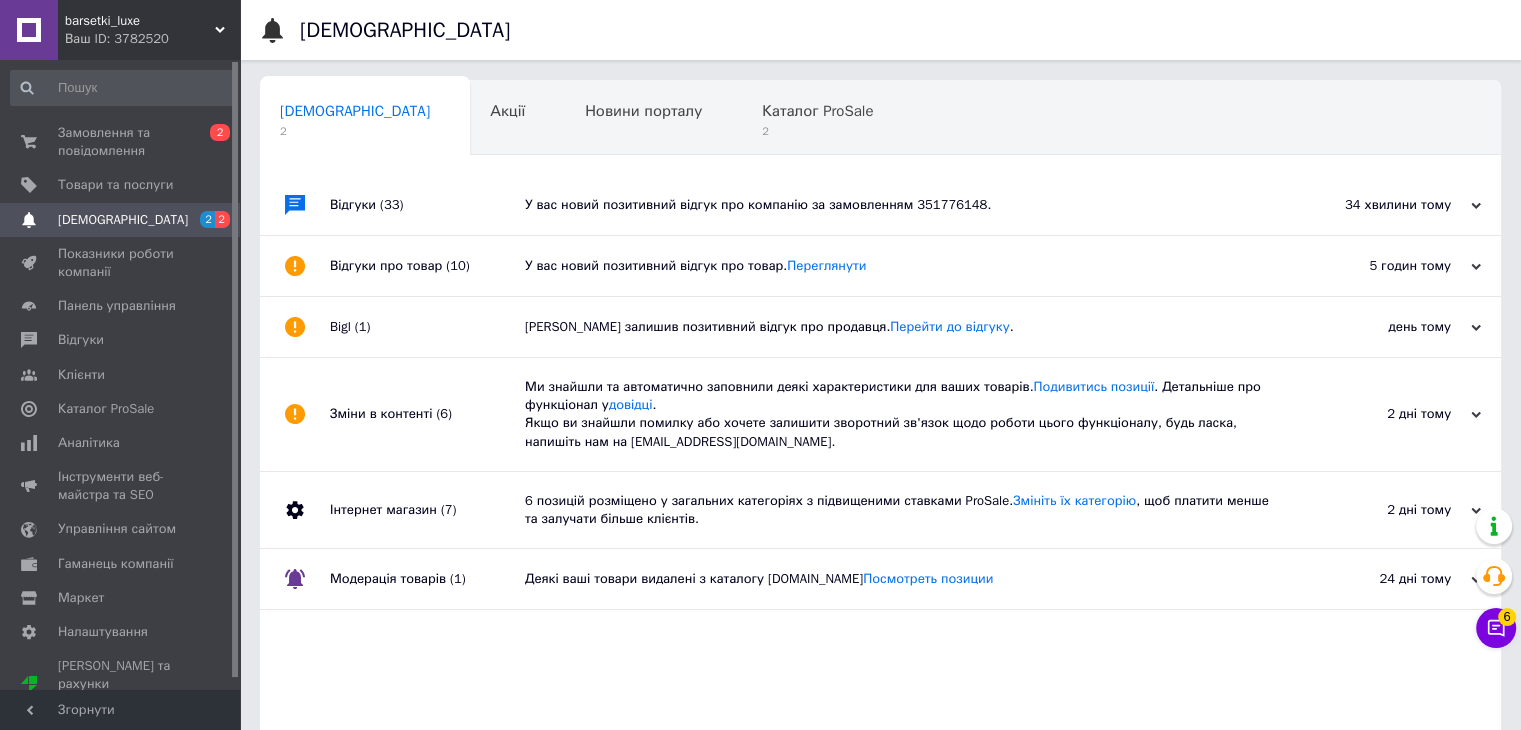 click on "У вас новий позитивний відгук про компанію за замовленням 351776148." at bounding box center (903, 205) 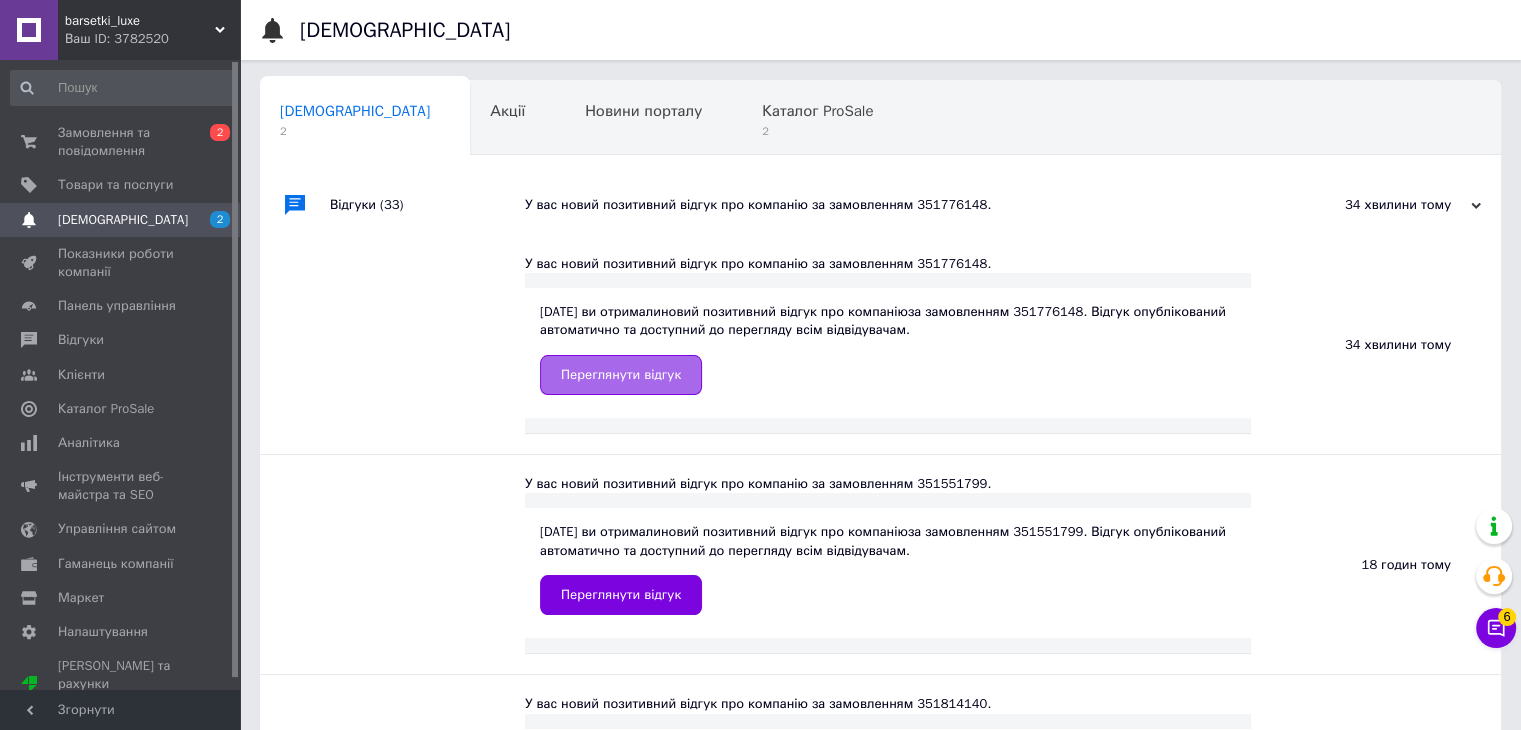 click on "Переглянути відгук" at bounding box center (621, 375) 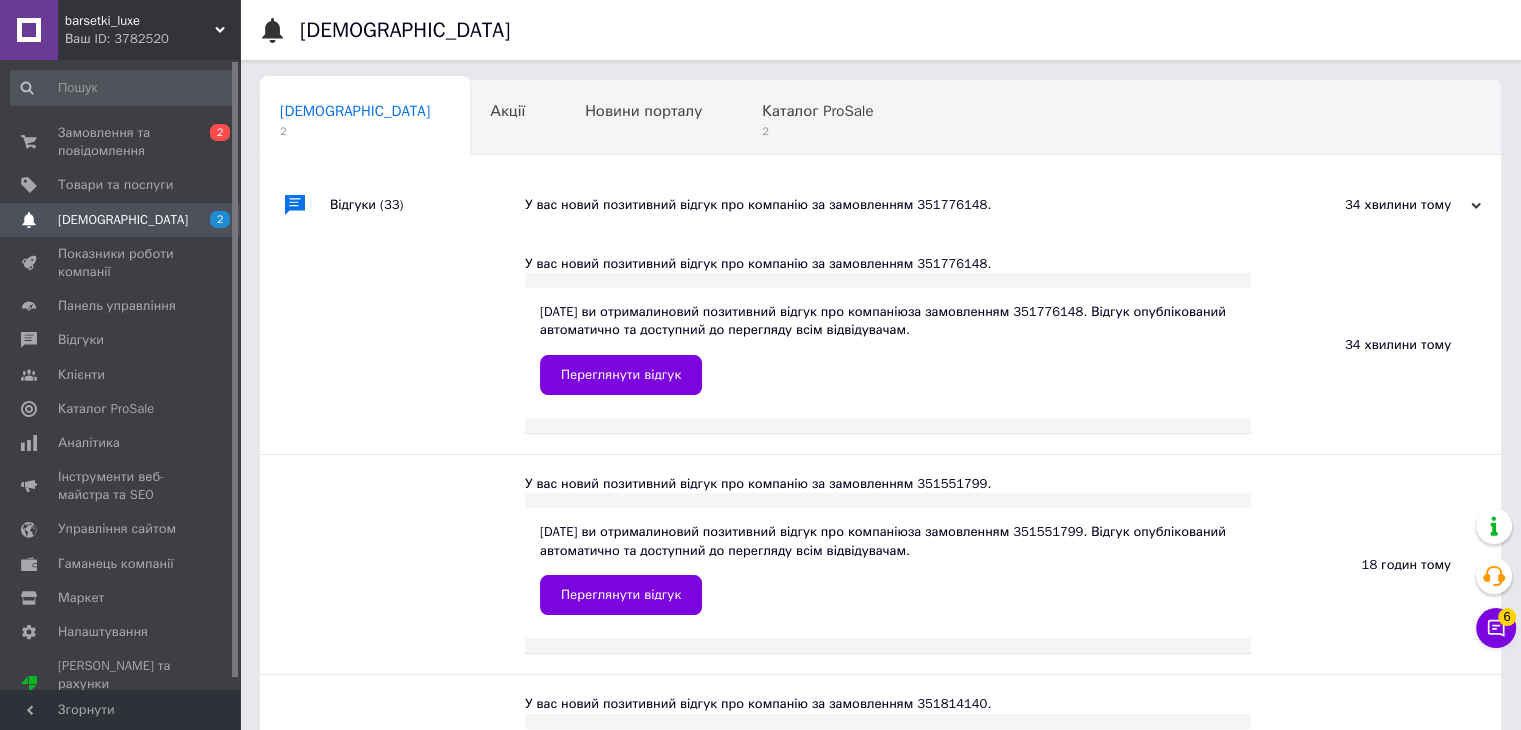 scroll, scrollTop: 100, scrollLeft: 0, axis: vertical 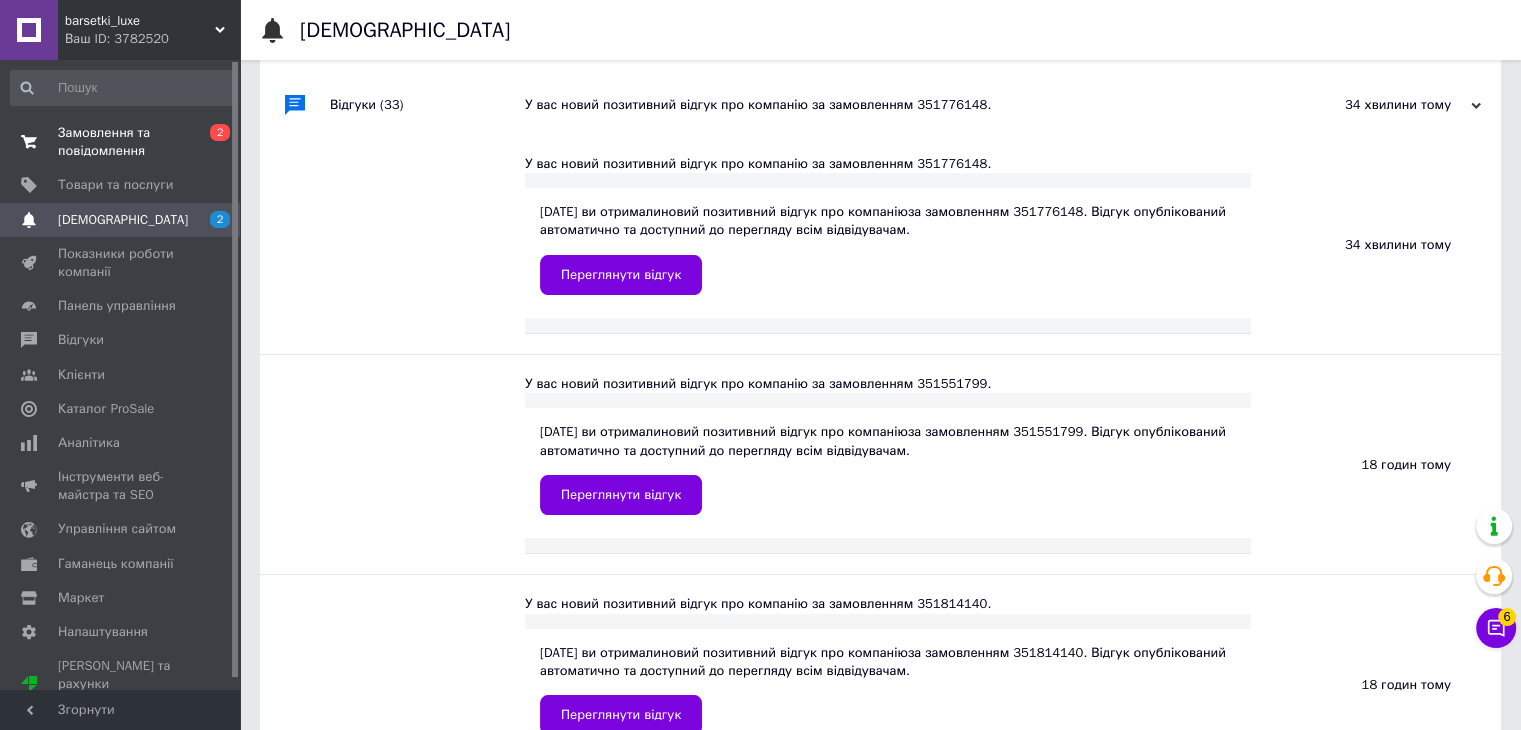 click on "0 2" at bounding box center (212, 142) 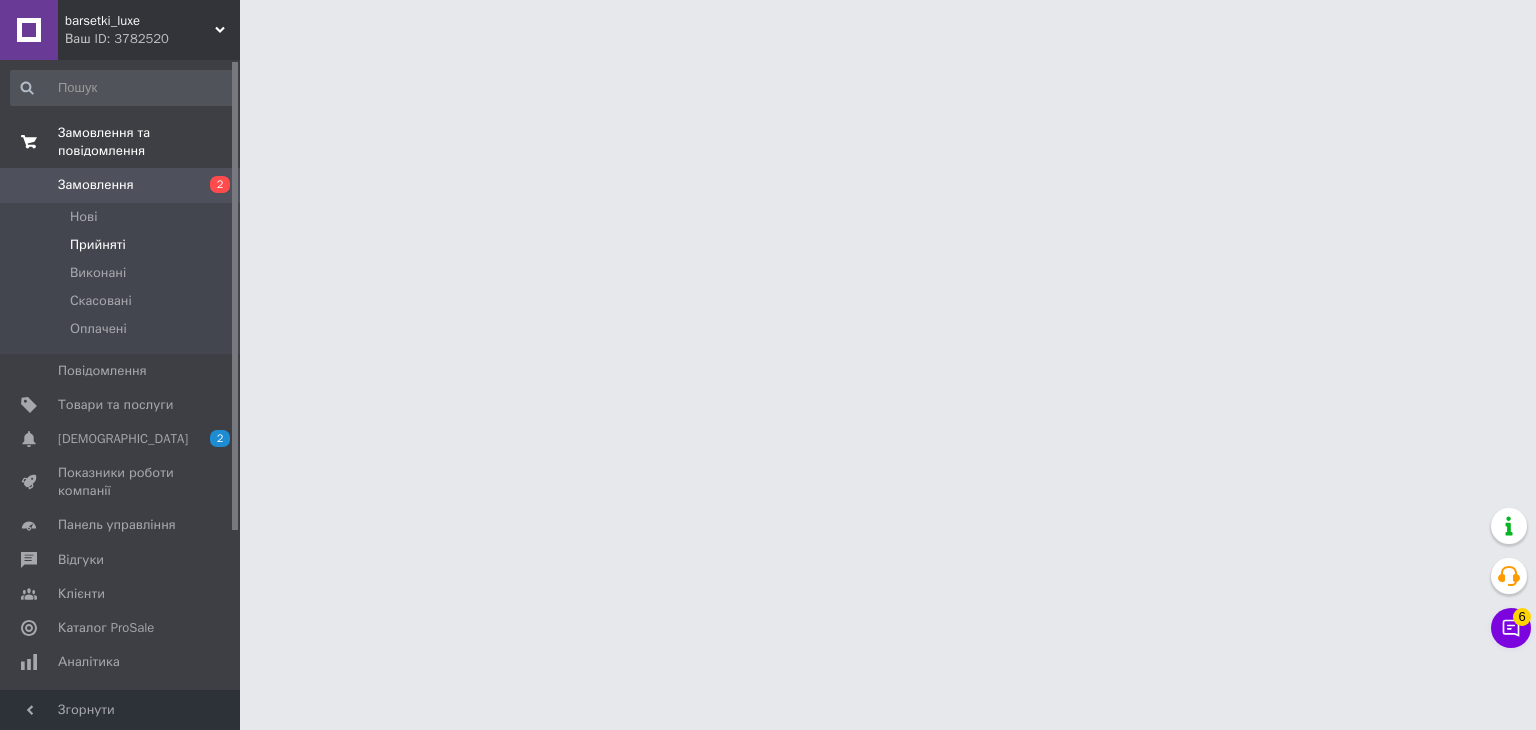 click on "Прийняті" at bounding box center [123, 245] 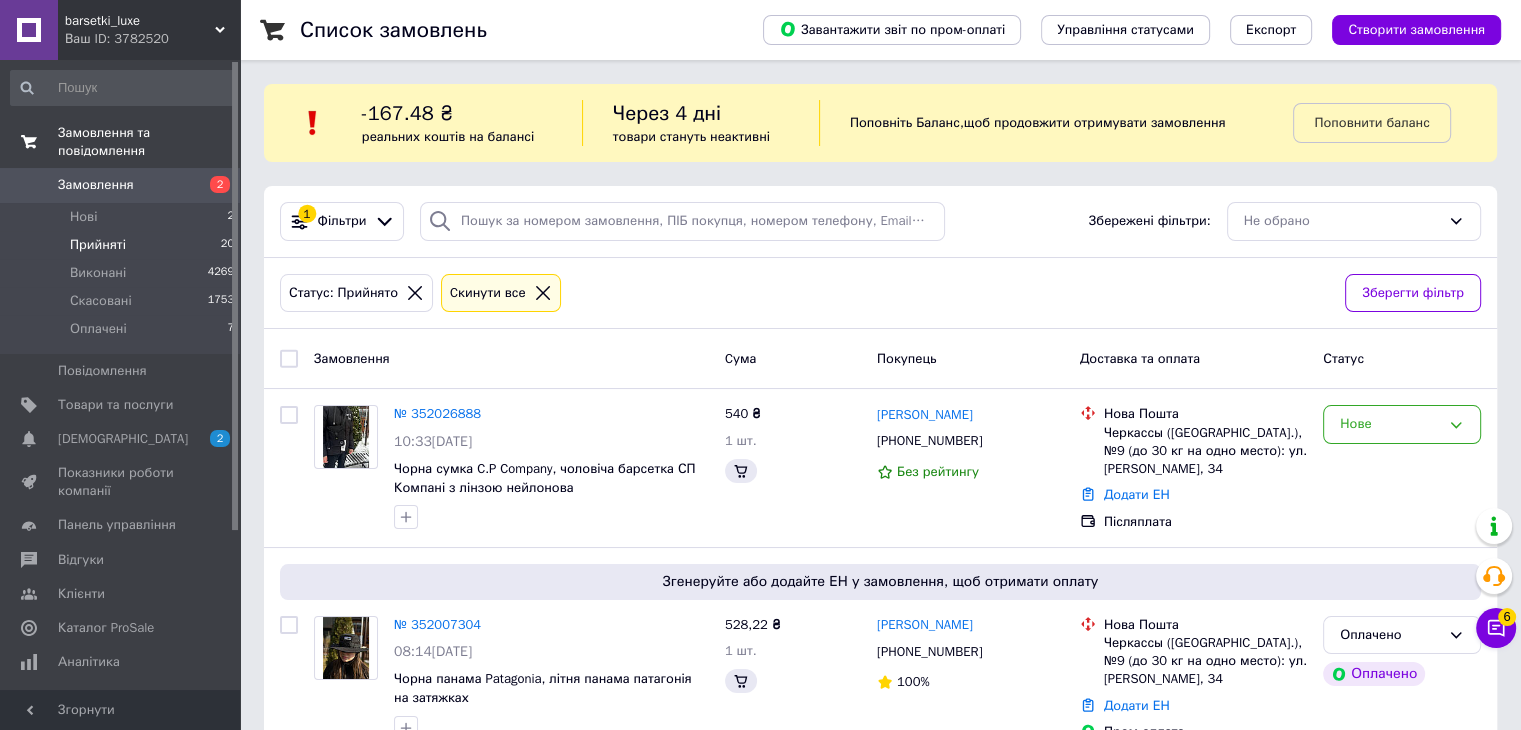 click on "Прийняті 20" at bounding box center [123, 245] 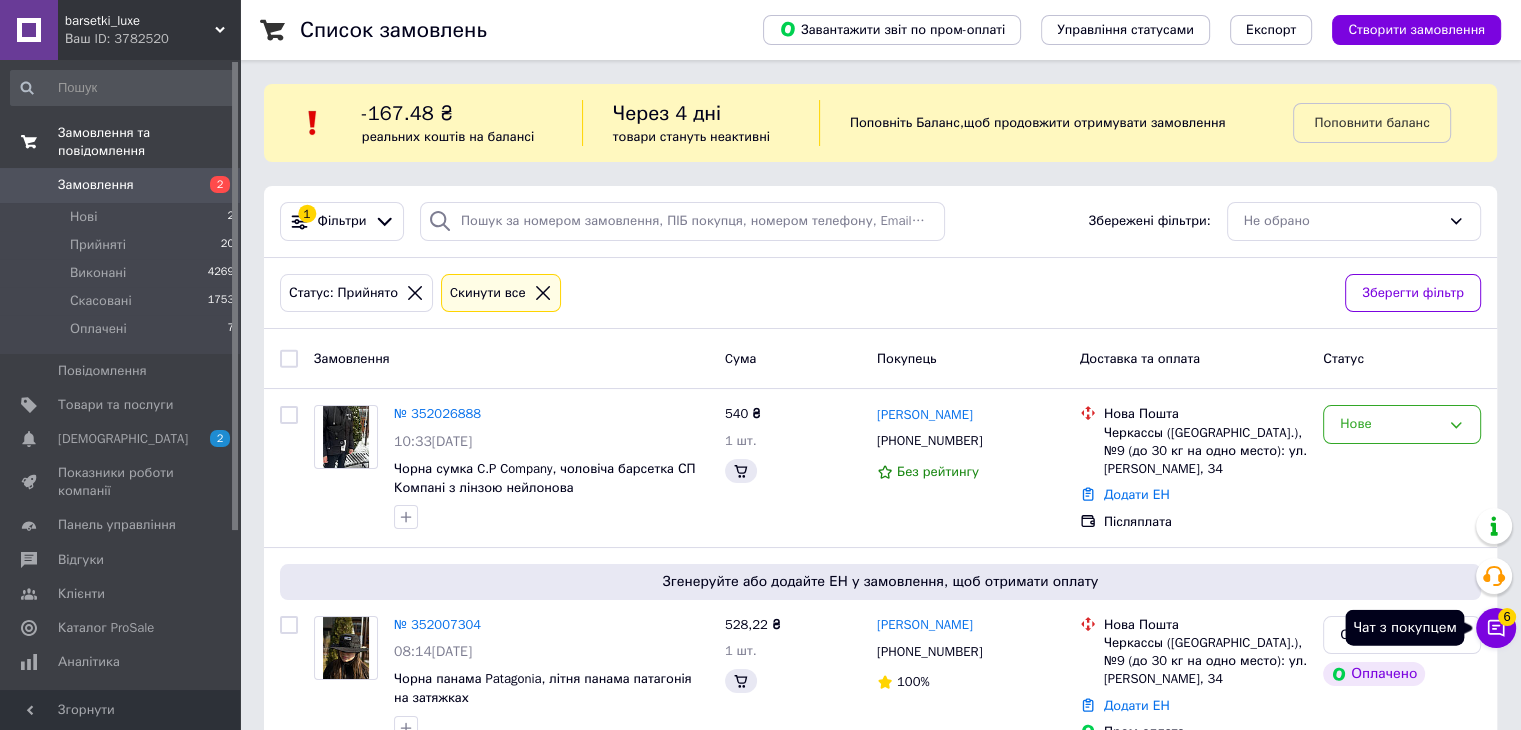 click on "6" at bounding box center (1507, 617) 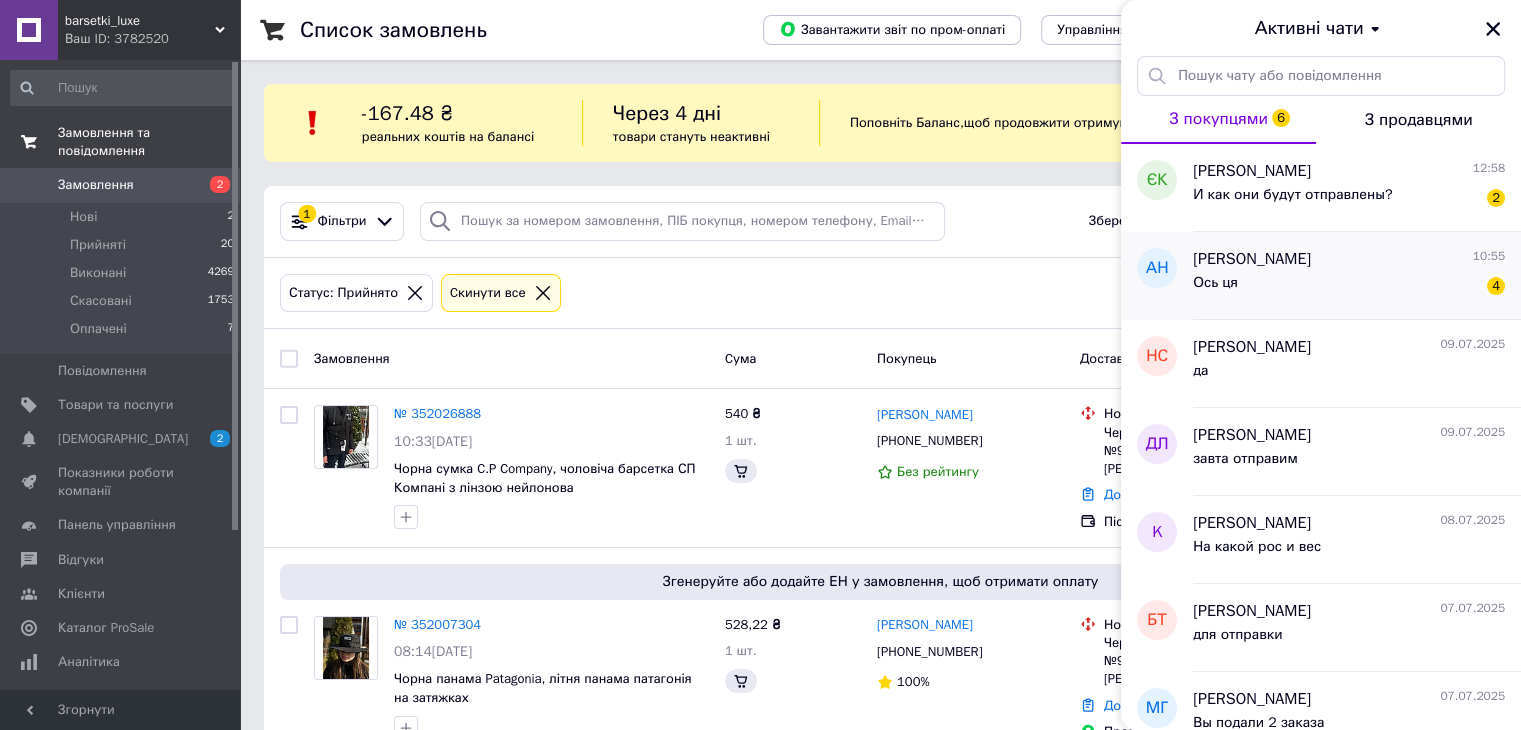 click on "Ось ця 4" at bounding box center (1349, 287) 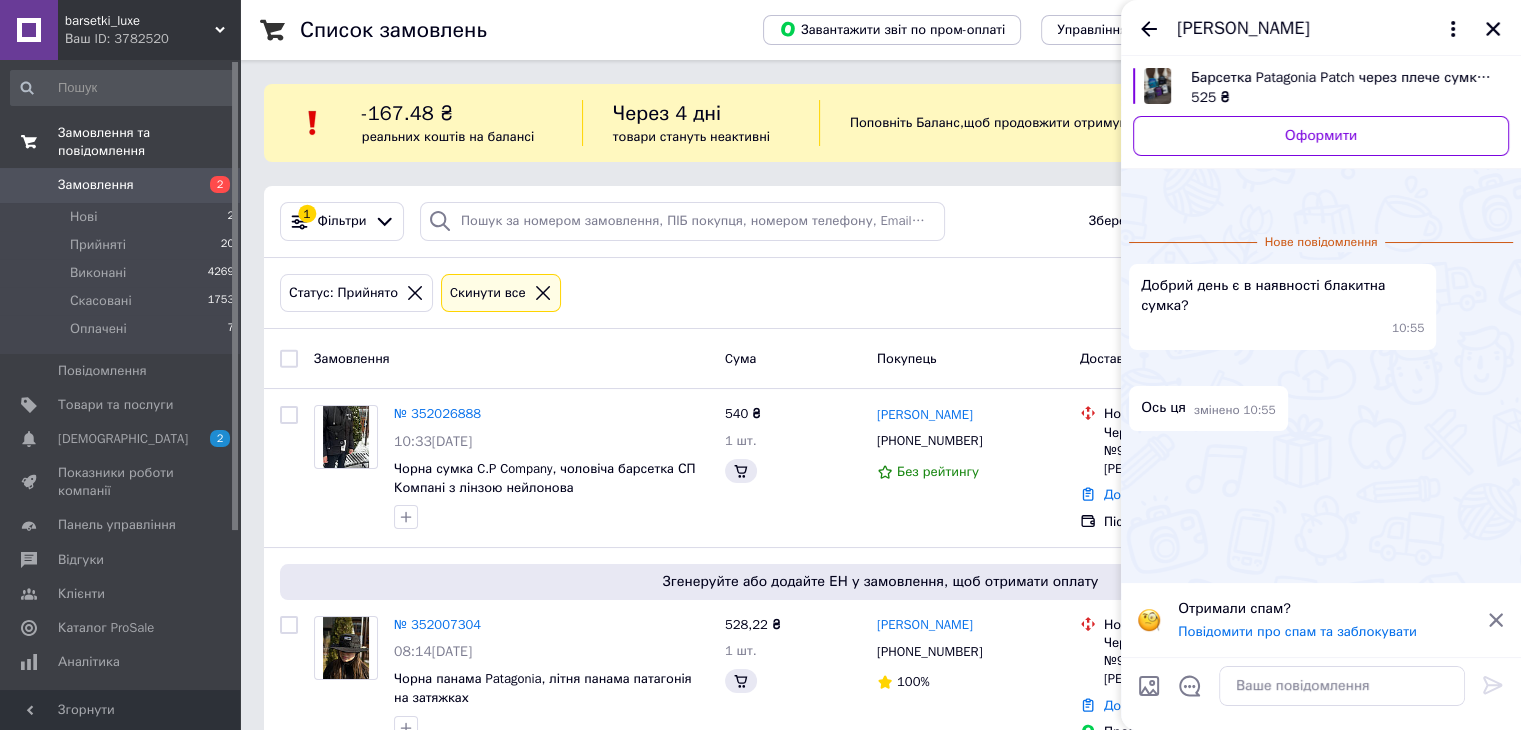 scroll, scrollTop: 16, scrollLeft: 0, axis: vertical 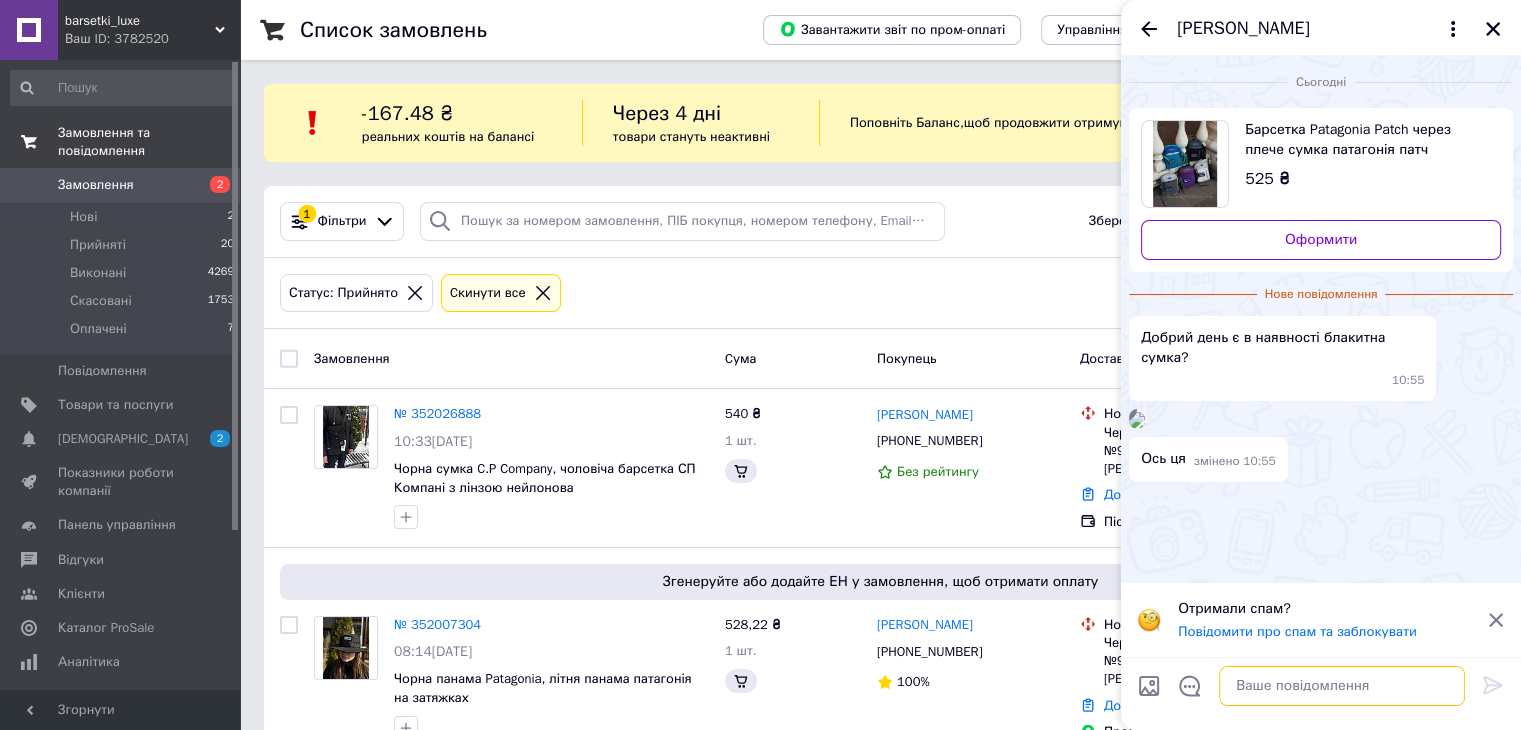 click at bounding box center (1342, 686) 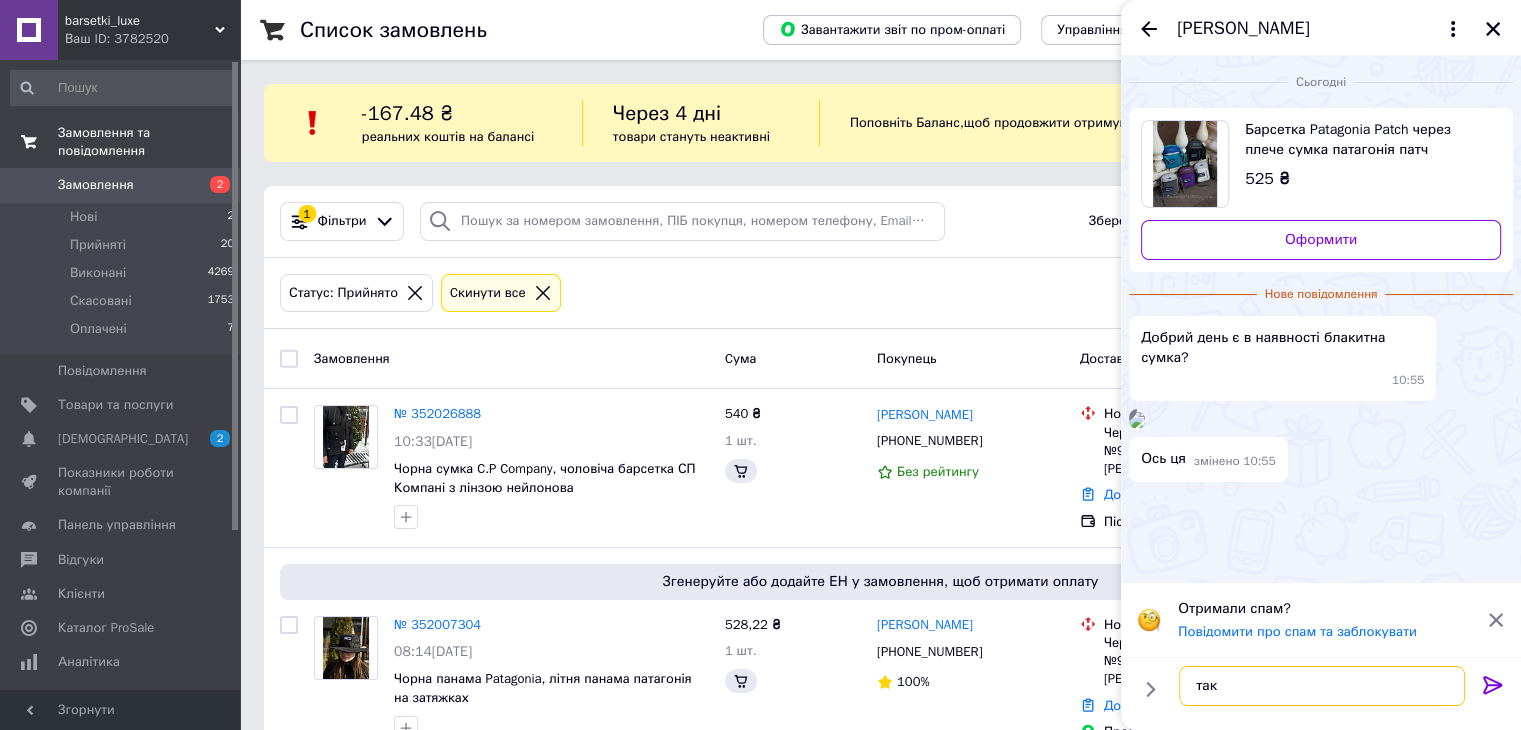 type on "так є" 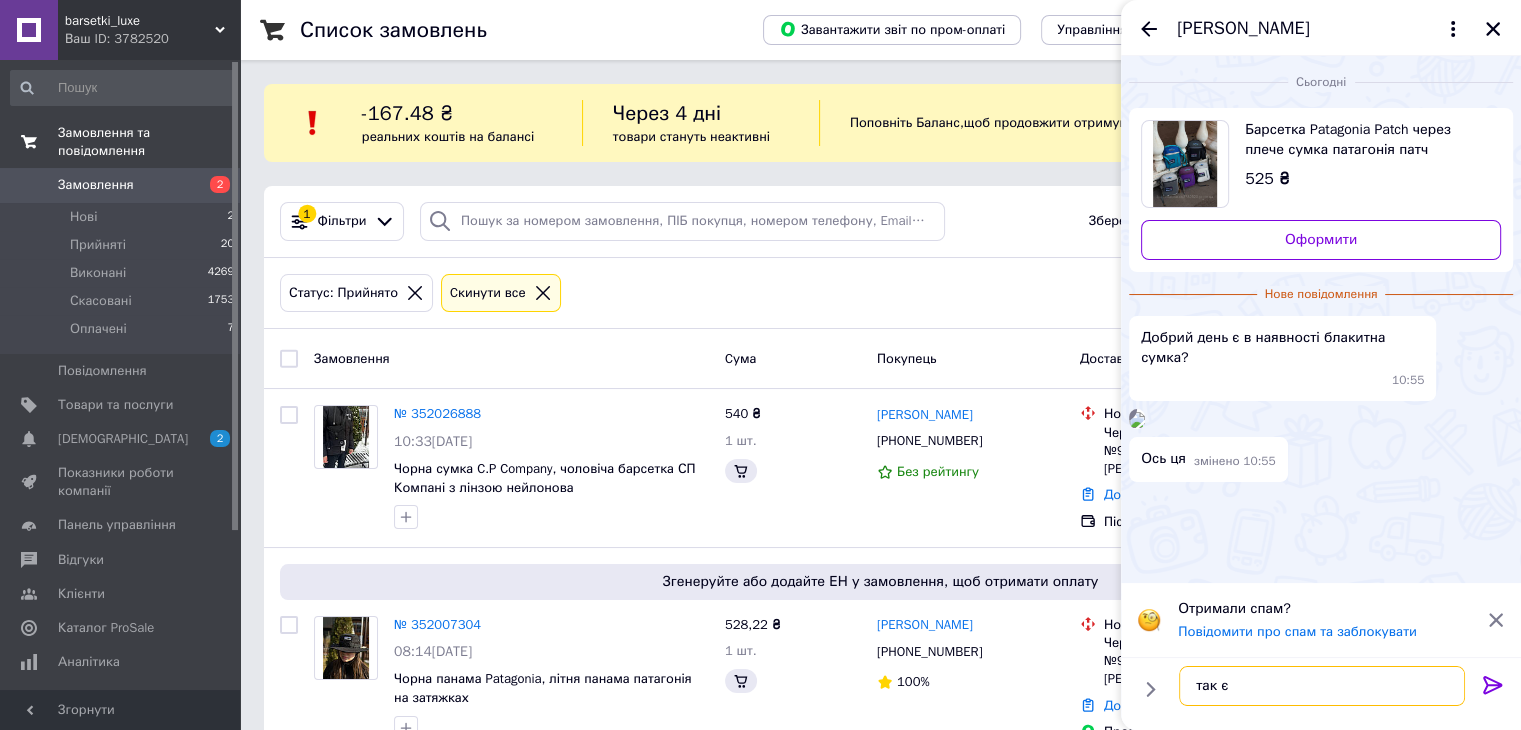 type 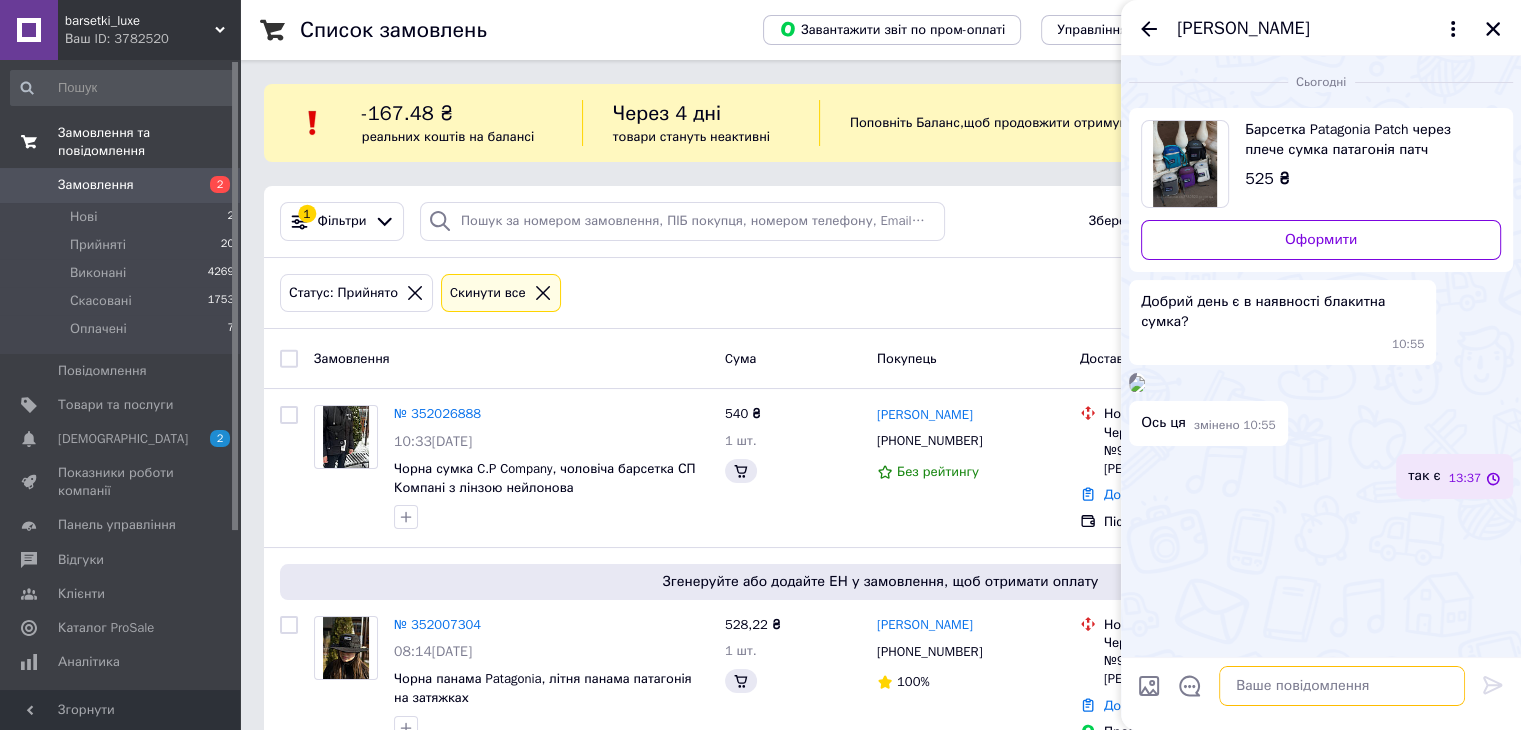 scroll, scrollTop: 110, scrollLeft: 0, axis: vertical 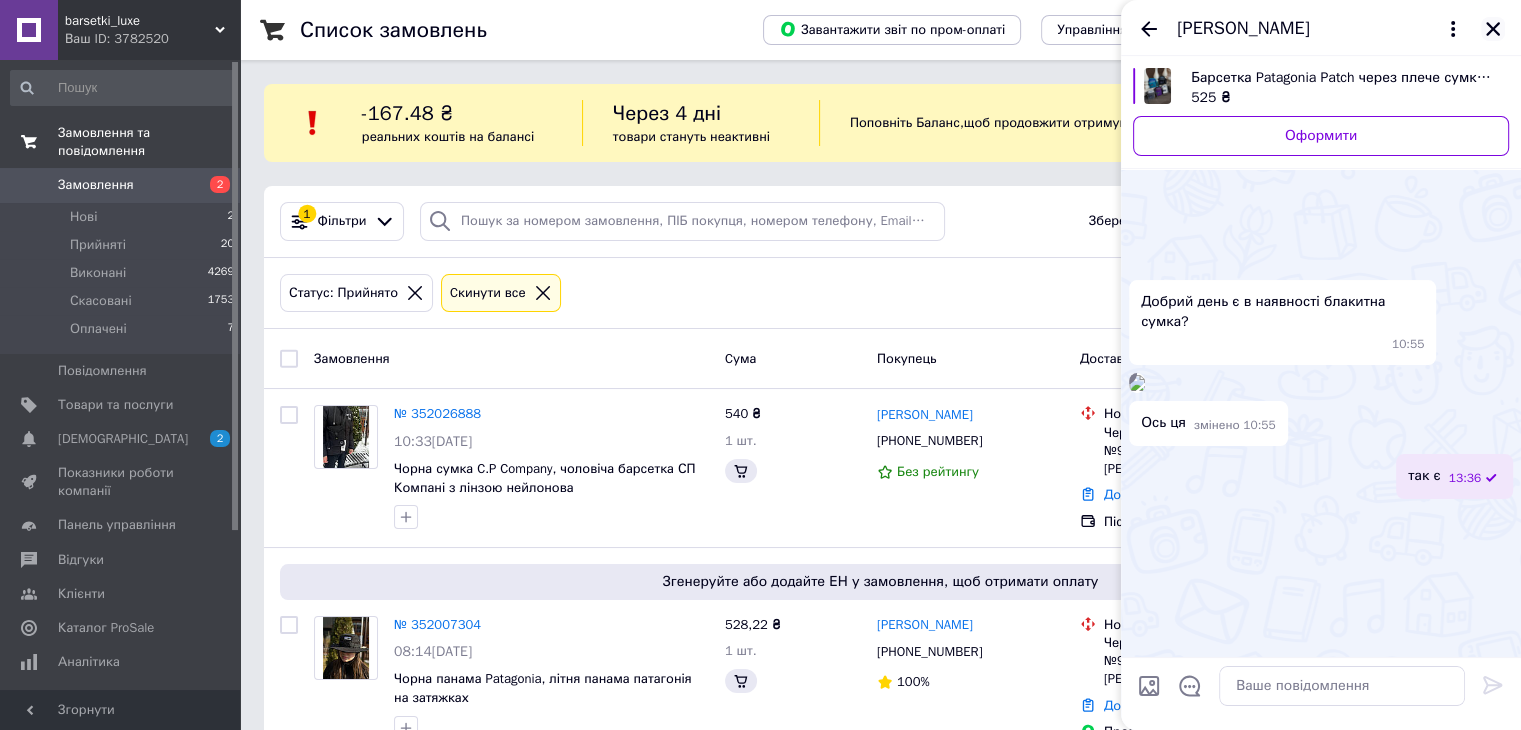 click 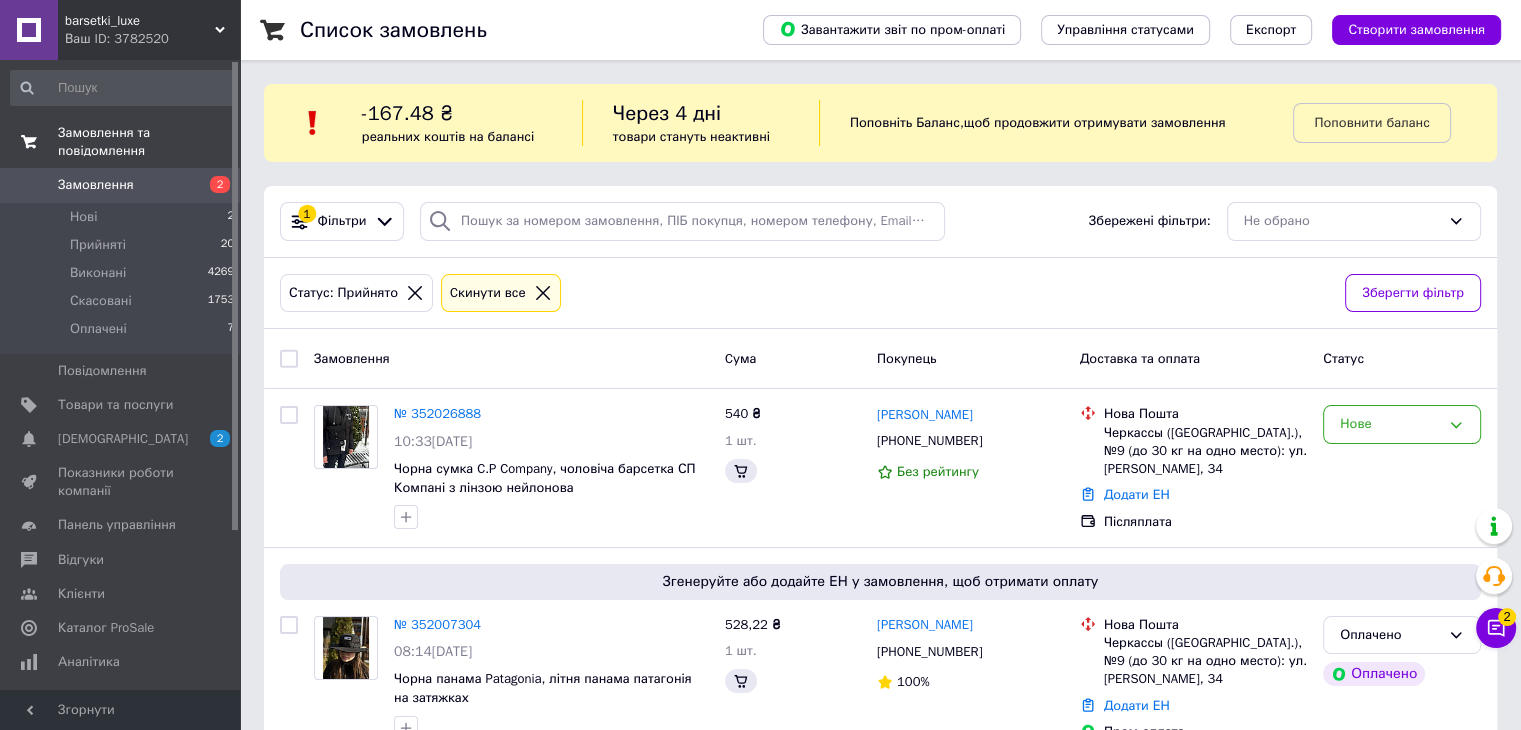 click on "Чат з покупцем 2" at bounding box center [1496, 628] 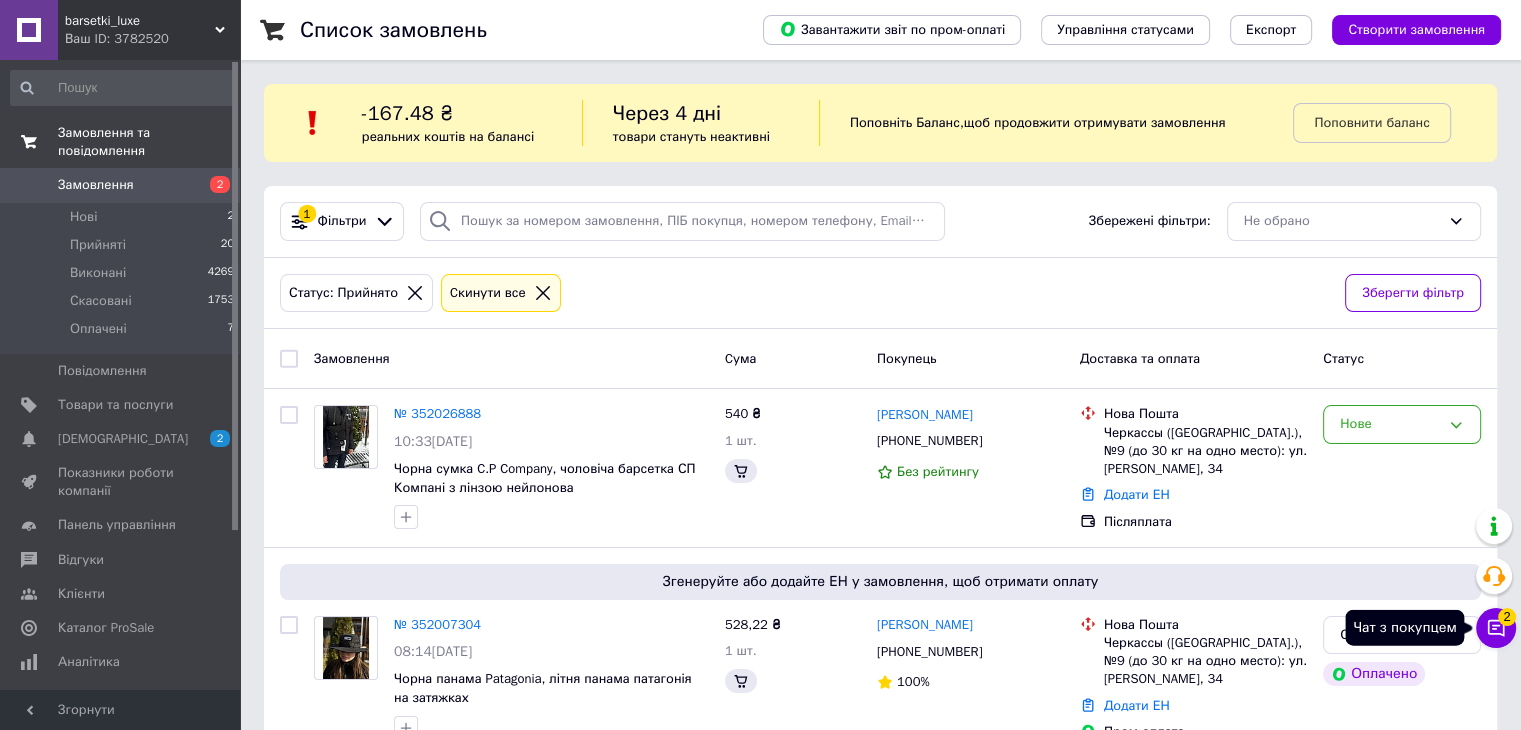 click 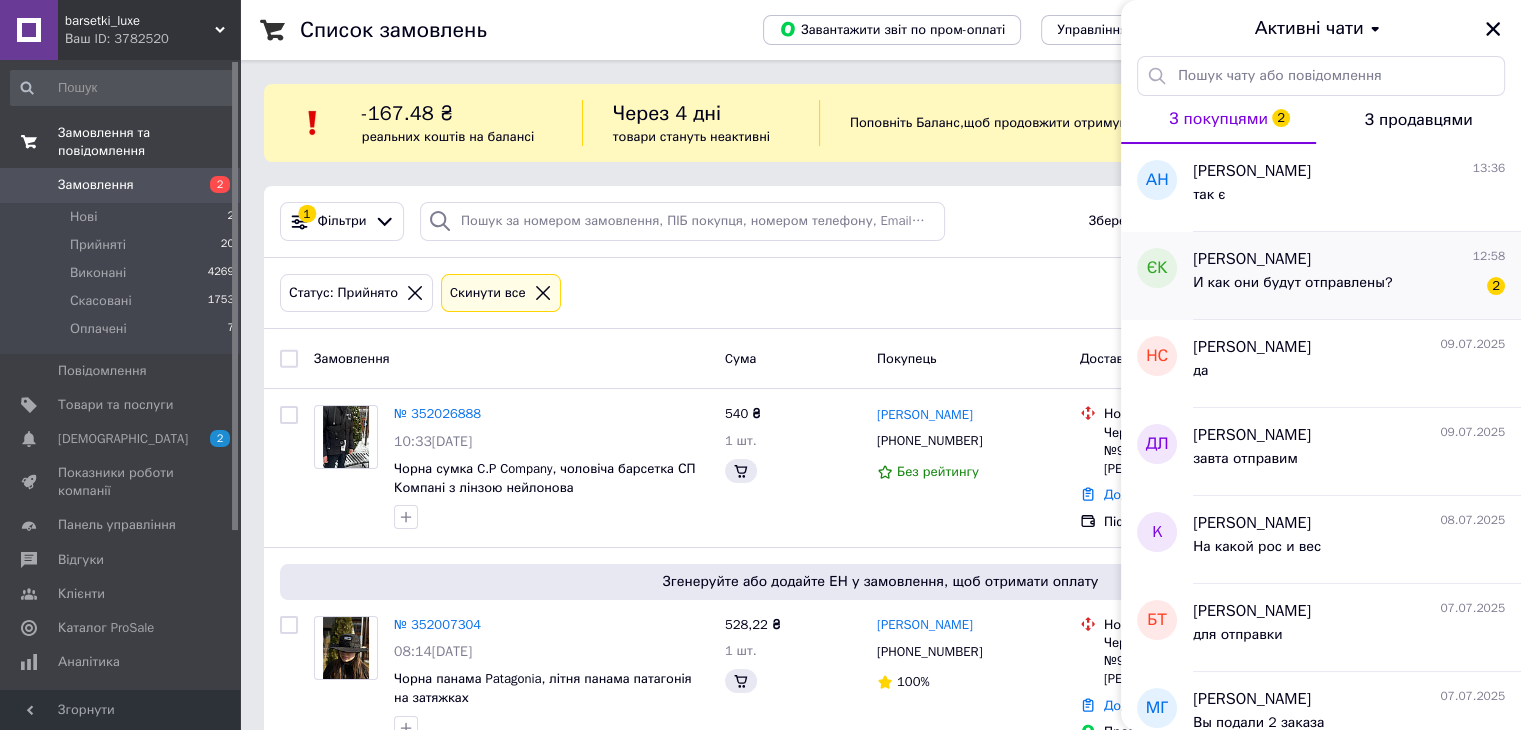 click on "[PERSON_NAME] 12:58 И как они будут отправлены? 2" at bounding box center (1357, 276) 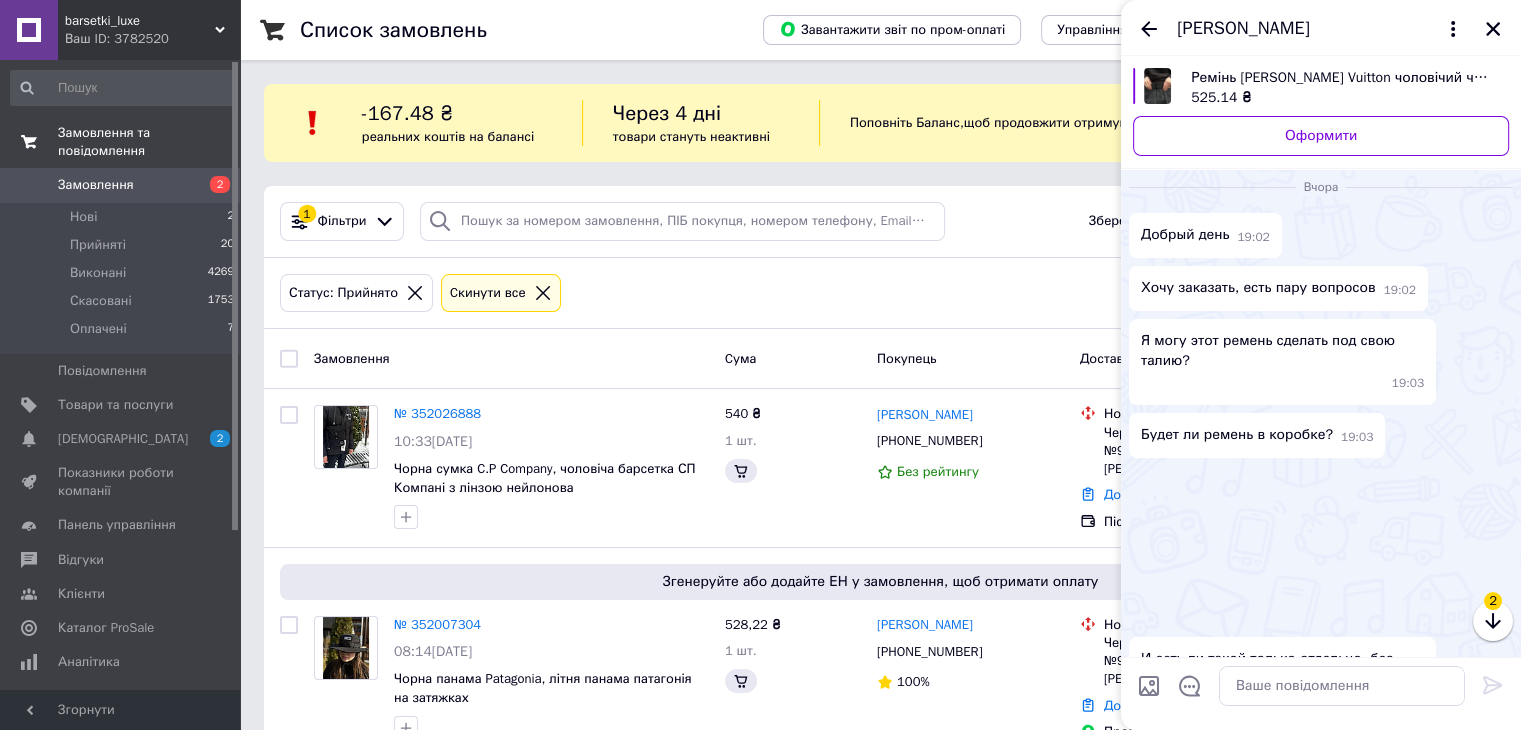 scroll, scrollTop: 1917, scrollLeft: 0, axis: vertical 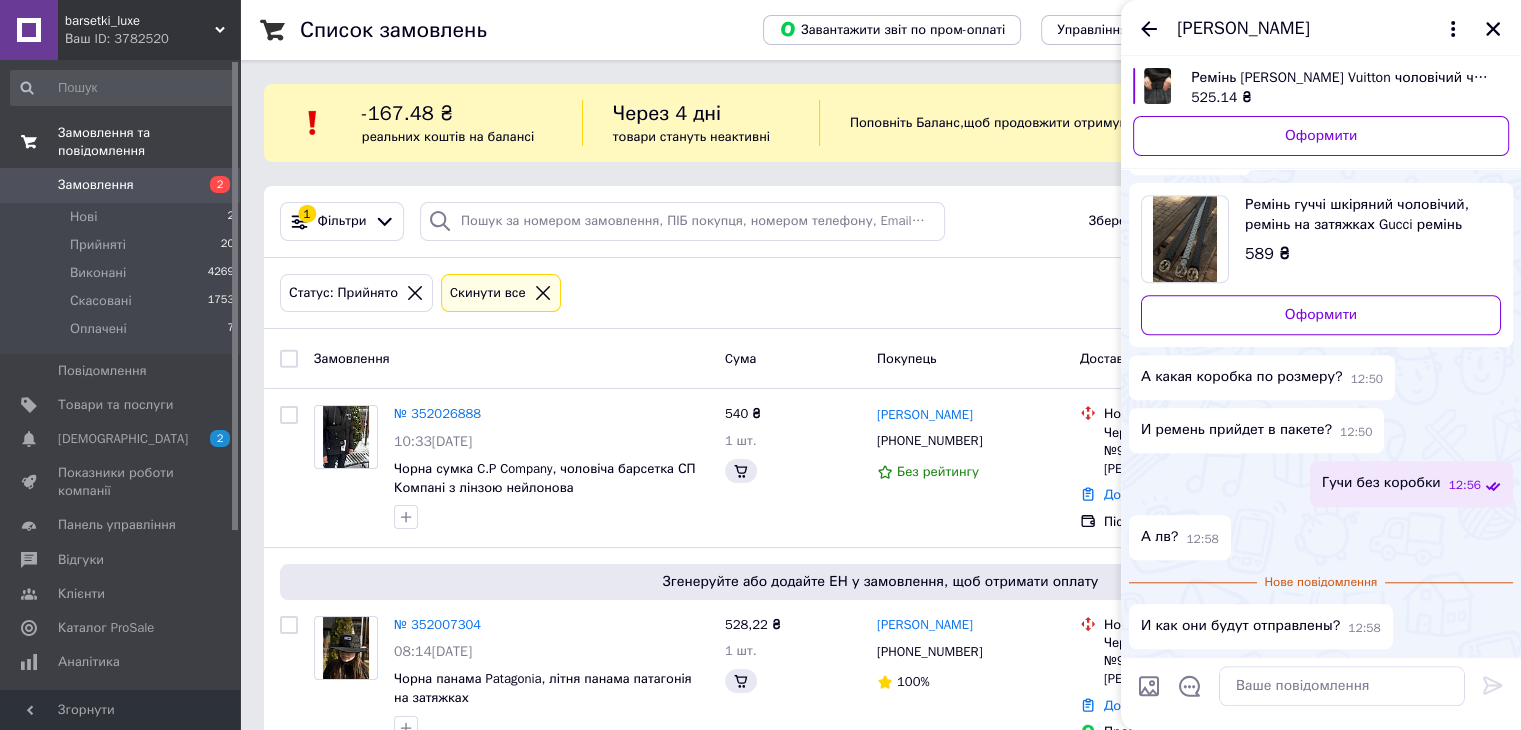 click 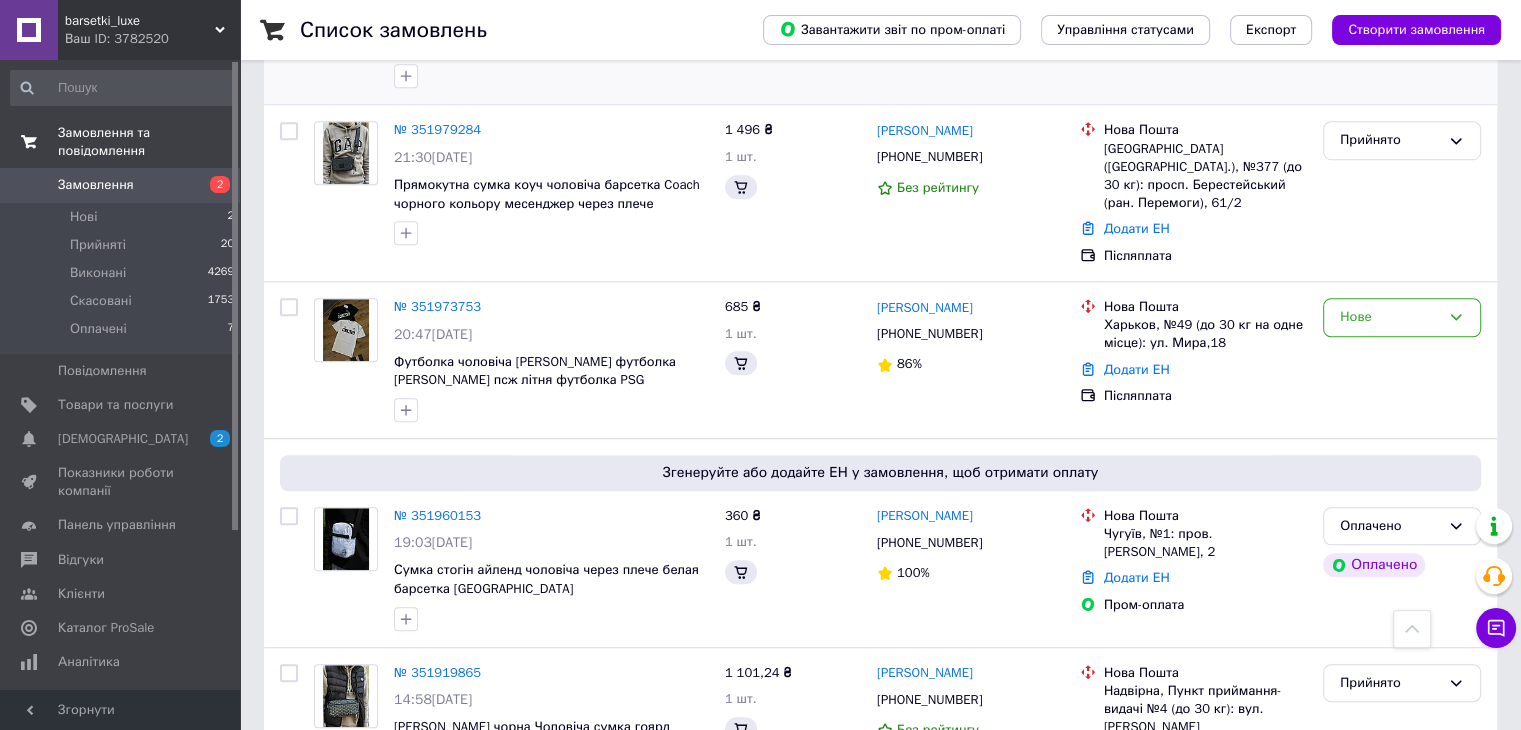 scroll, scrollTop: 1238, scrollLeft: 0, axis: vertical 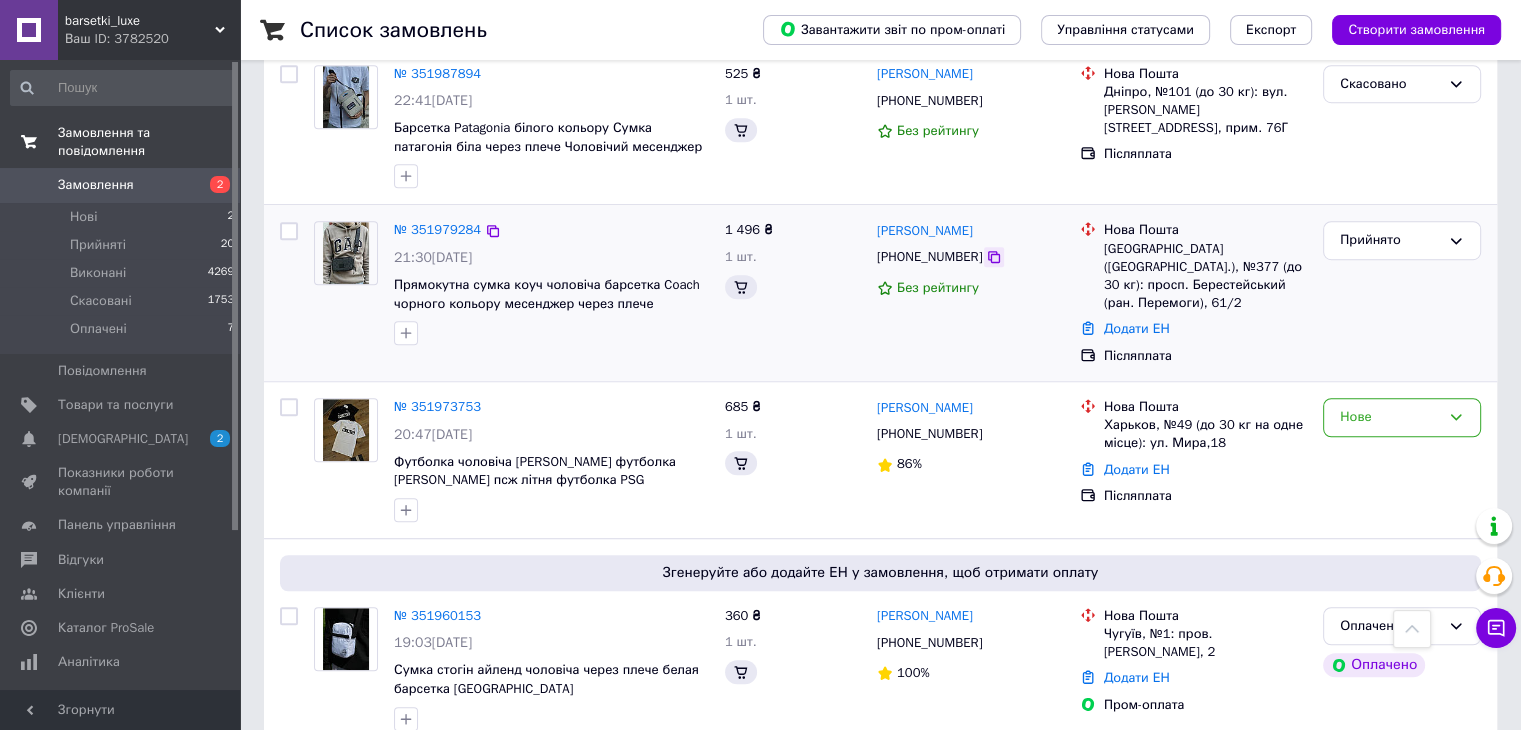 click 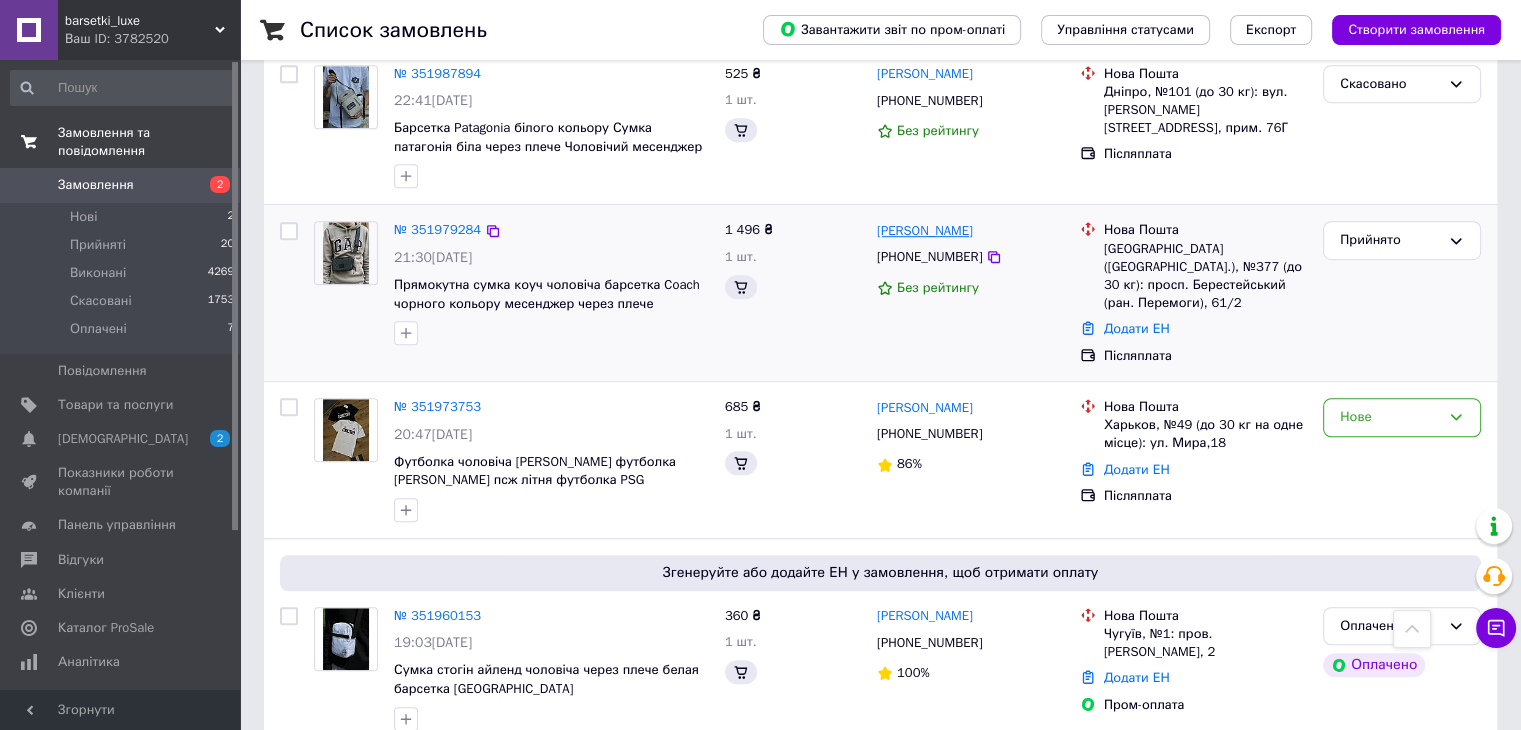 drag, startPoint x: 873, startPoint y: 177, endPoint x: 975, endPoint y: 171, distance: 102.176315 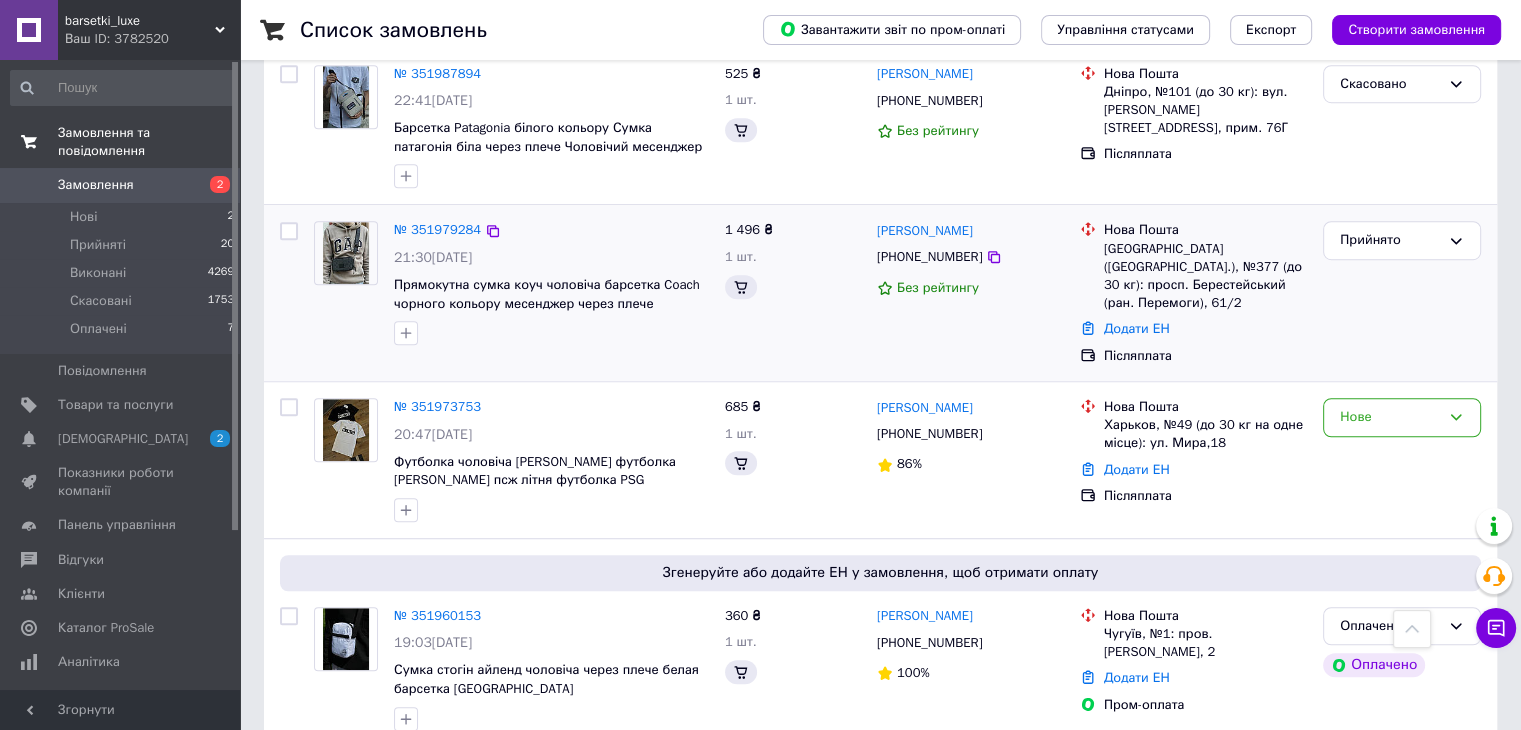 click on "[GEOGRAPHIC_DATA] ([GEOGRAPHIC_DATA].), №377 (до 30 кг): просп. Берестейський (ран. Перемоги), 61/2" at bounding box center (1205, 276) 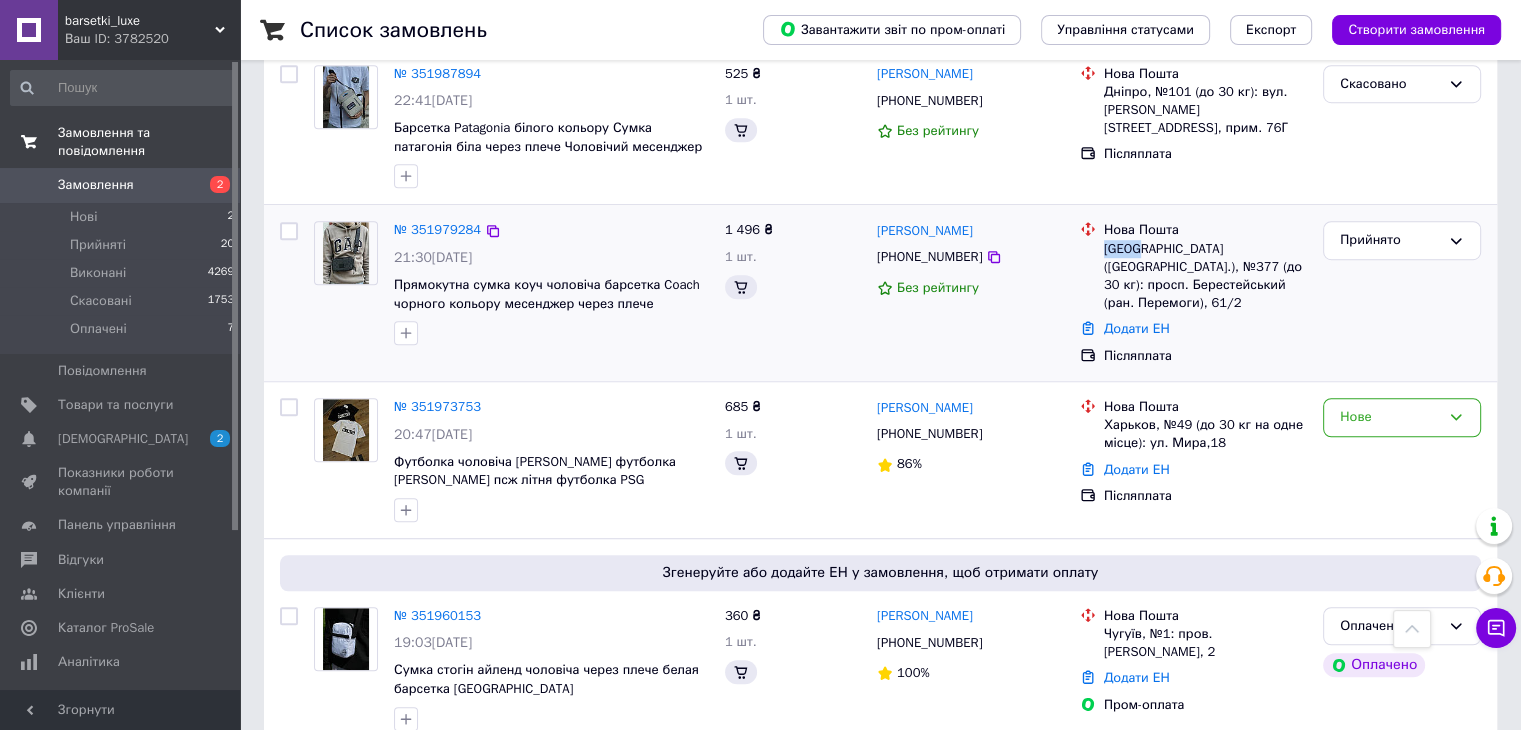 click on "[GEOGRAPHIC_DATA] ([GEOGRAPHIC_DATA].), №377 (до 30 кг): просп. Берестейський (ран. Перемоги), 61/2" at bounding box center (1205, 276) 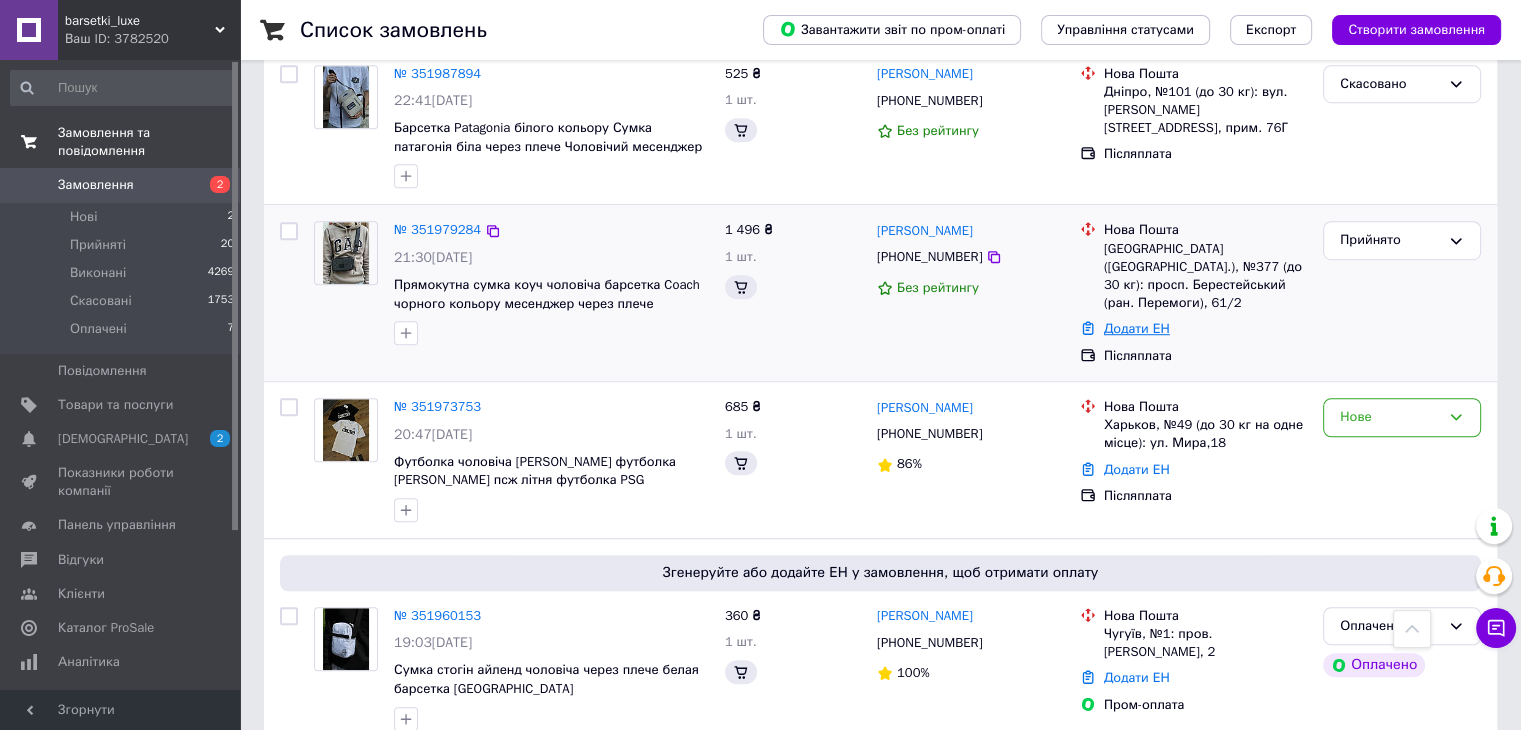 click on "Додати ЕН" at bounding box center (1137, 328) 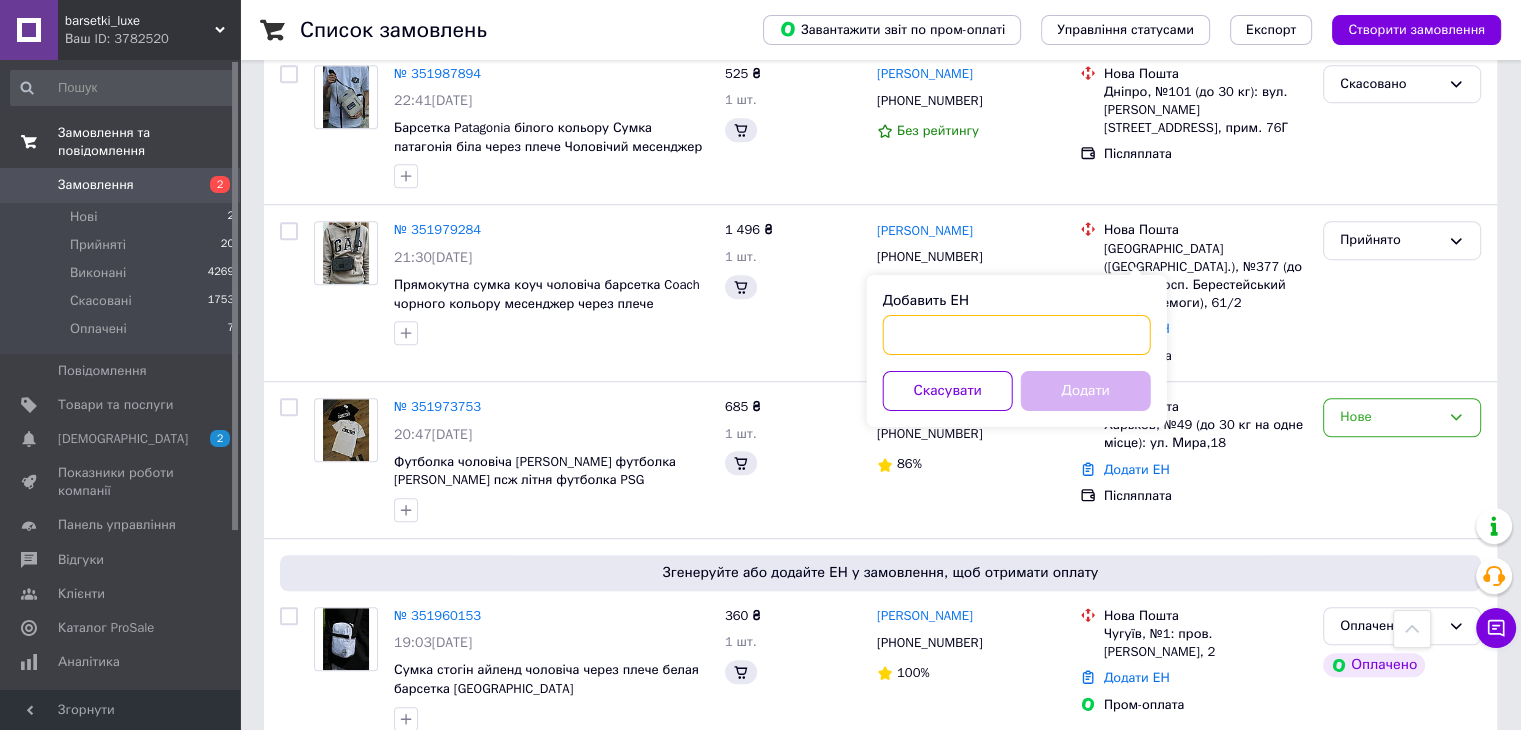 click on "Добавить ЕН" at bounding box center [1017, 335] 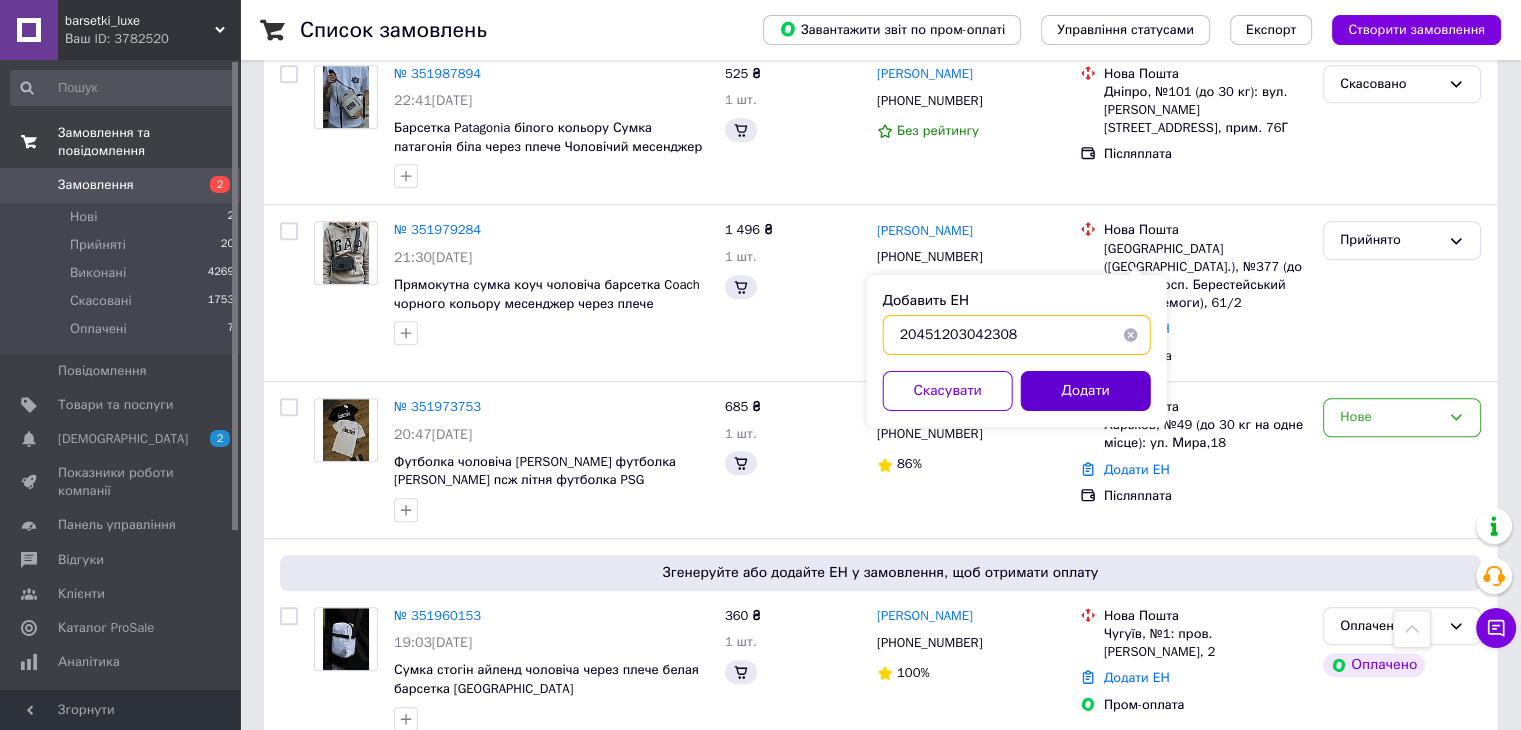 type on "20451203042308" 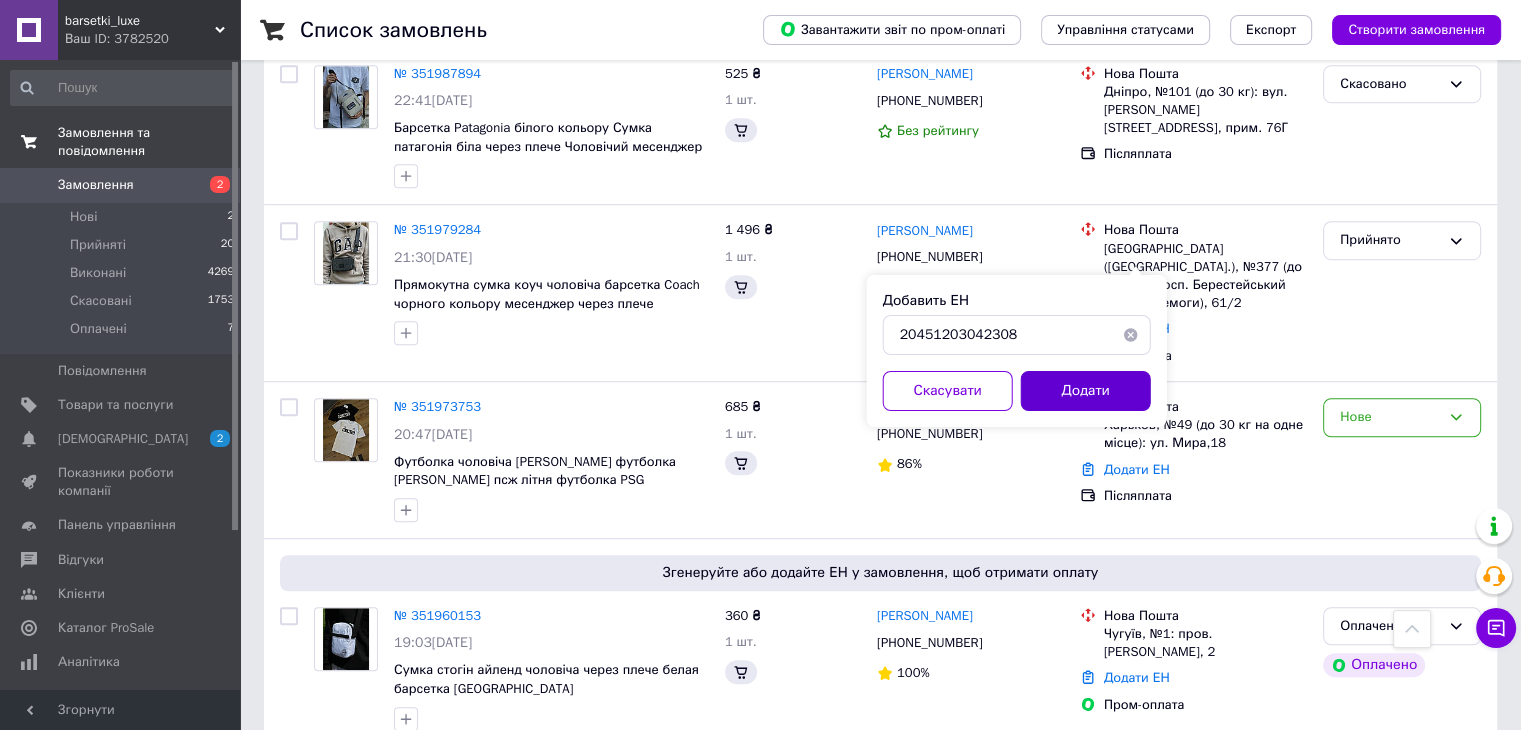 click on "Додати" at bounding box center (1086, 391) 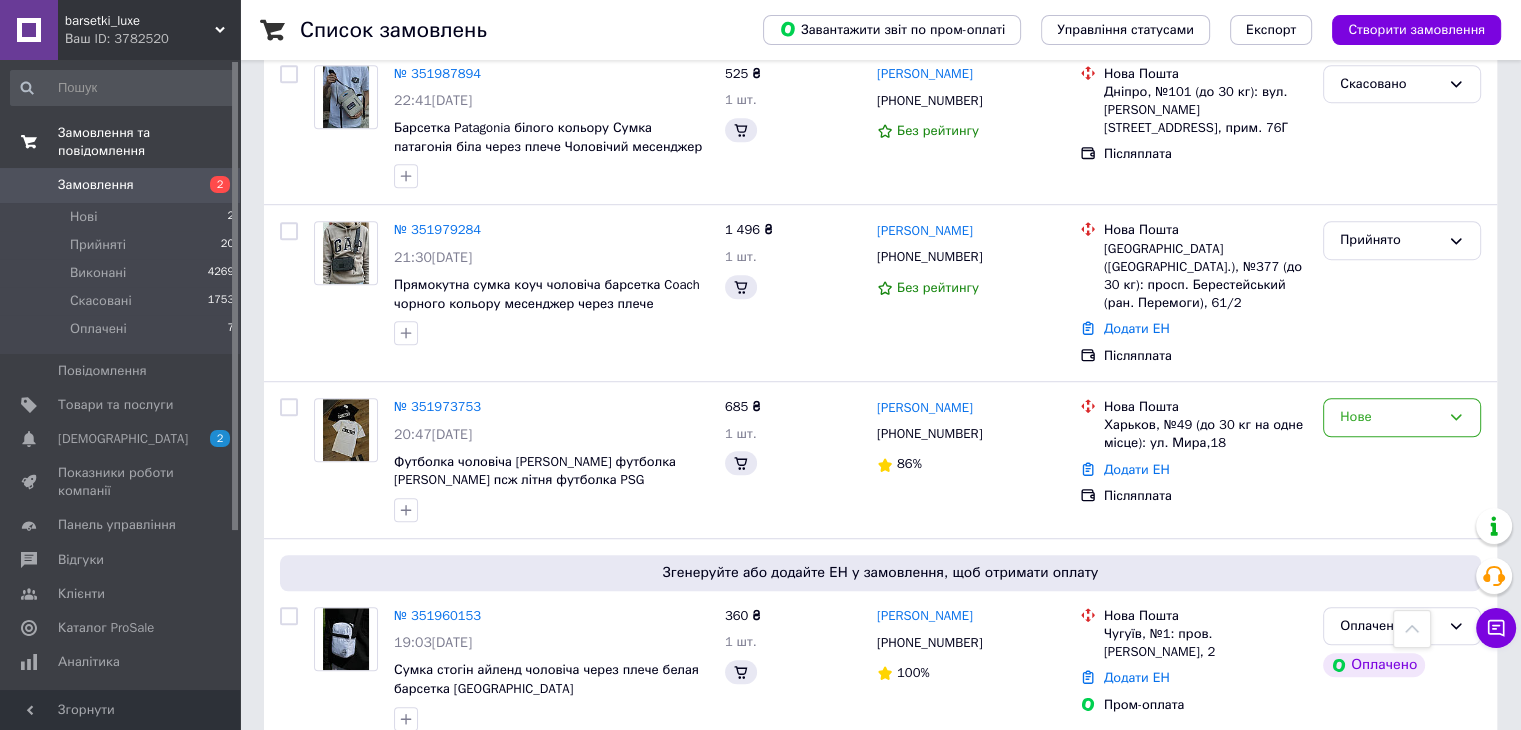 scroll, scrollTop: 1038, scrollLeft: 0, axis: vertical 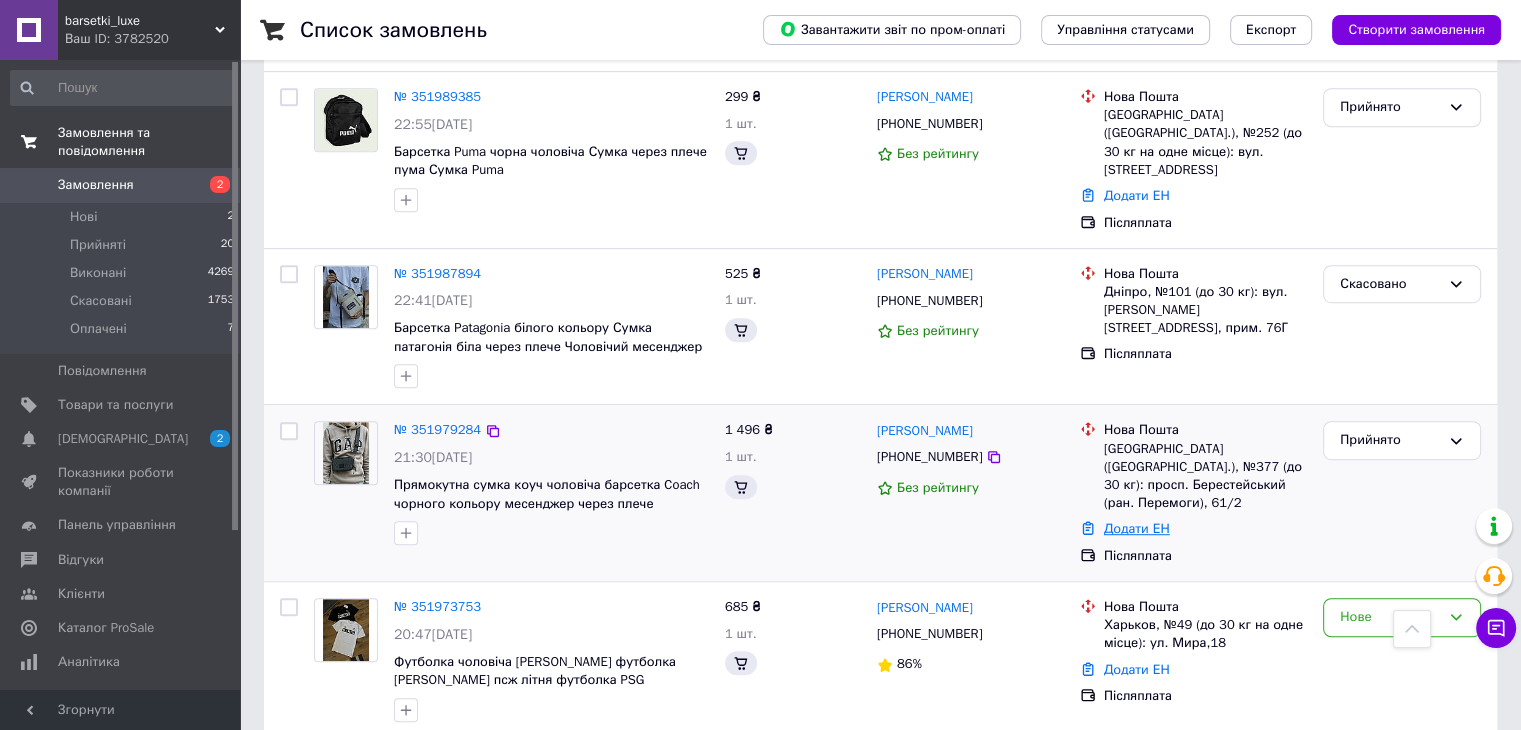click on "Додати ЕН" at bounding box center [1137, 528] 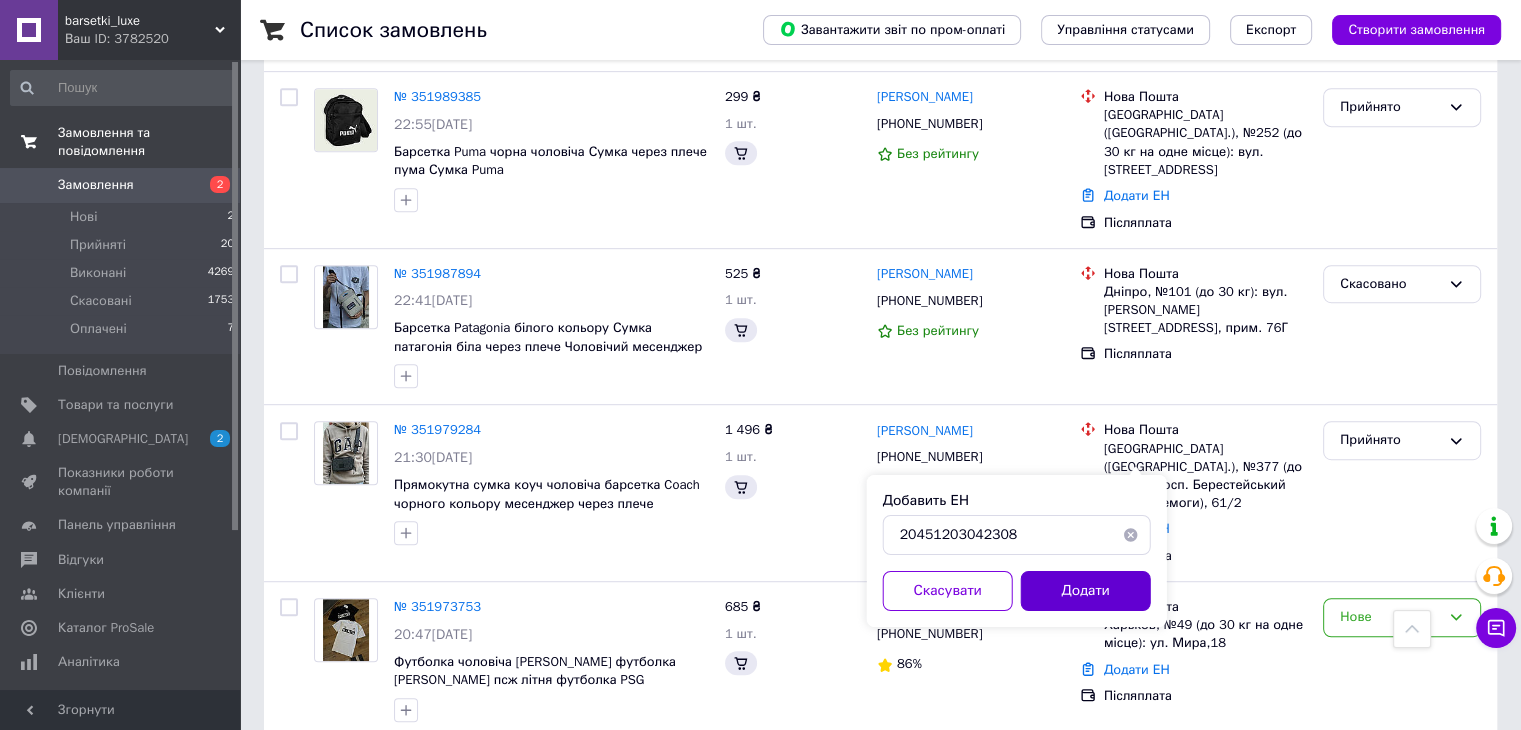 click on "Додати" at bounding box center [1086, 591] 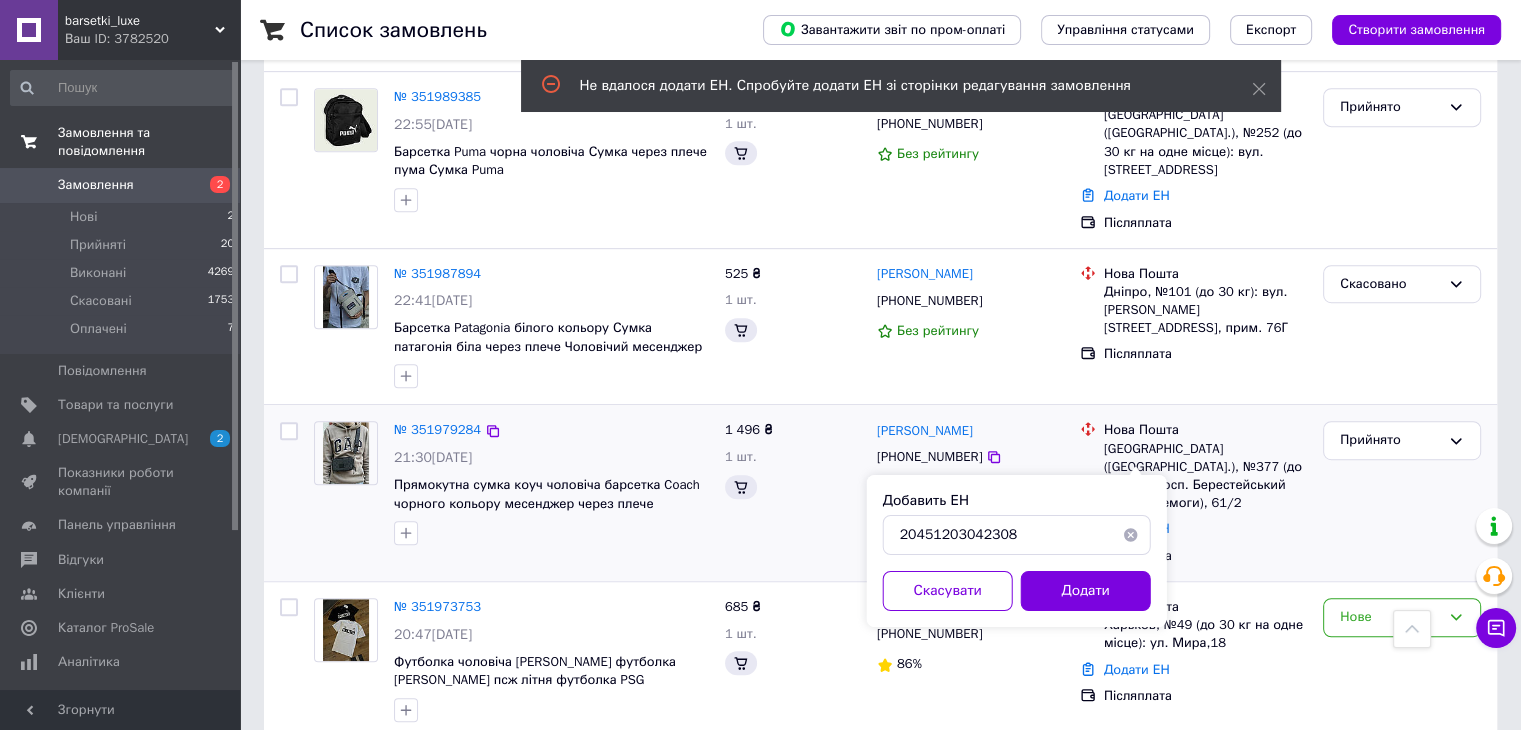 click on "[PERSON_NAME] [PHONE_NUMBER] Без рейтингу" at bounding box center [970, 493] 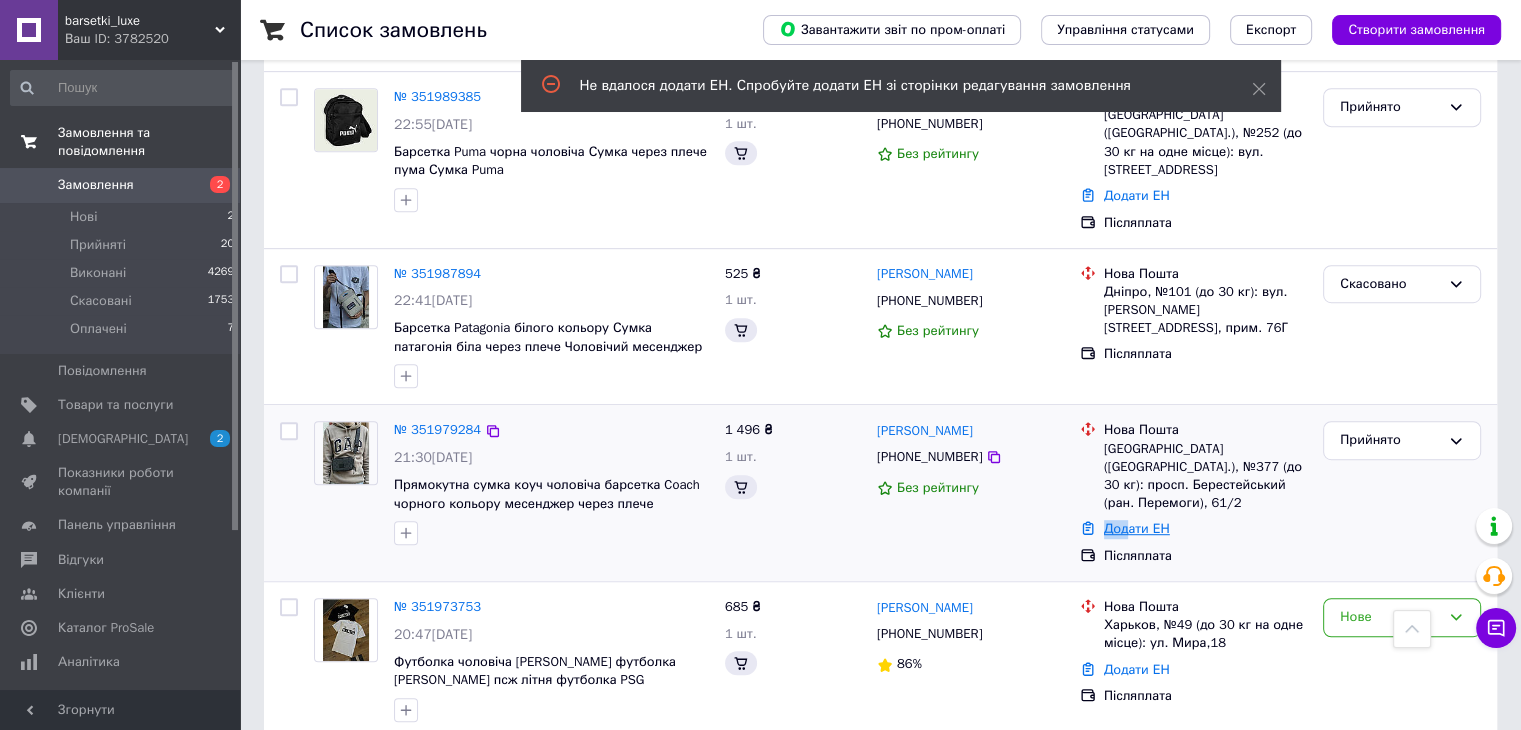 drag, startPoint x: 1100, startPoint y: 457, endPoint x: 1132, endPoint y: 461, distance: 32.24903 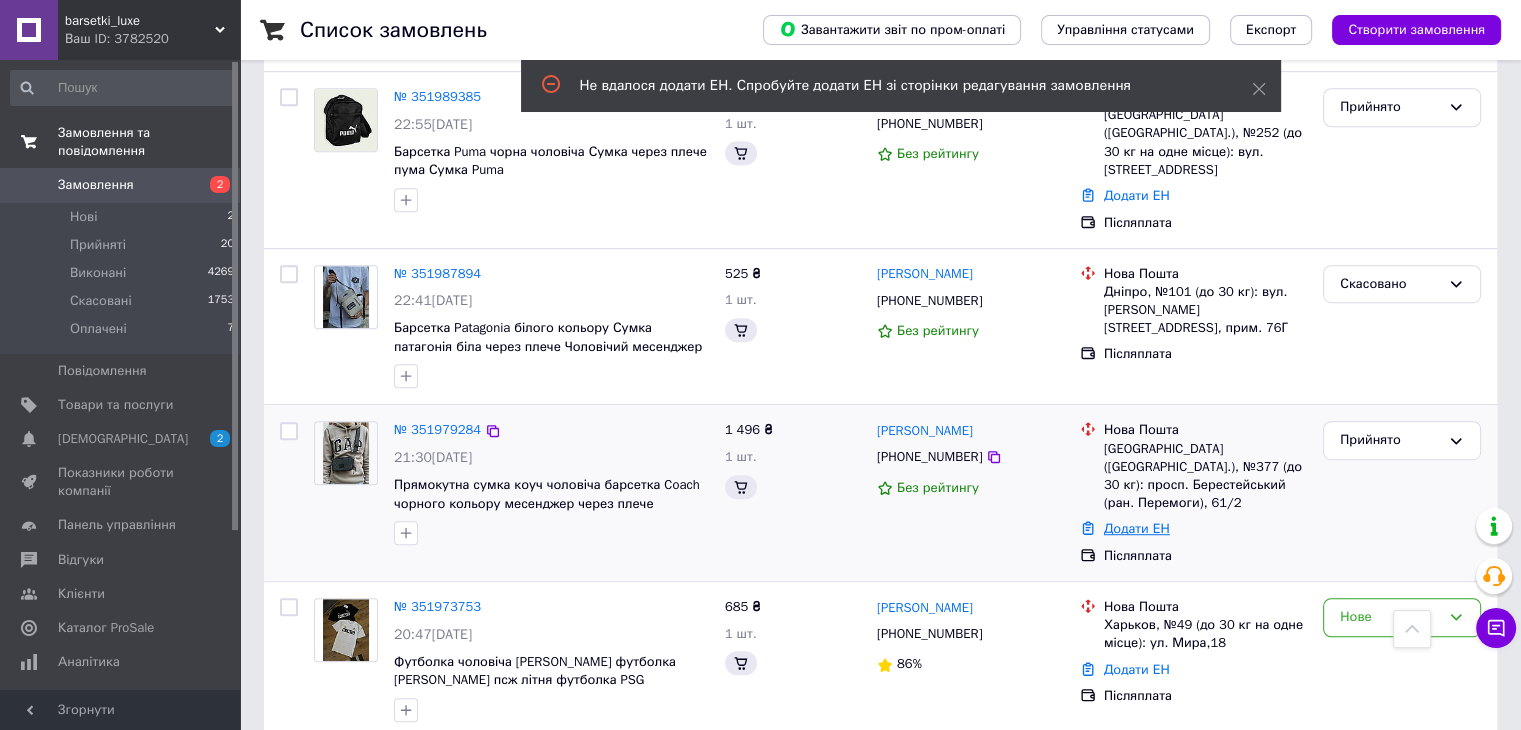 click on "Додати ЕН" at bounding box center (1137, 528) 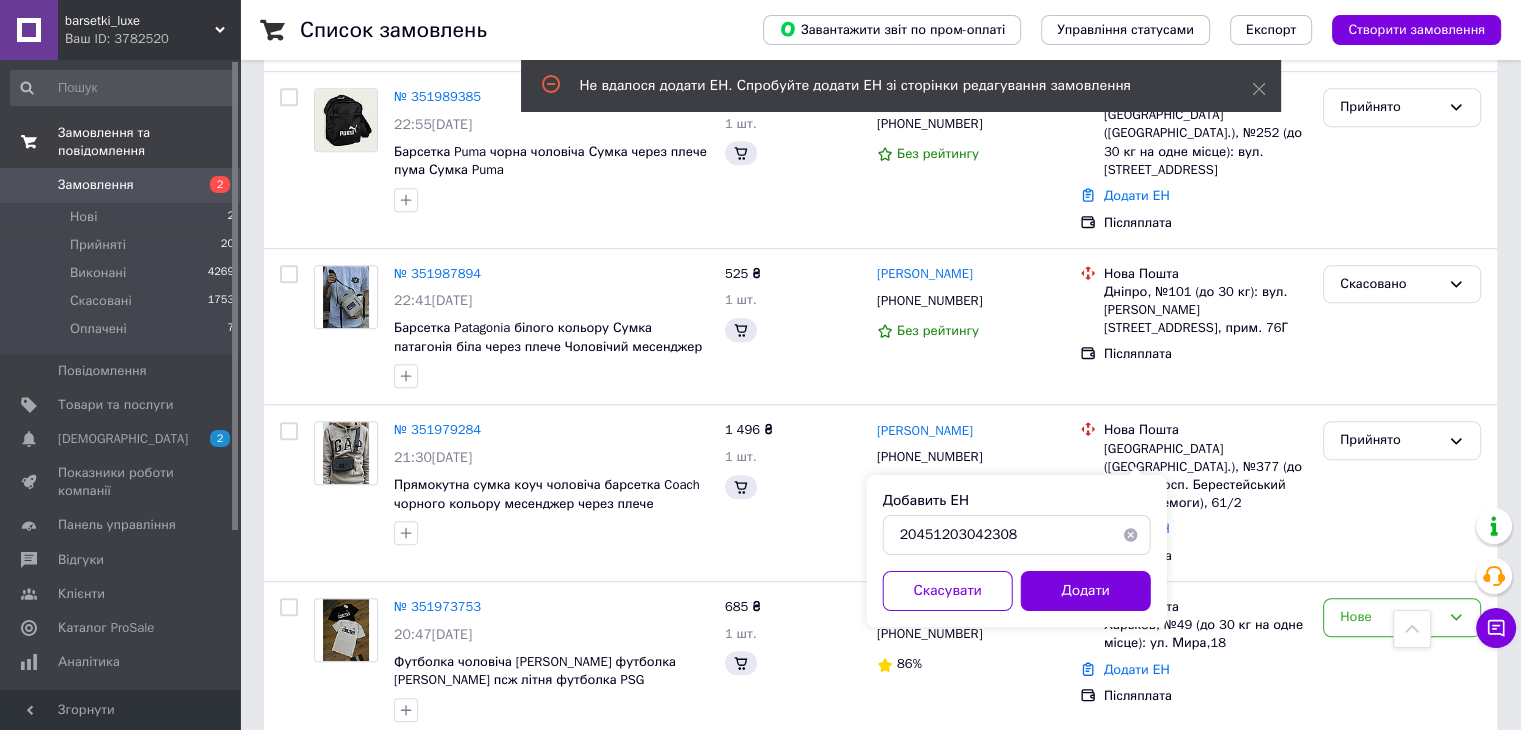 drag, startPoint x: 1123, startPoint y: 526, endPoint x: 1134, endPoint y: 541, distance: 18.601076 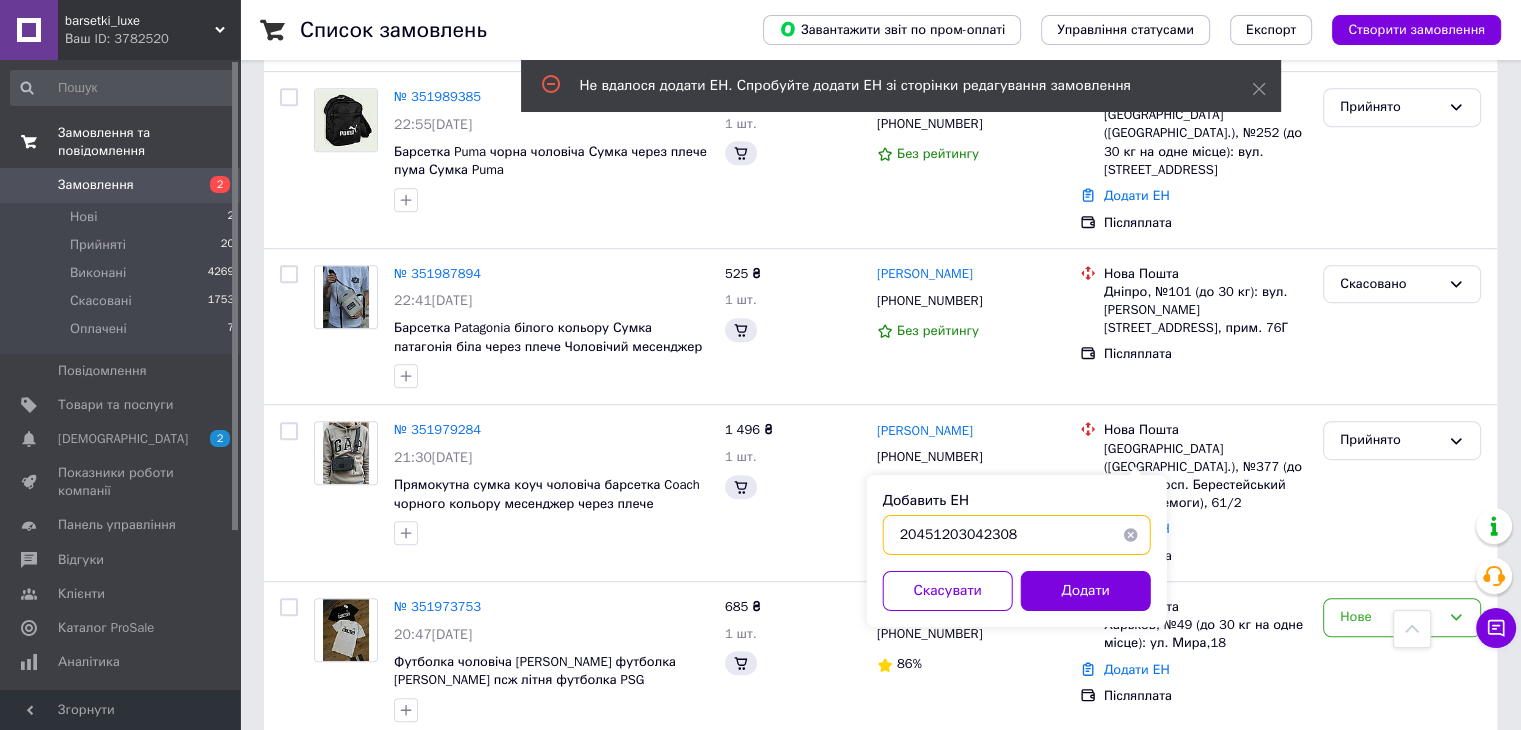 type 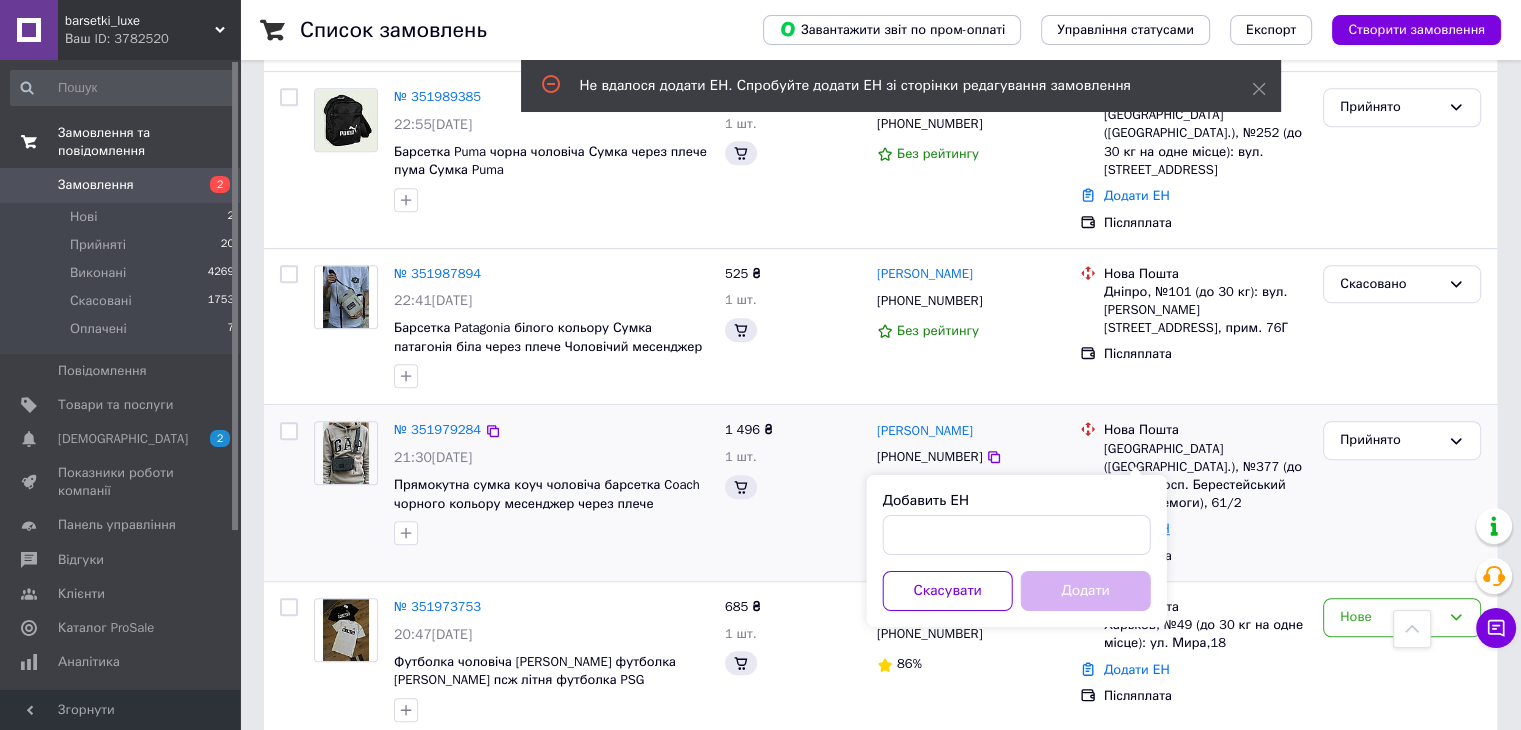 click on "Додати ЕН" at bounding box center (1137, 528) 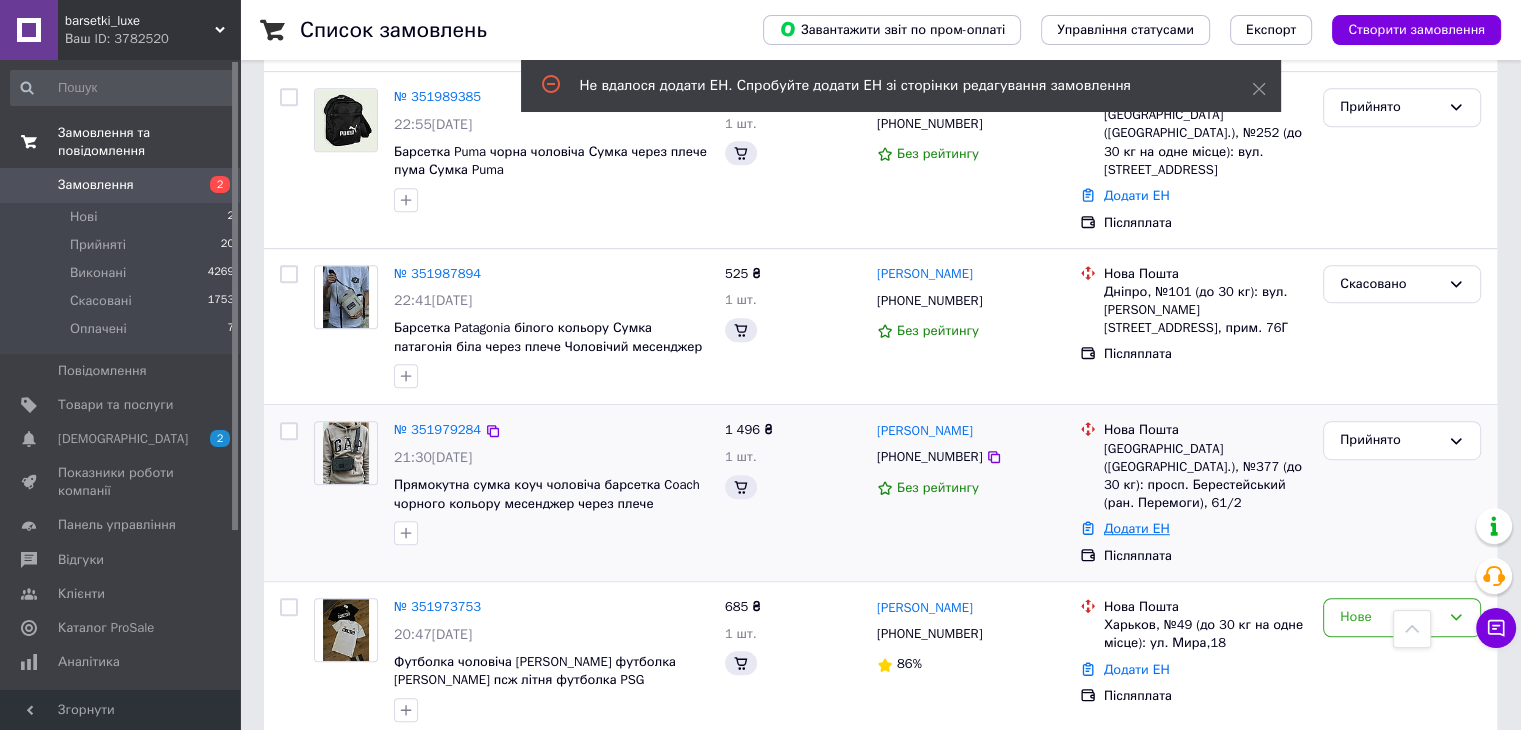 click on "Додати ЕН" at bounding box center [1137, 528] 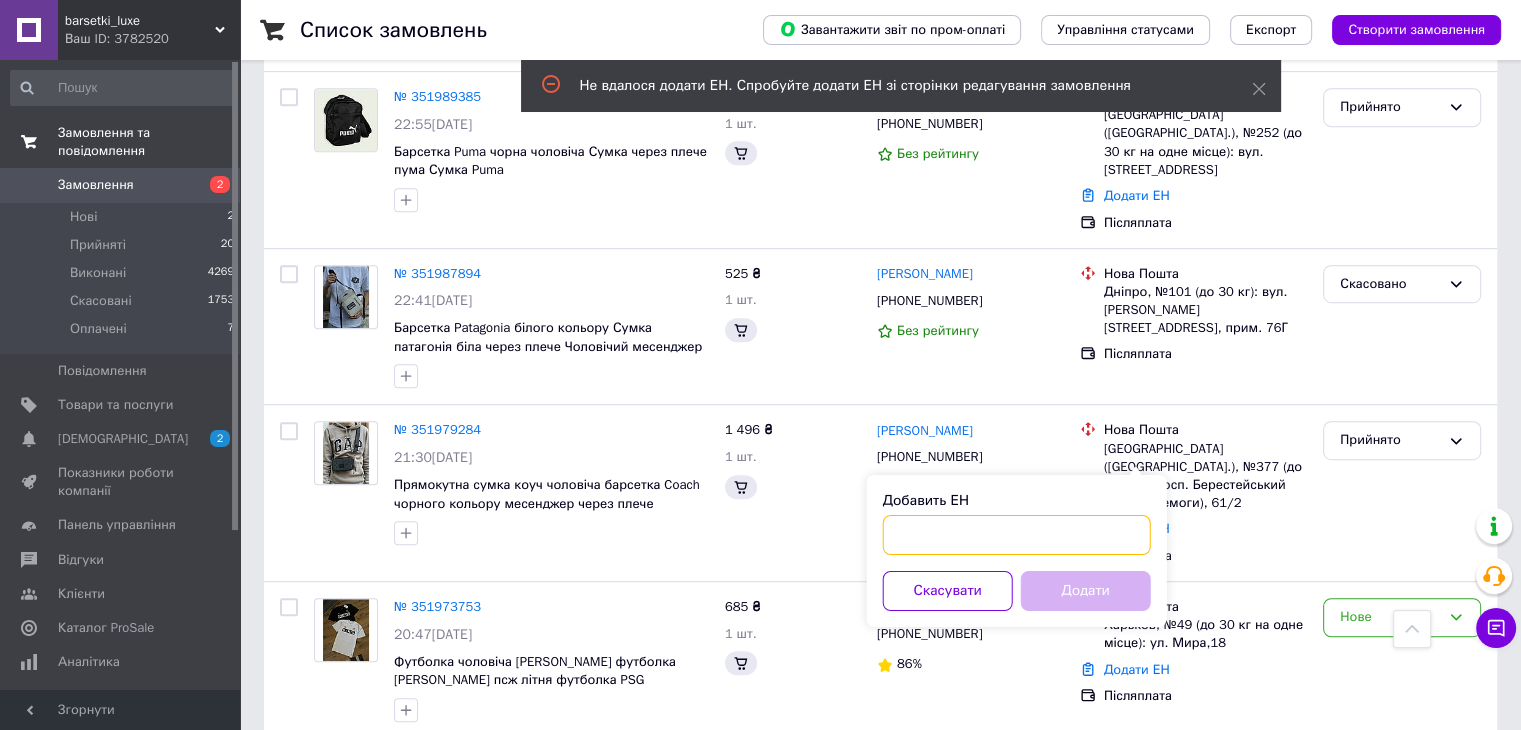 click on "Добавить ЕН" at bounding box center (1017, 535) 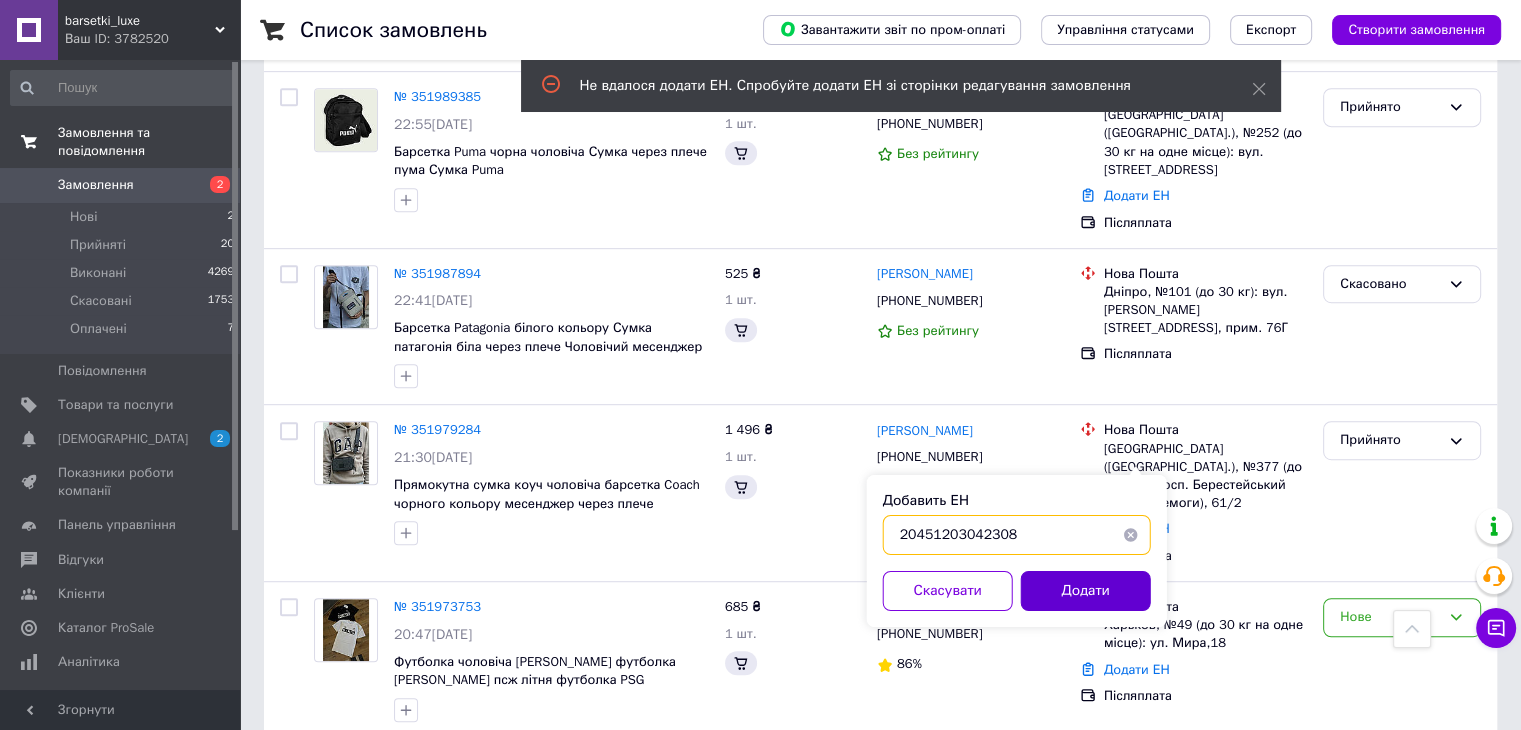 type on "20451203042308" 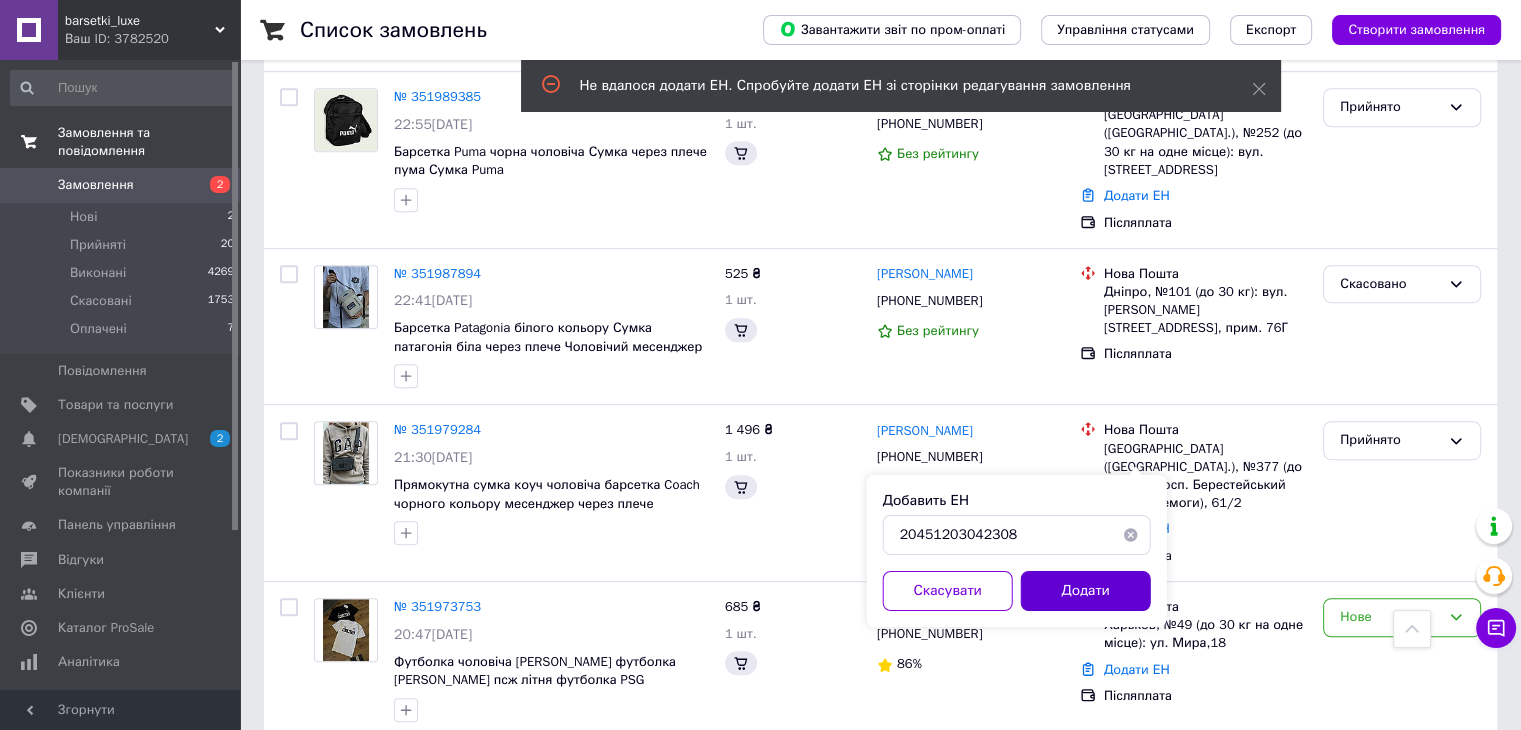 click on "Додати" at bounding box center (1086, 591) 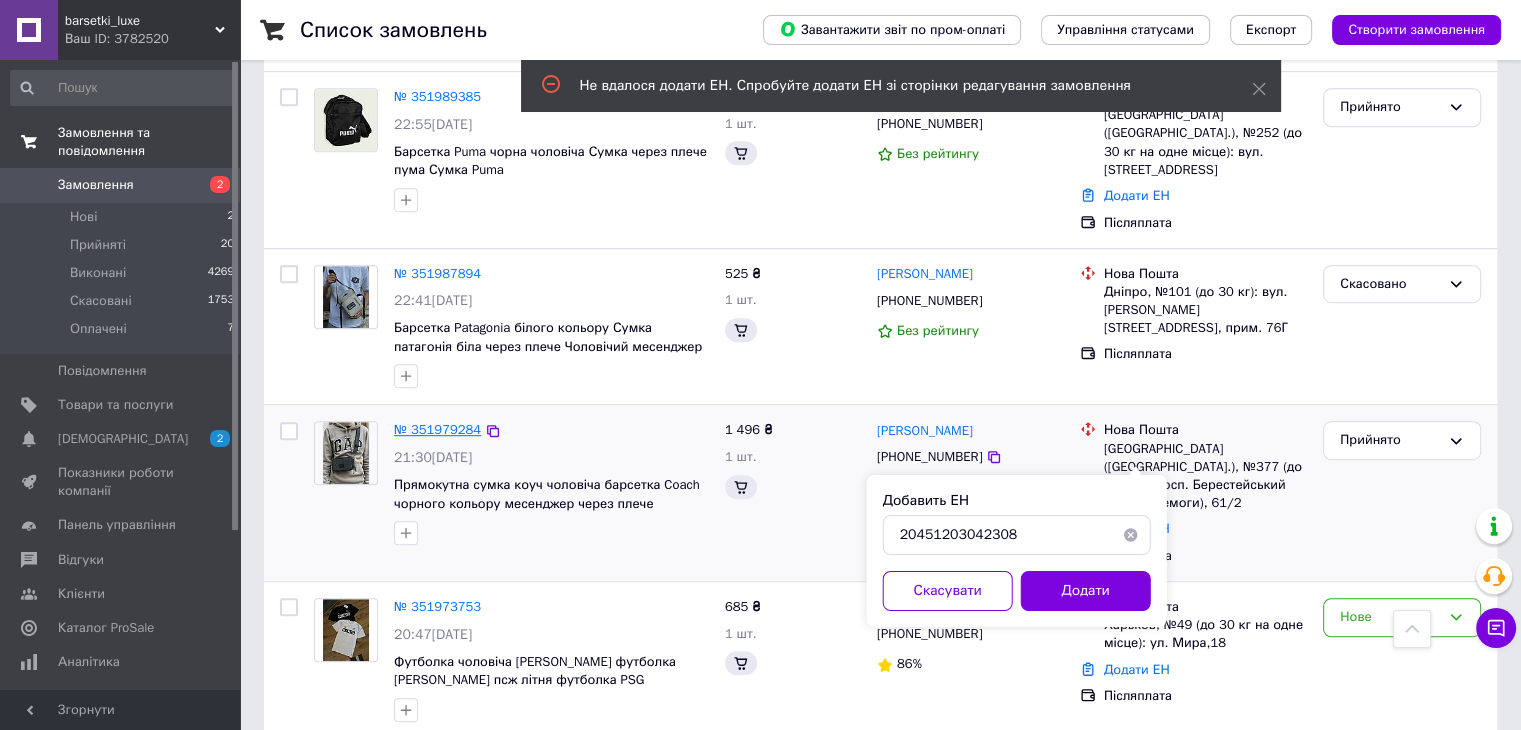 click on "№ 351979284" at bounding box center (437, 429) 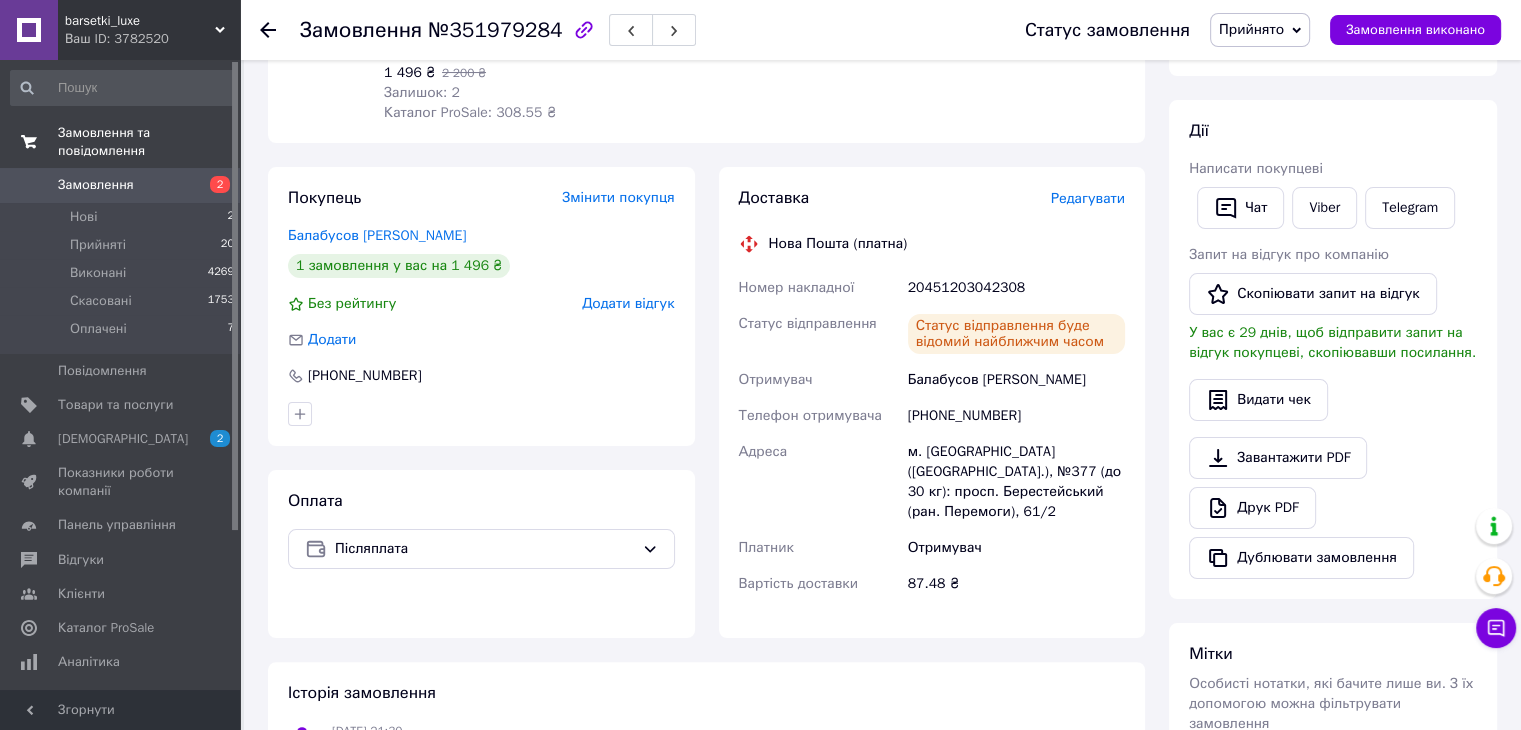 scroll, scrollTop: 200, scrollLeft: 0, axis: vertical 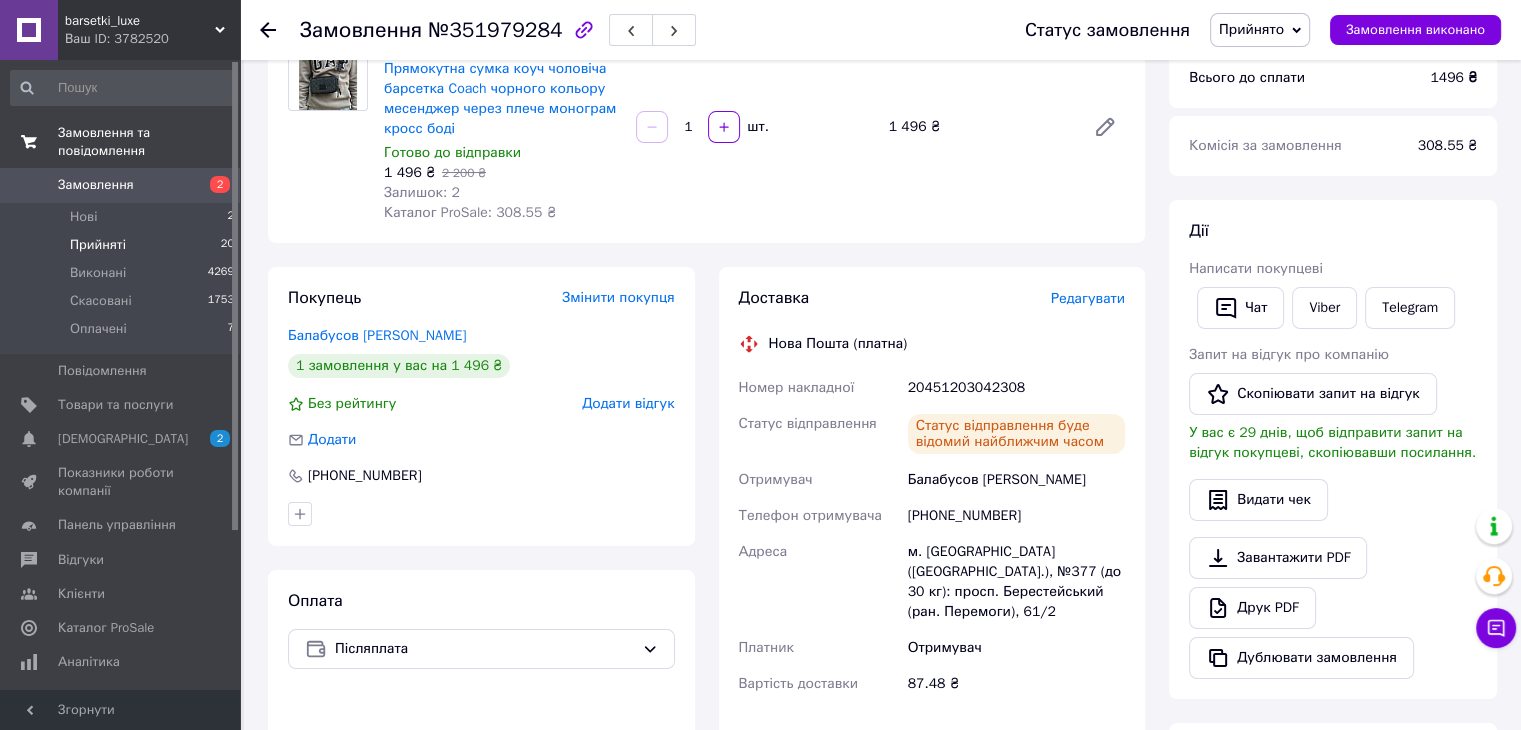 click on "Прийняті 20" at bounding box center (123, 245) 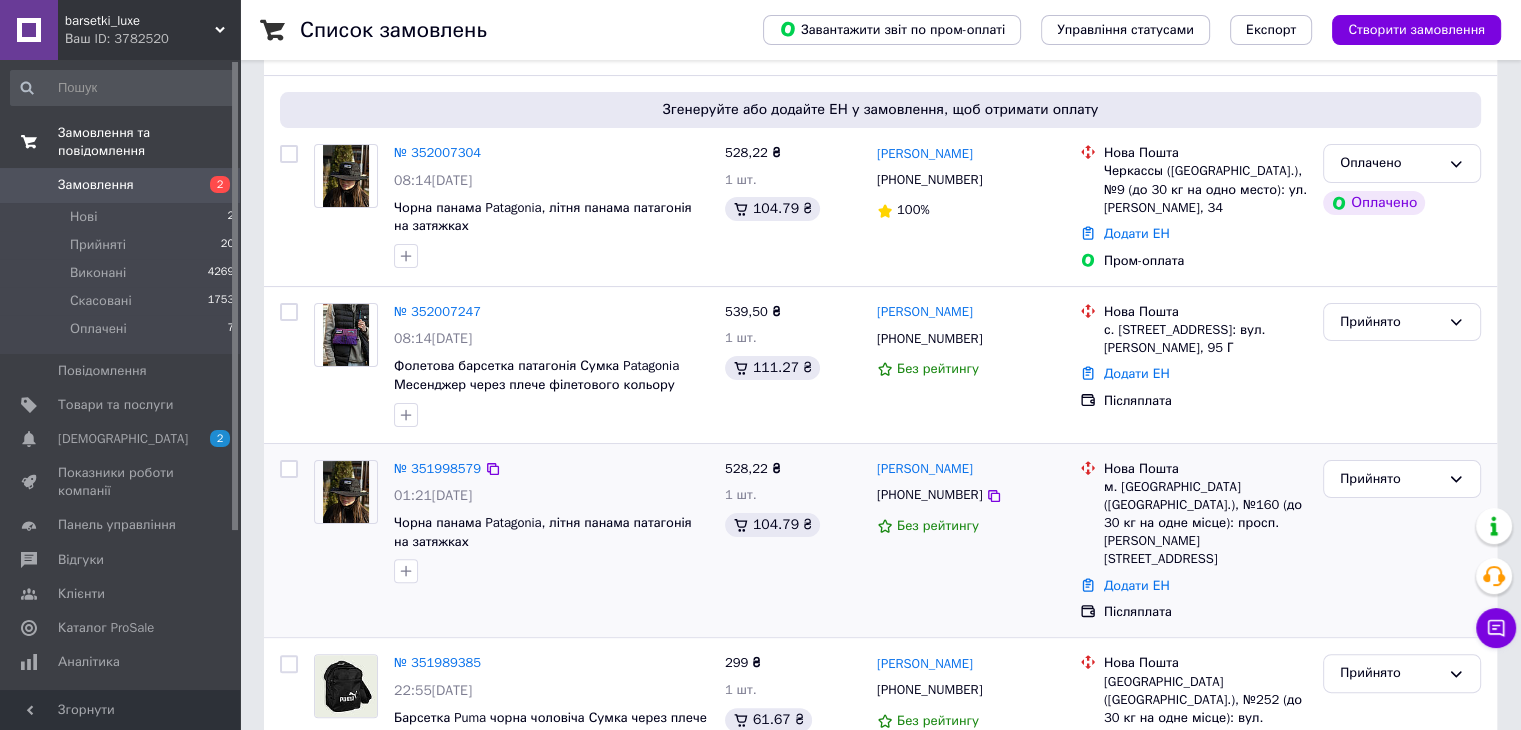 scroll, scrollTop: 600, scrollLeft: 0, axis: vertical 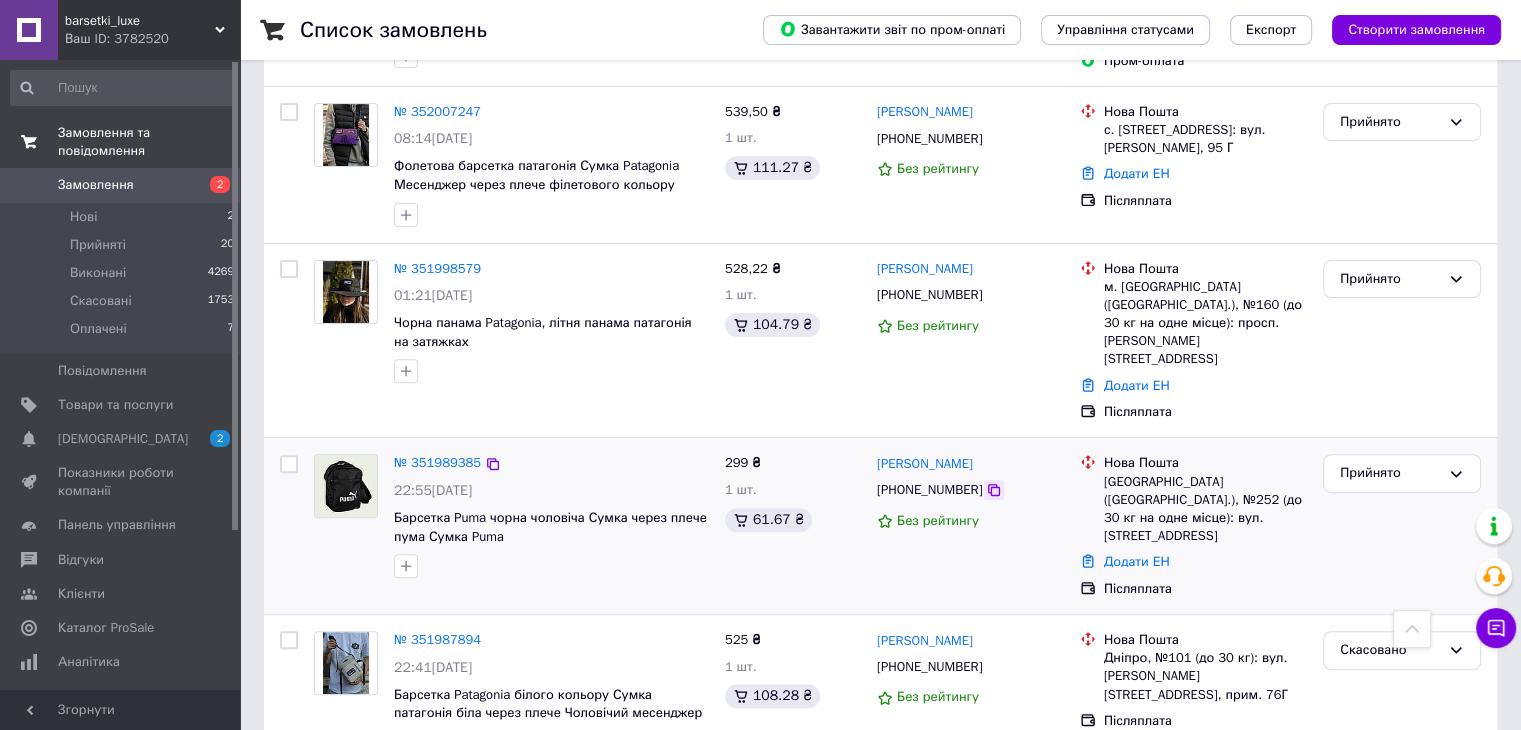 click 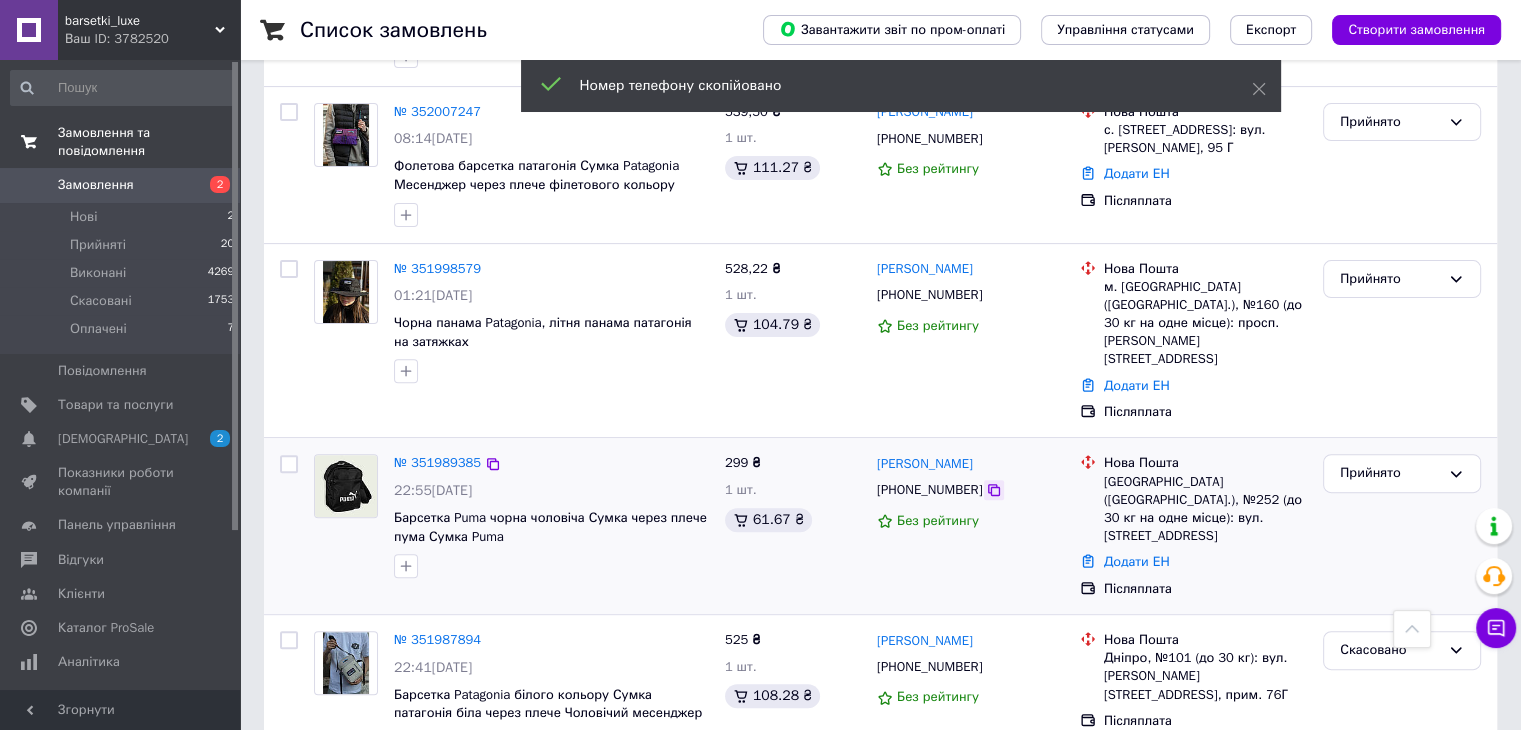click 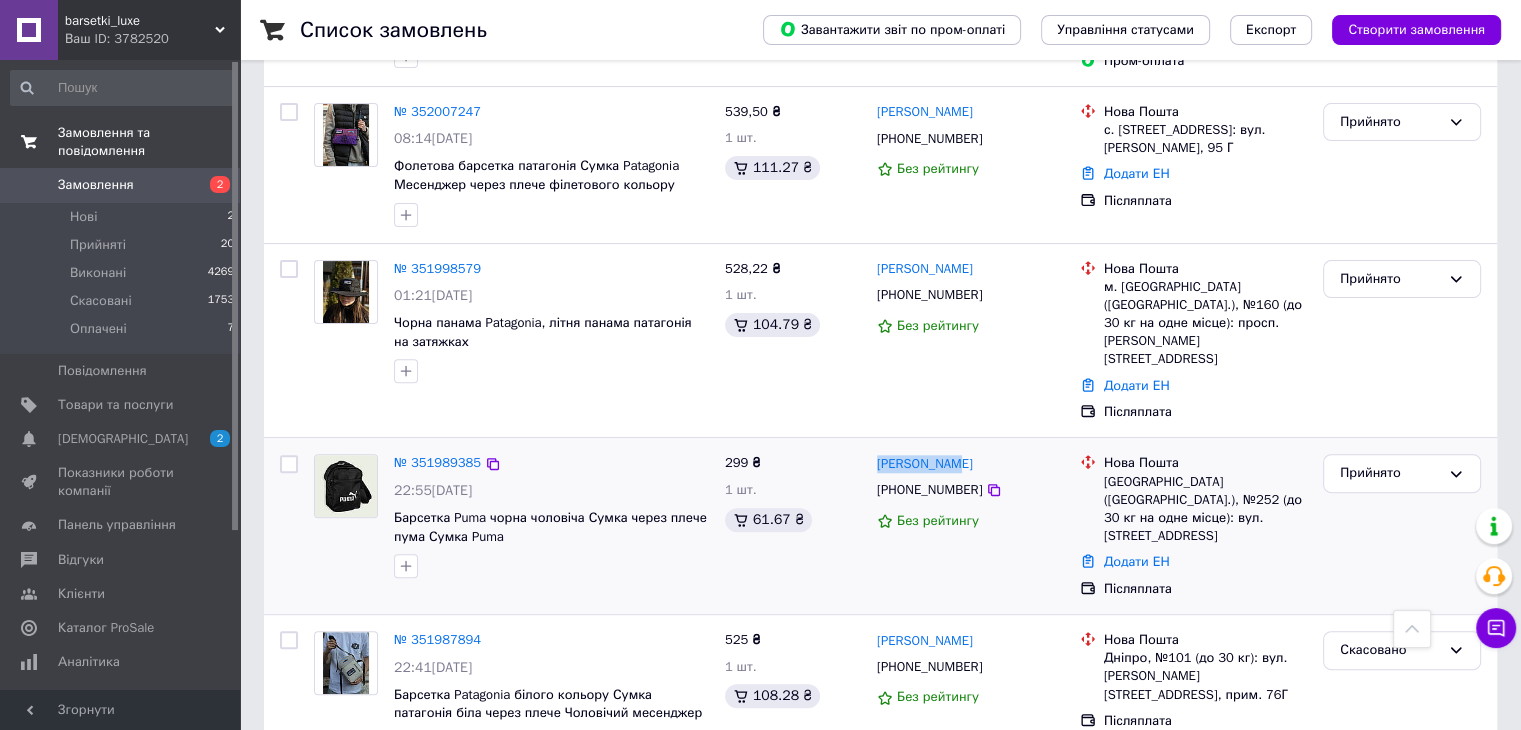 drag, startPoint x: 873, startPoint y: 429, endPoint x: 965, endPoint y: 429, distance: 92 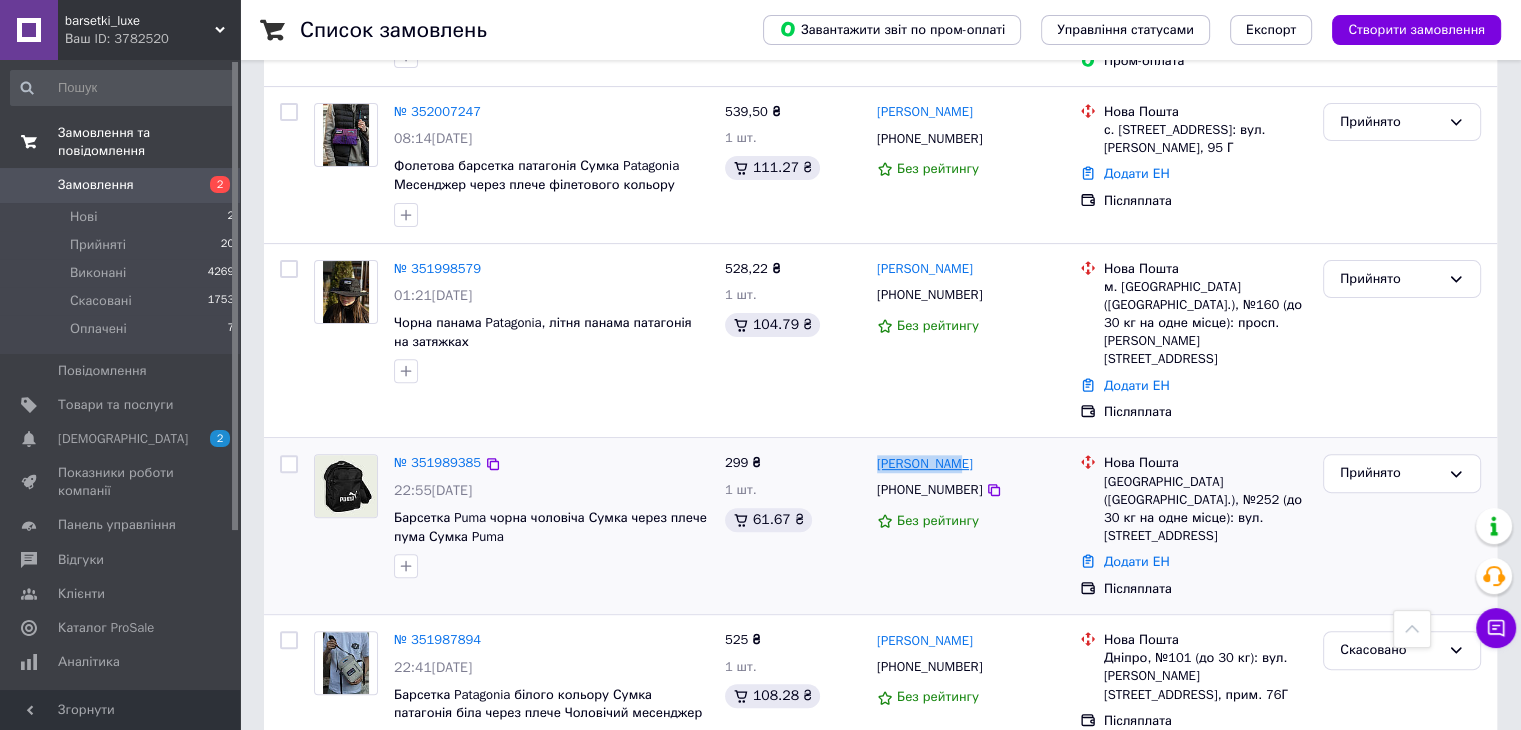 copy on "[PERSON_NAME]" 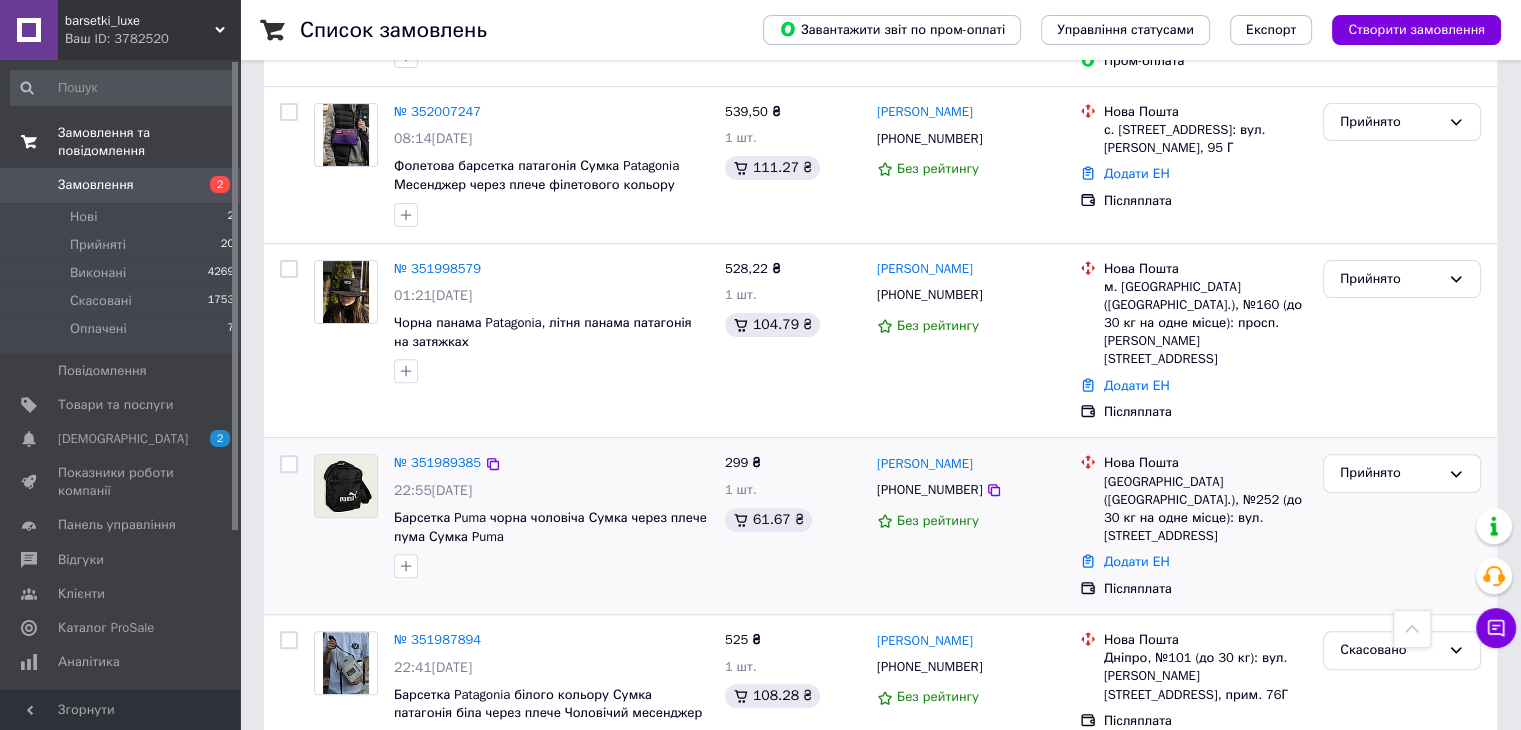 click on "[GEOGRAPHIC_DATA] ([GEOGRAPHIC_DATA].), №252 (до 30 кг на одне місце): вул. [STREET_ADDRESS]" at bounding box center (1205, 509) 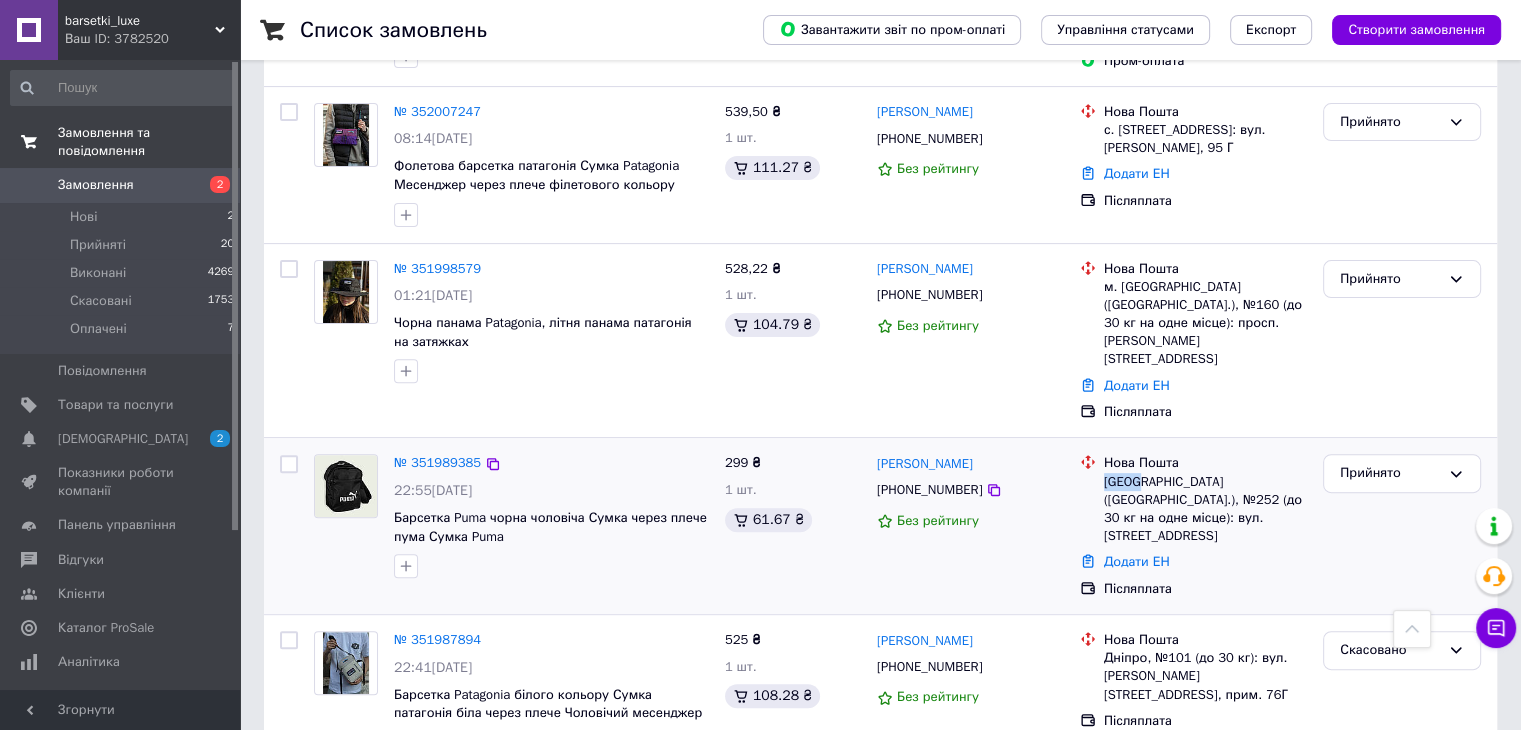 click on "[GEOGRAPHIC_DATA] ([GEOGRAPHIC_DATA].), №252 (до 30 кг на одне місце): вул. [STREET_ADDRESS]" at bounding box center [1205, 509] 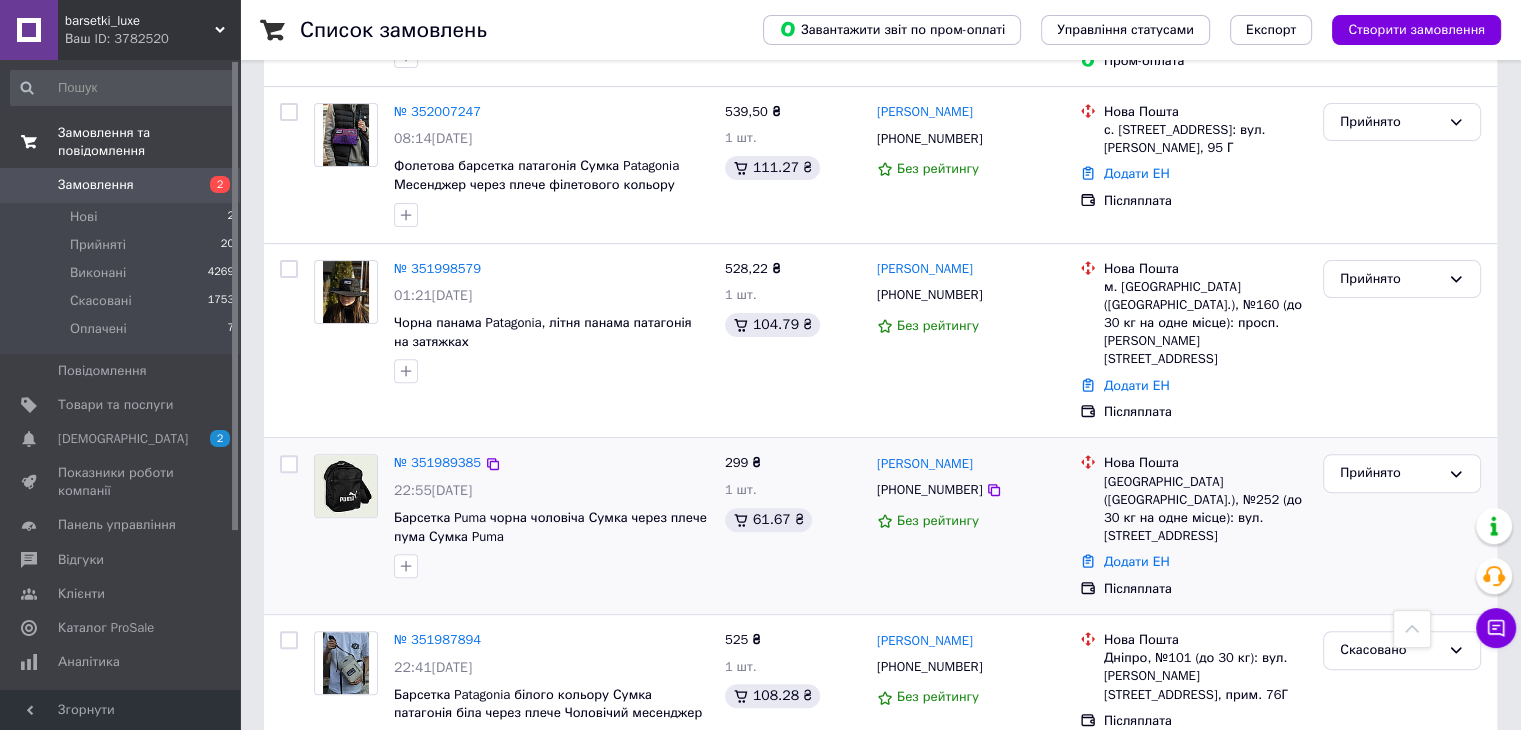 click on "Додати ЕН" at bounding box center (1205, 562) 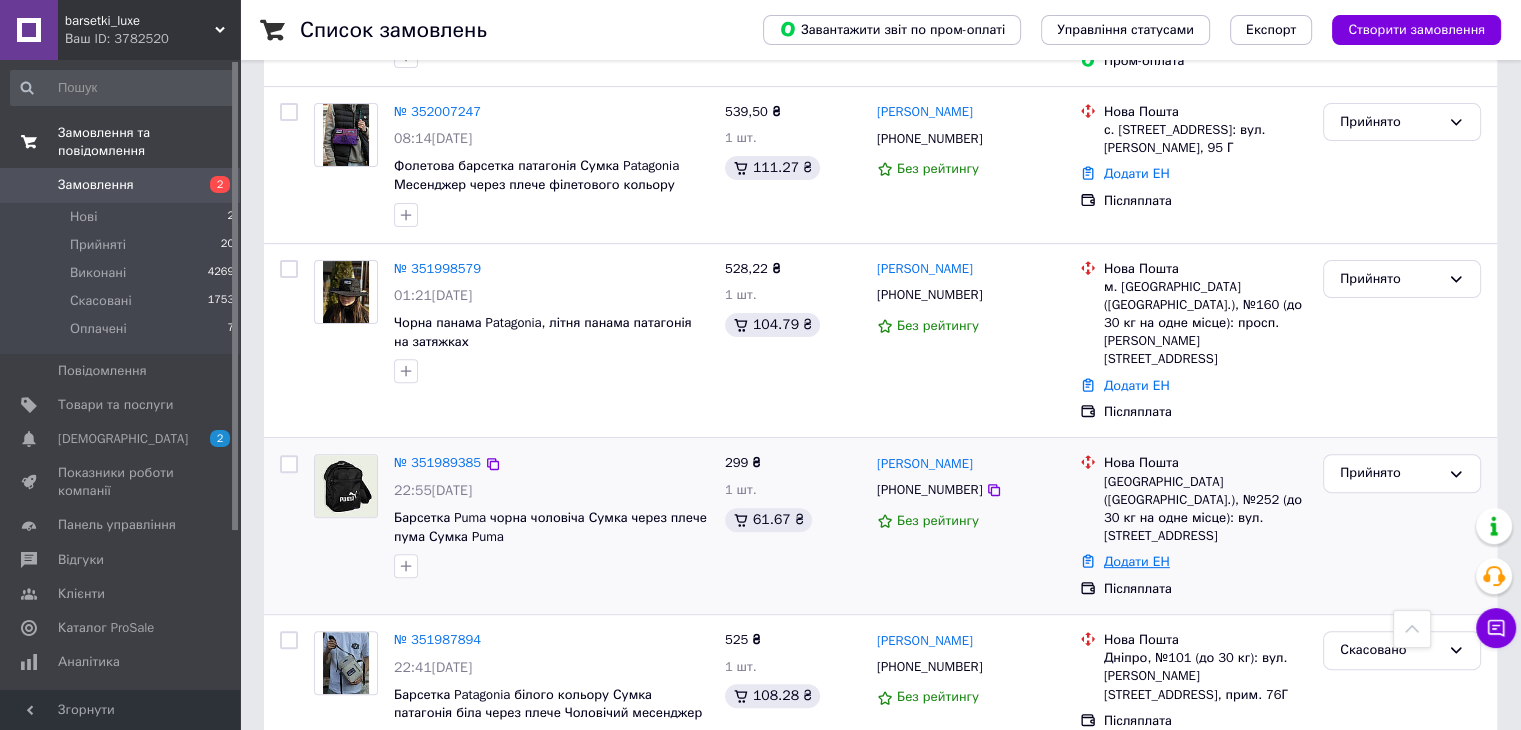 click on "Додати ЕН" at bounding box center [1137, 561] 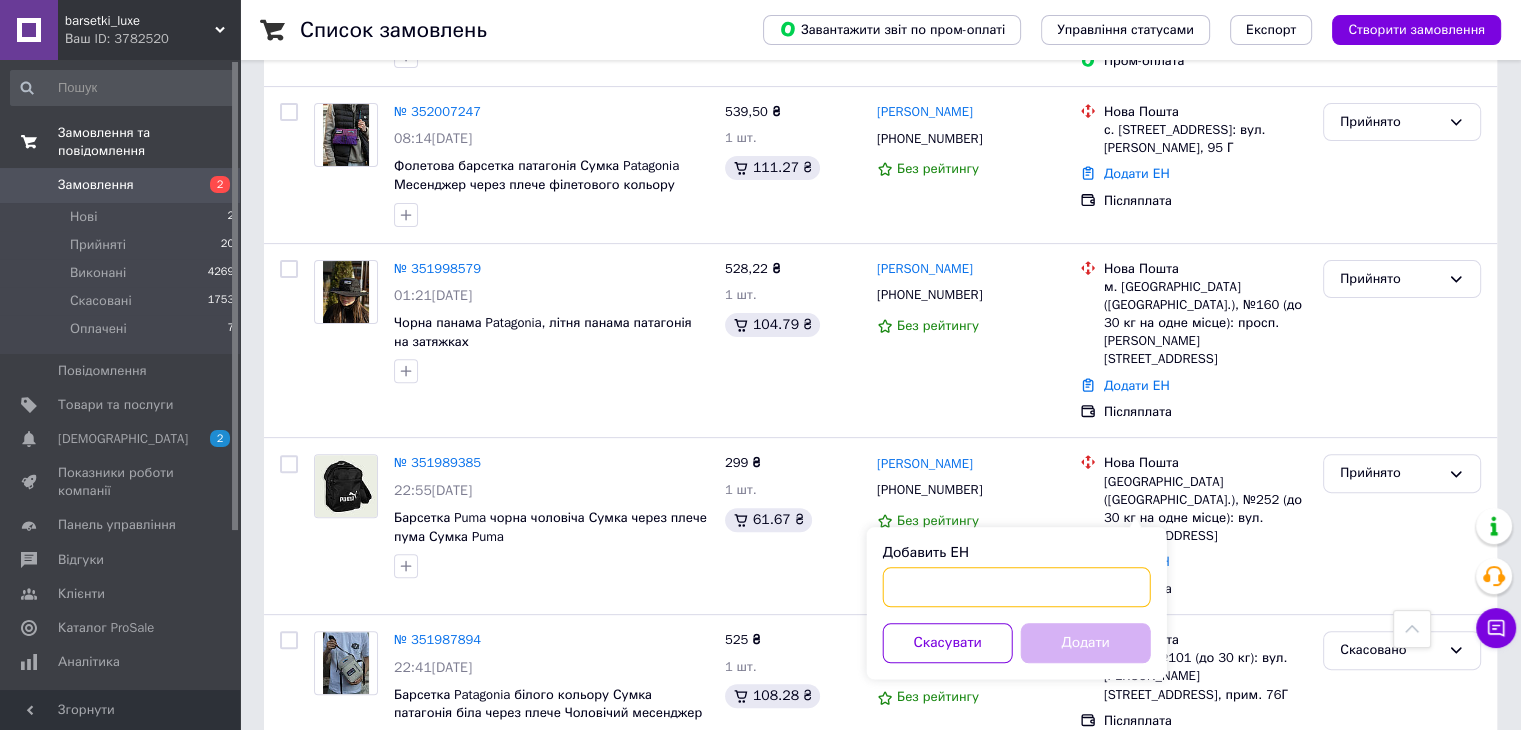 click on "Добавить ЕН" at bounding box center [1017, 587] 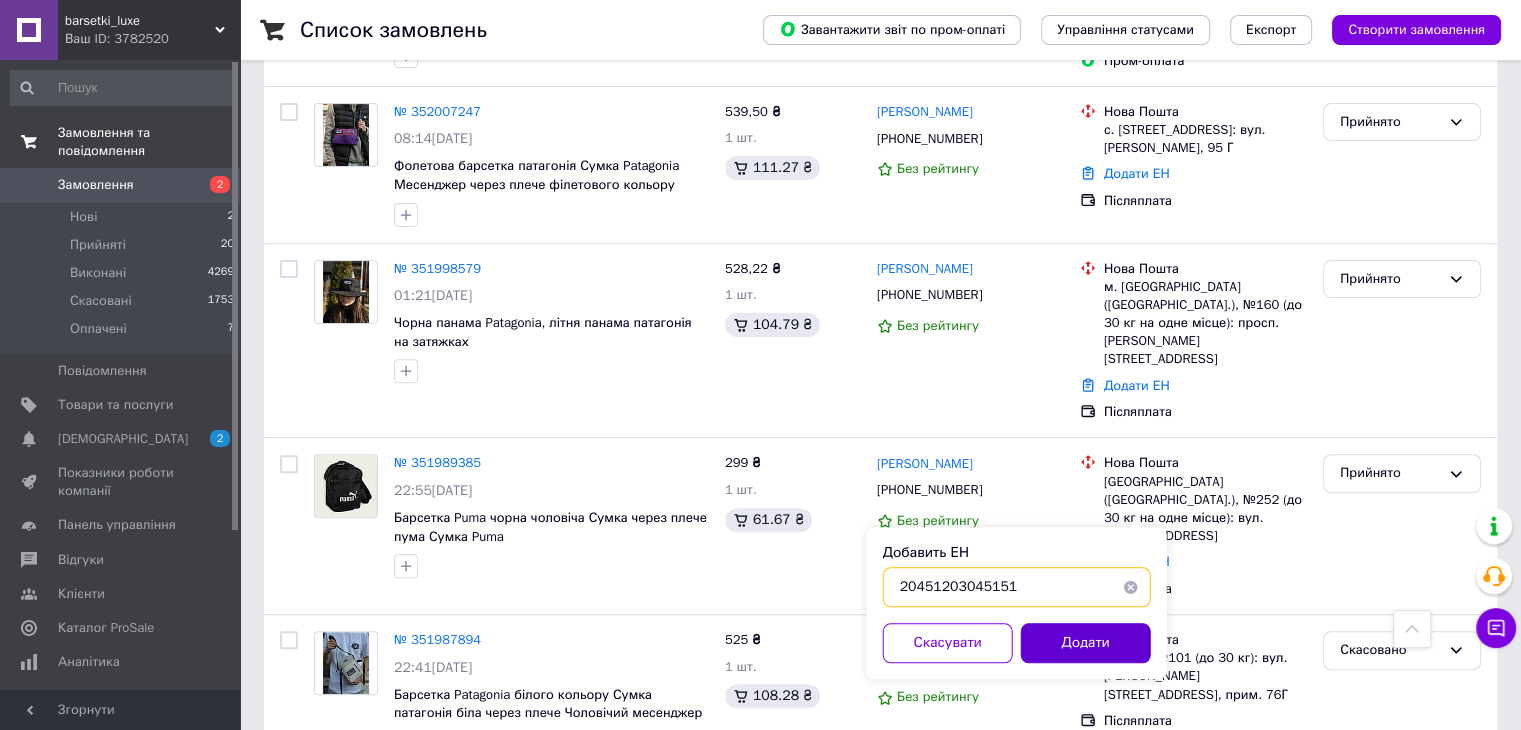 type on "20451203045151" 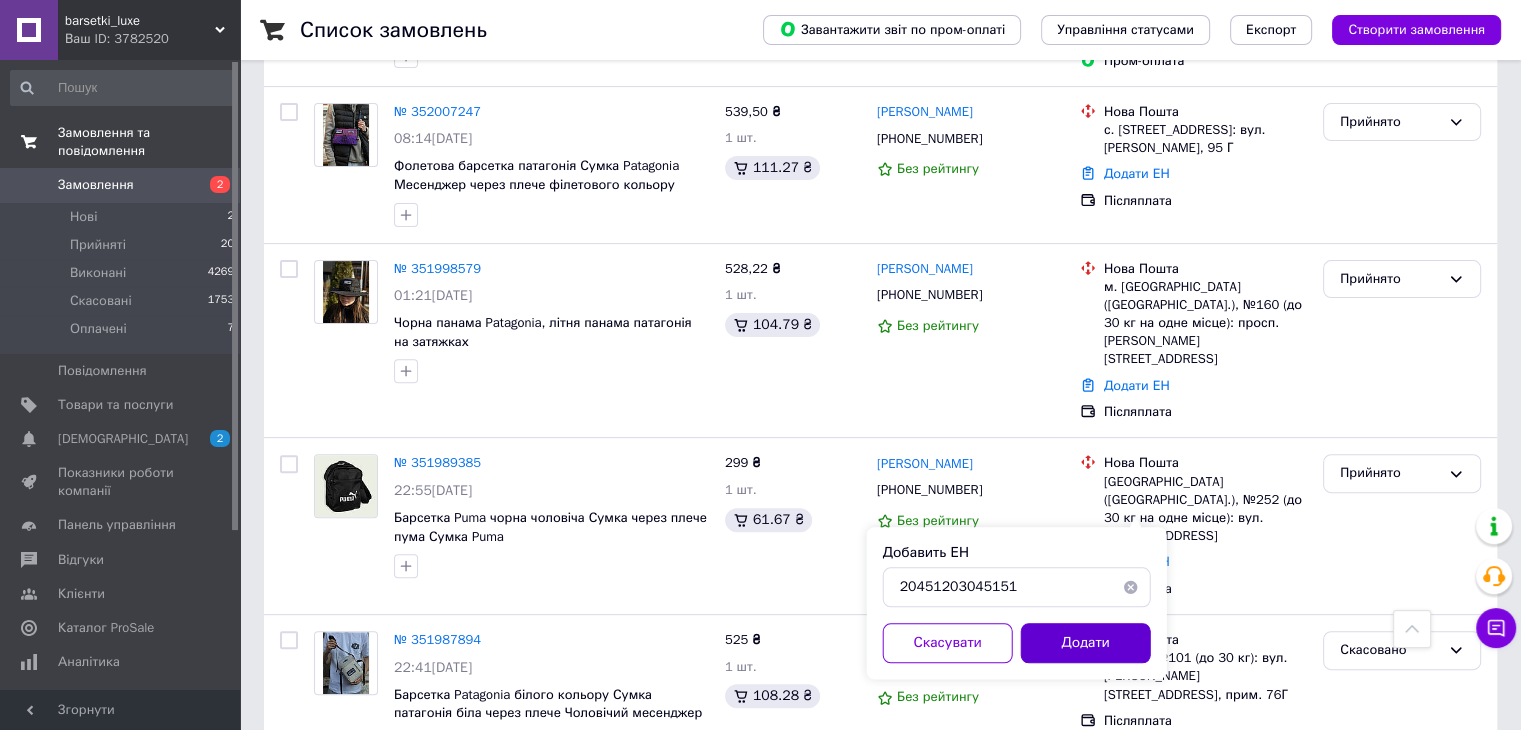 click on "Додати" at bounding box center (1086, 643) 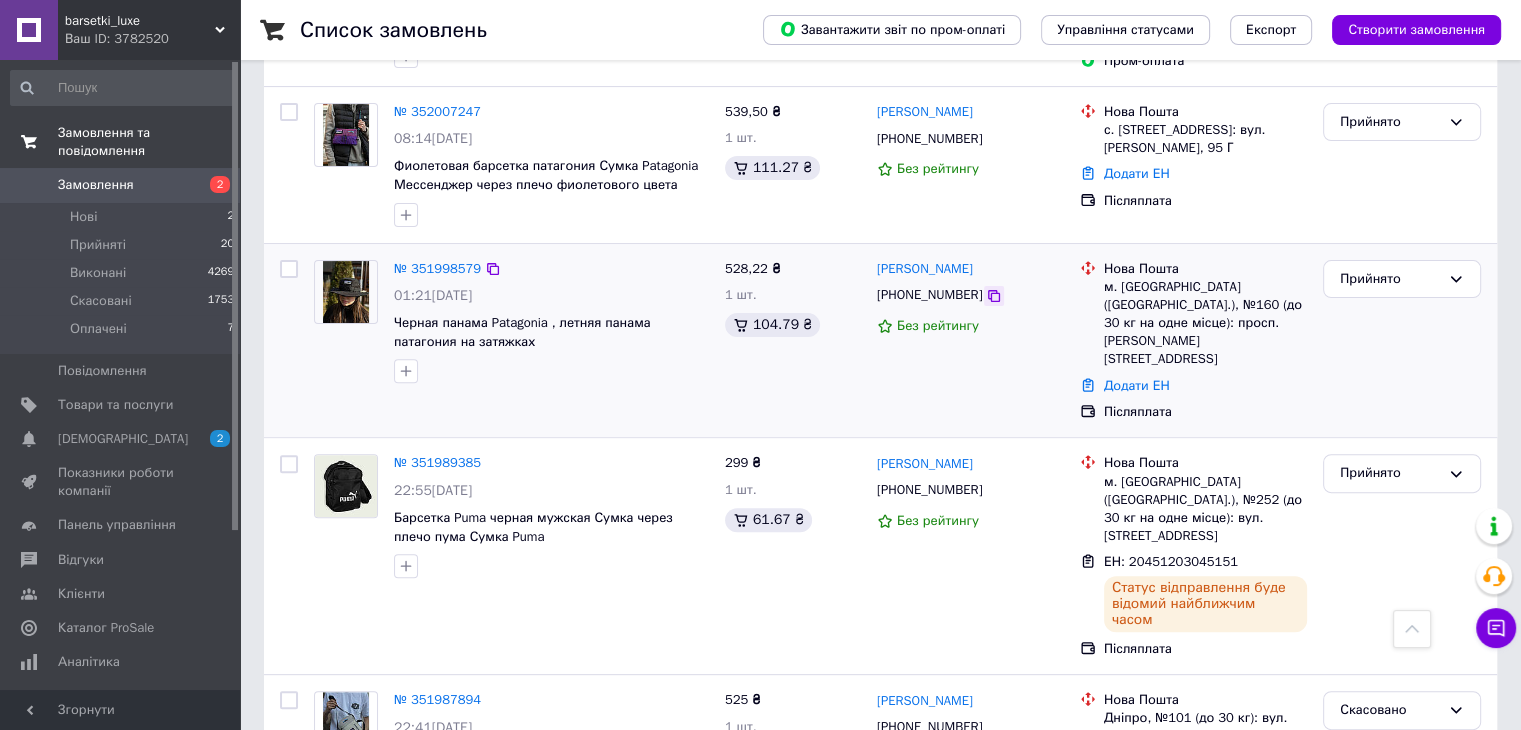 click 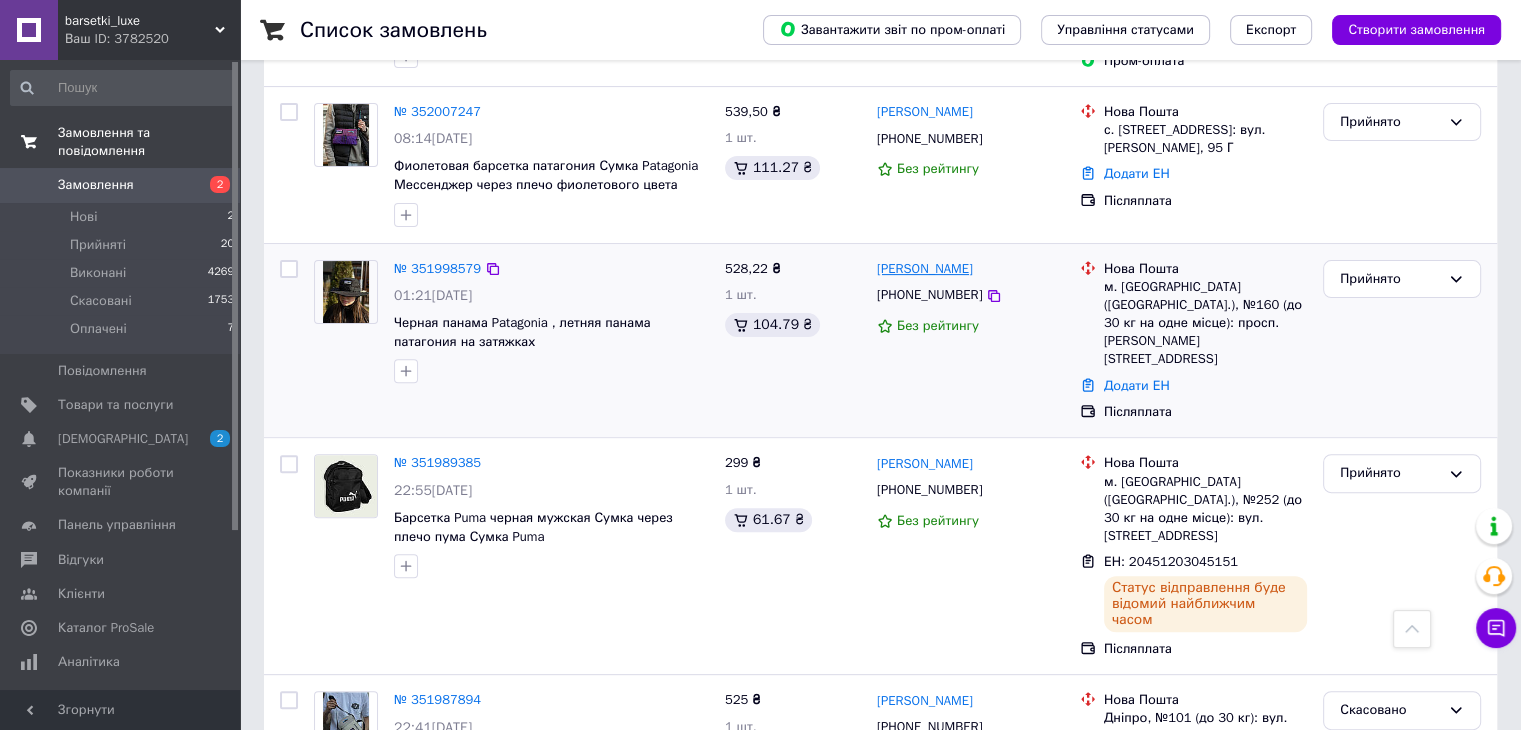 drag, startPoint x: 870, startPoint y: 269, endPoint x: 1000, endPoint y: 269, distance: 130 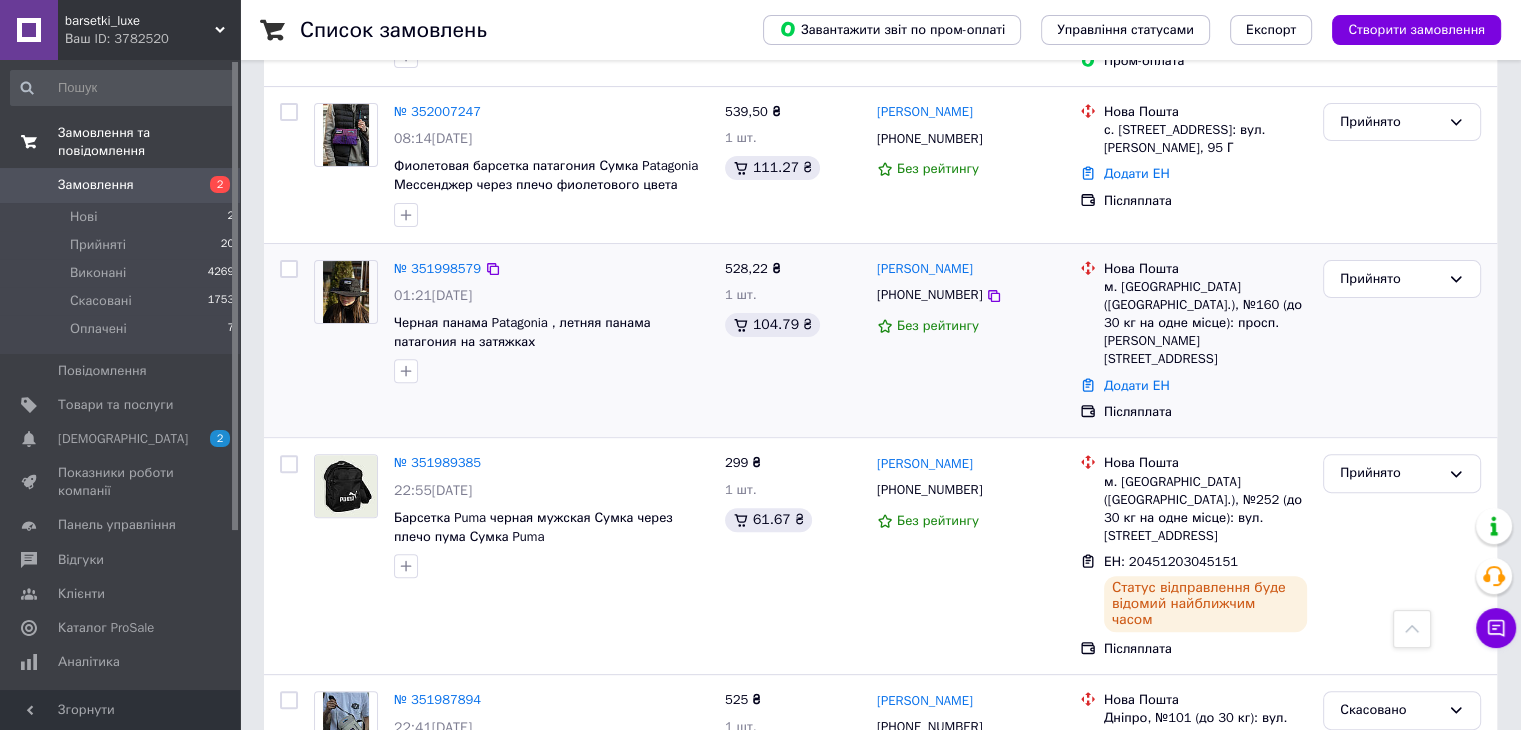 click on "м. [GEOGRAPHIC_DATA] ([GEOGRAPHIC_DATA].), №160 (до 30 кг на одне місце): просп. [PERSON_NAME][STREET_ADDRESS]" at bounding box center [1205, 323] 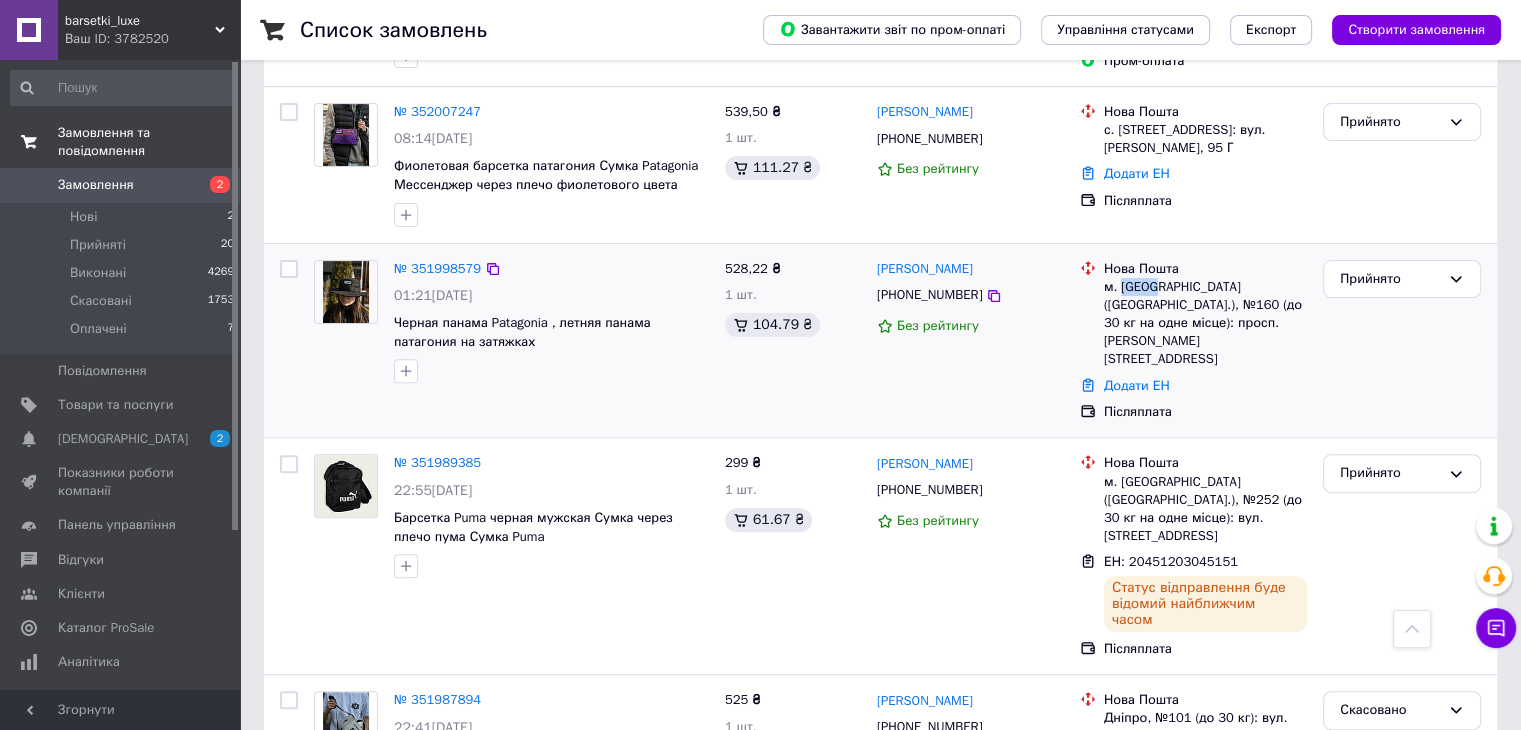 click on "м. [GEOGRAPHIC_DATA] ([GEOGRAPHIC_DATA].), №160 (до 30 кг на одне місце): просп. [PERSON_NAME][STREET_ADDRESS]" at bounding box center [1205, 323] 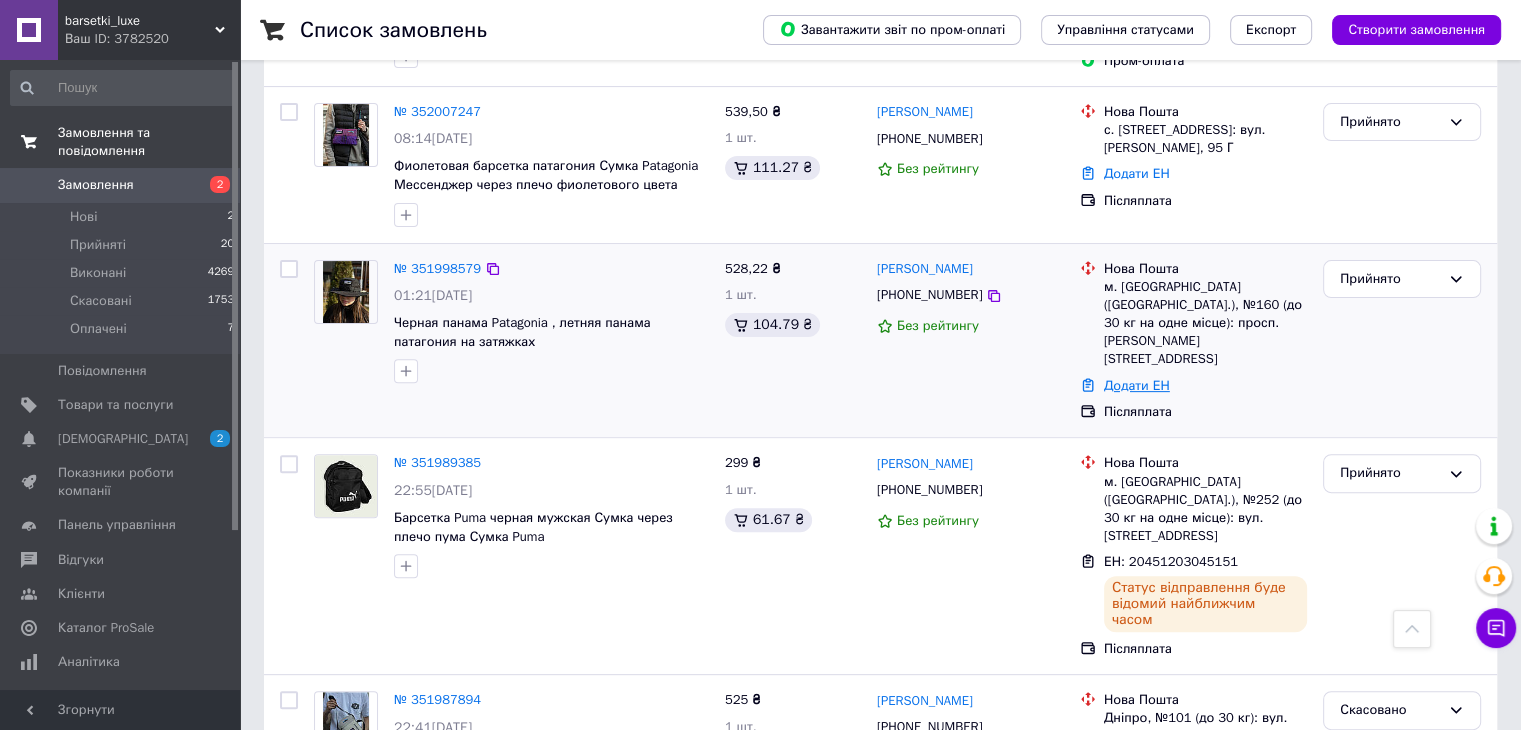 click on "Додати ЕН" at bounding box center [1137, 385] 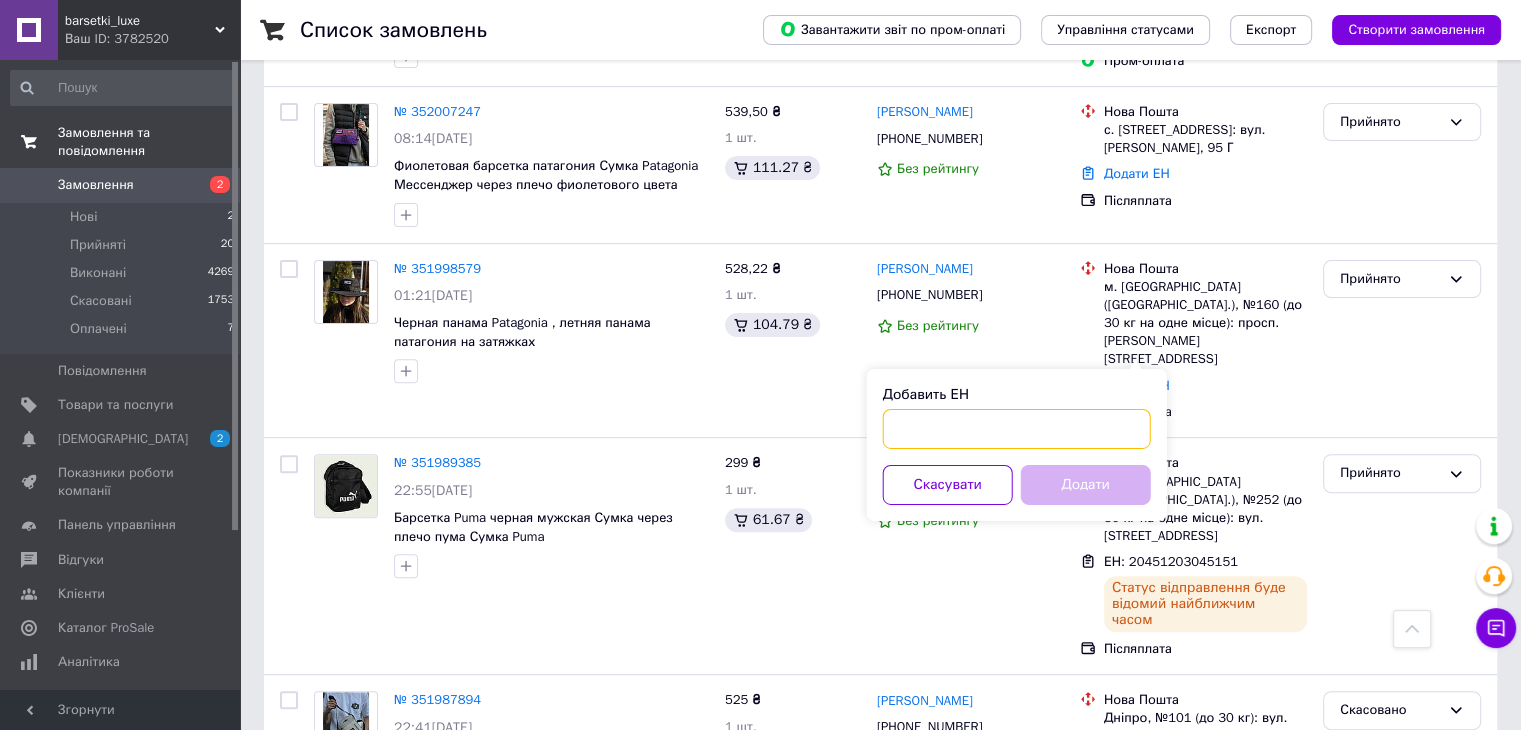 click on "Добавить ЕН" at bounding box center (1017, 429) 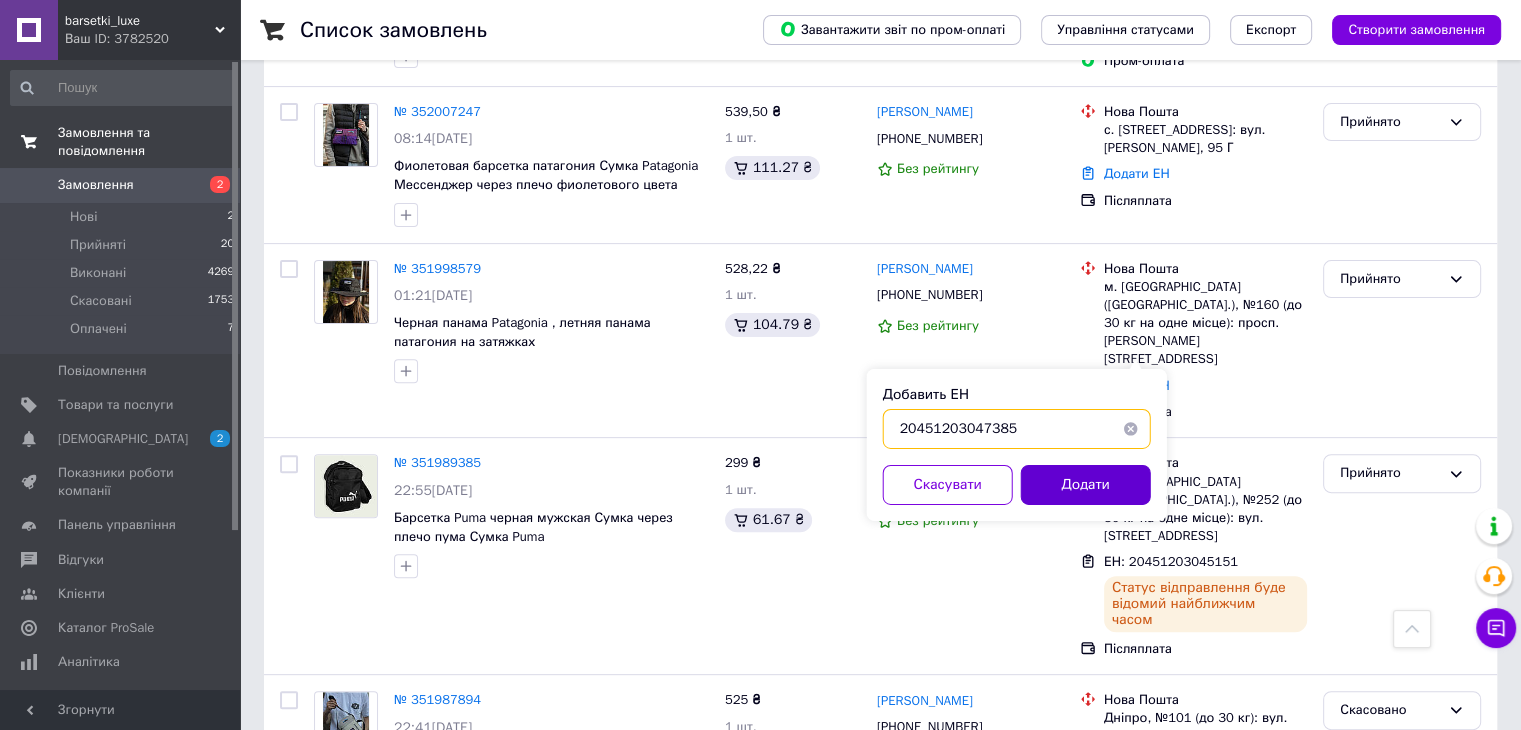 type on "20451203047385" 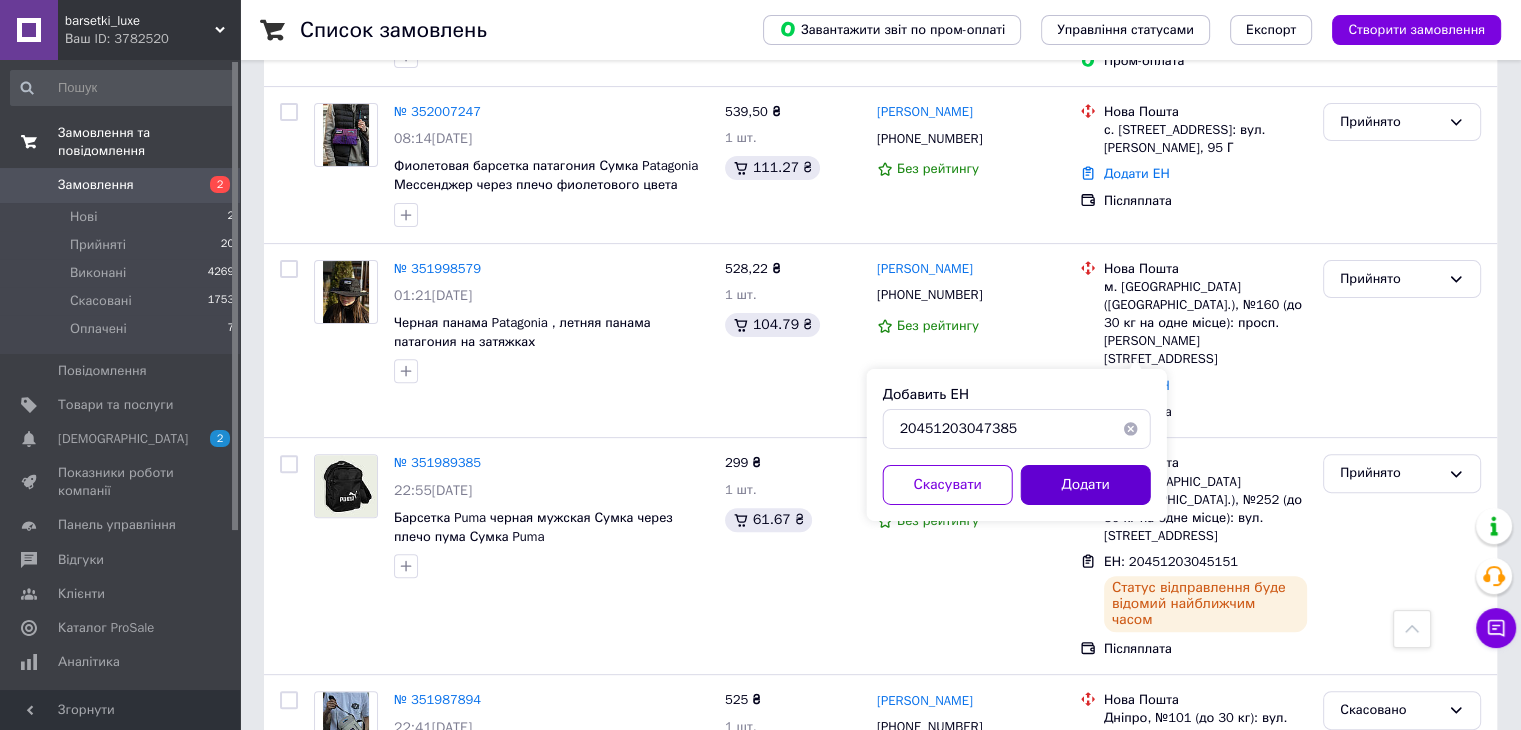 click on "Додати" at bounding box center [1086, 485] 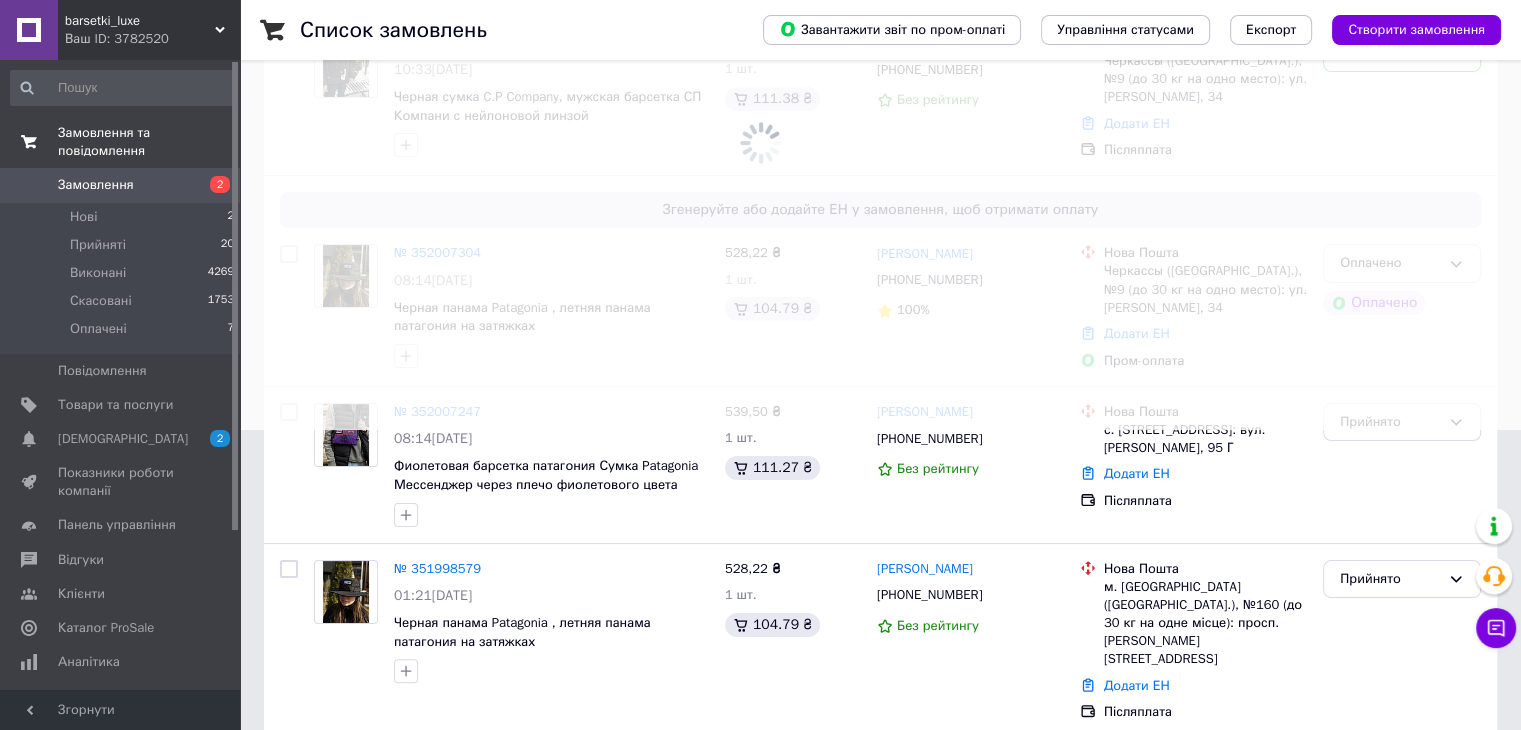 scroll, scrollTop: 400, scrollLeft: 0, axis: vertical 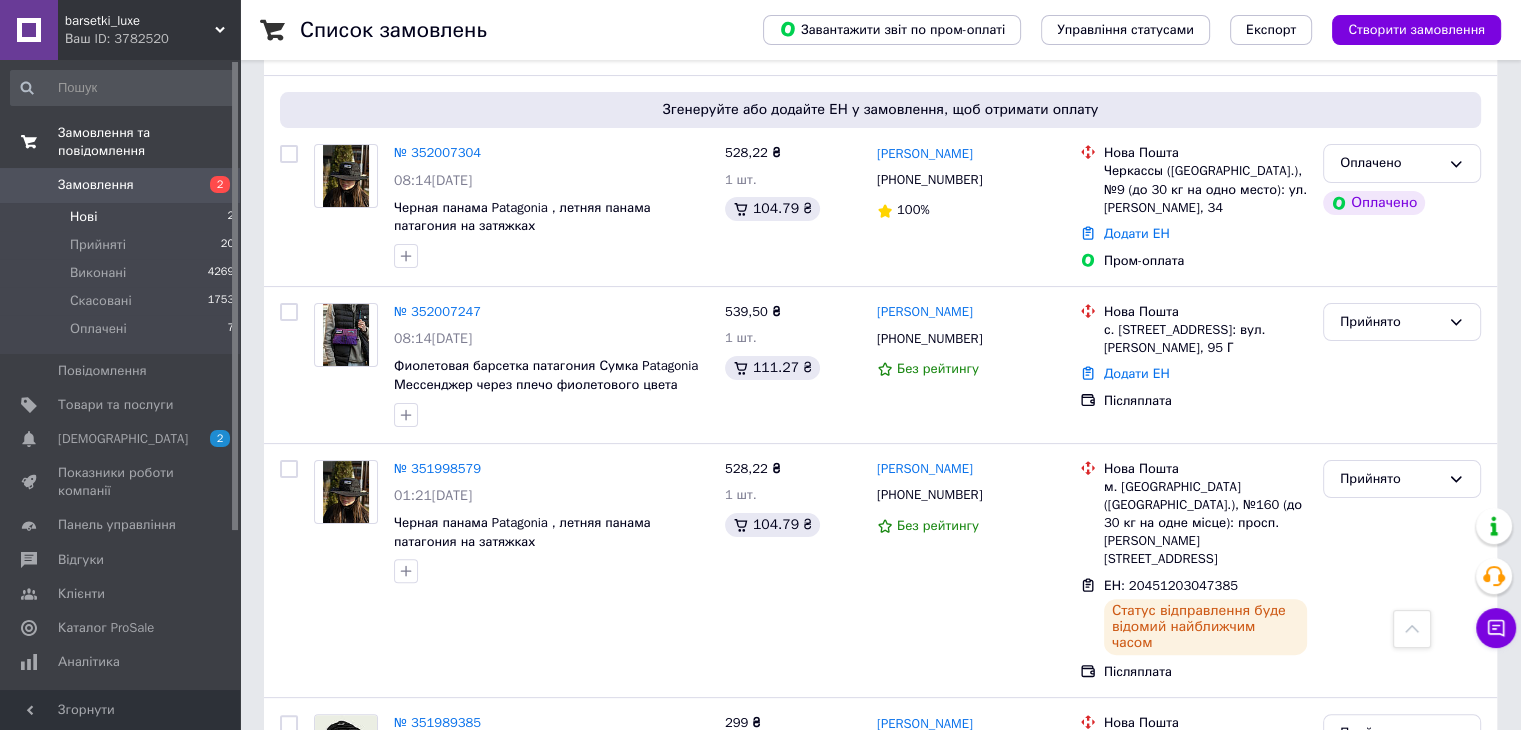 click on "Нові 2" at bounding box center (123, 217) 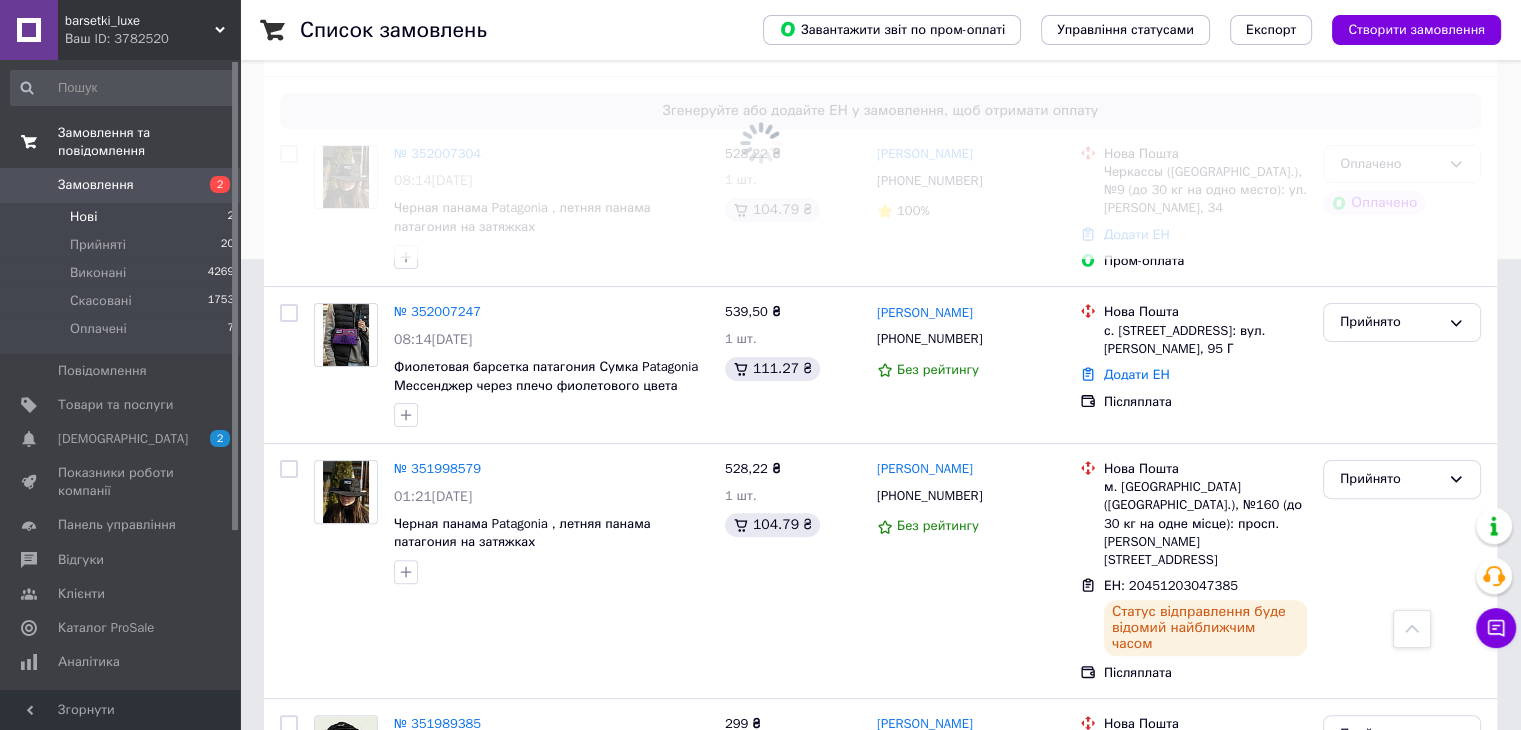 scroll, scrollTop: 0, scrollLeft: 0, axis: both 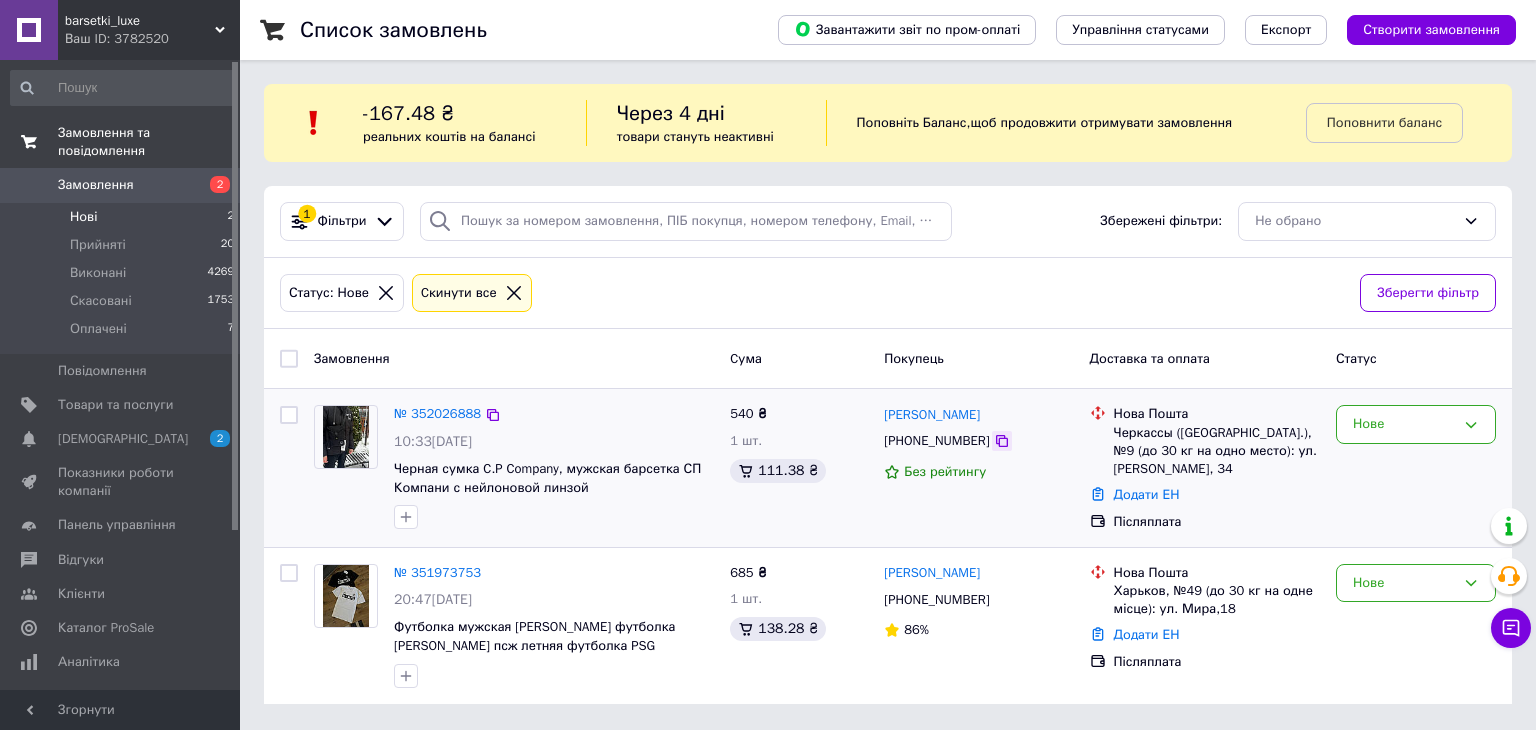 click 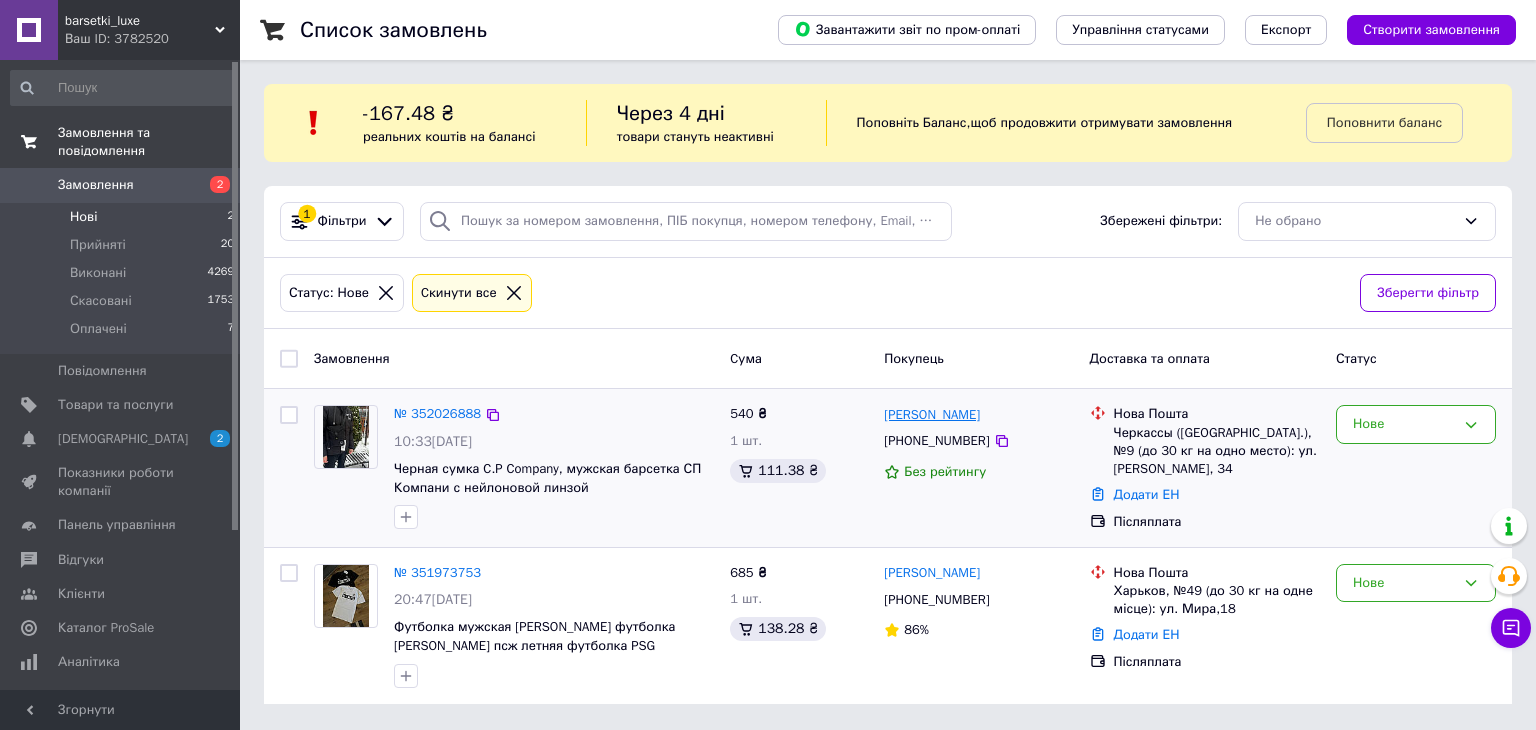 drag, startPoint x: 882, startPoint y: 415, endPoint x: 1007, endPoint y: 413, distance: 125.016 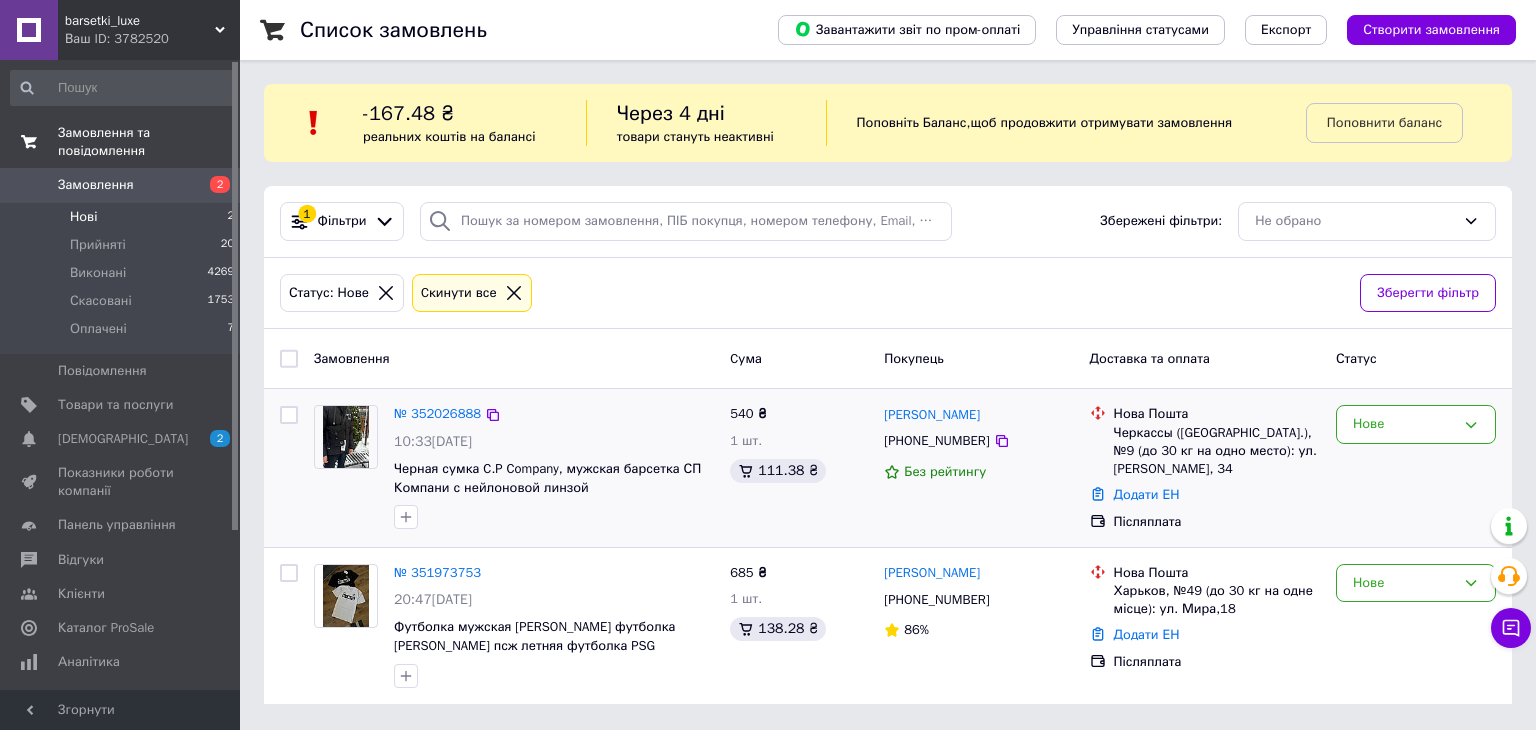 click on "Черкассы ([GEOGRAPHIC_DATA].), №9 (до 30 кг на одно место): ул. [PERSON_NAME], 34" at bounding box center [1217, 451] 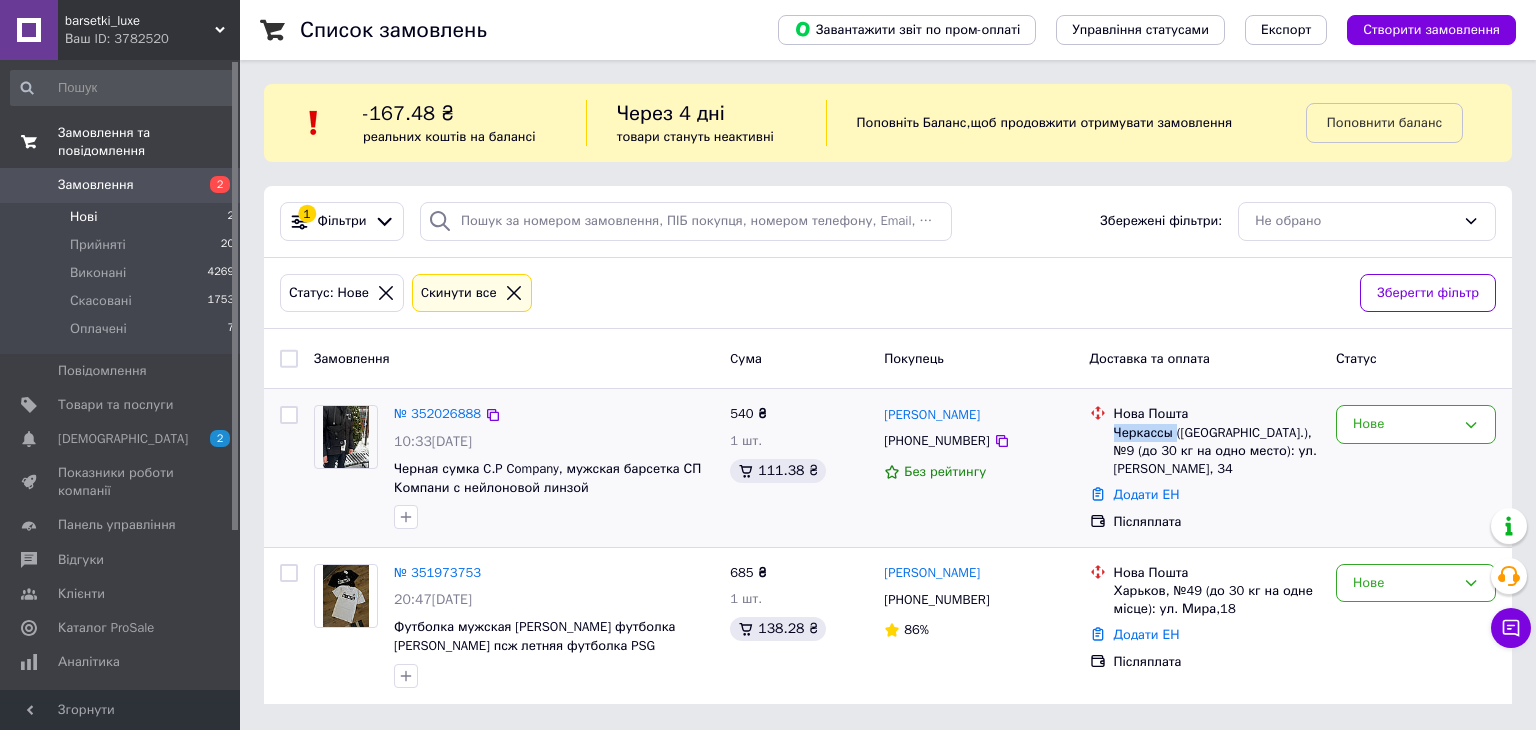 click on "Черкассы ([GEOGRAPHIC_DATA].), №9 (до 30 кг на одно место): ул. [PERSON_NAME], 34" at bounding box center [1217, 451] 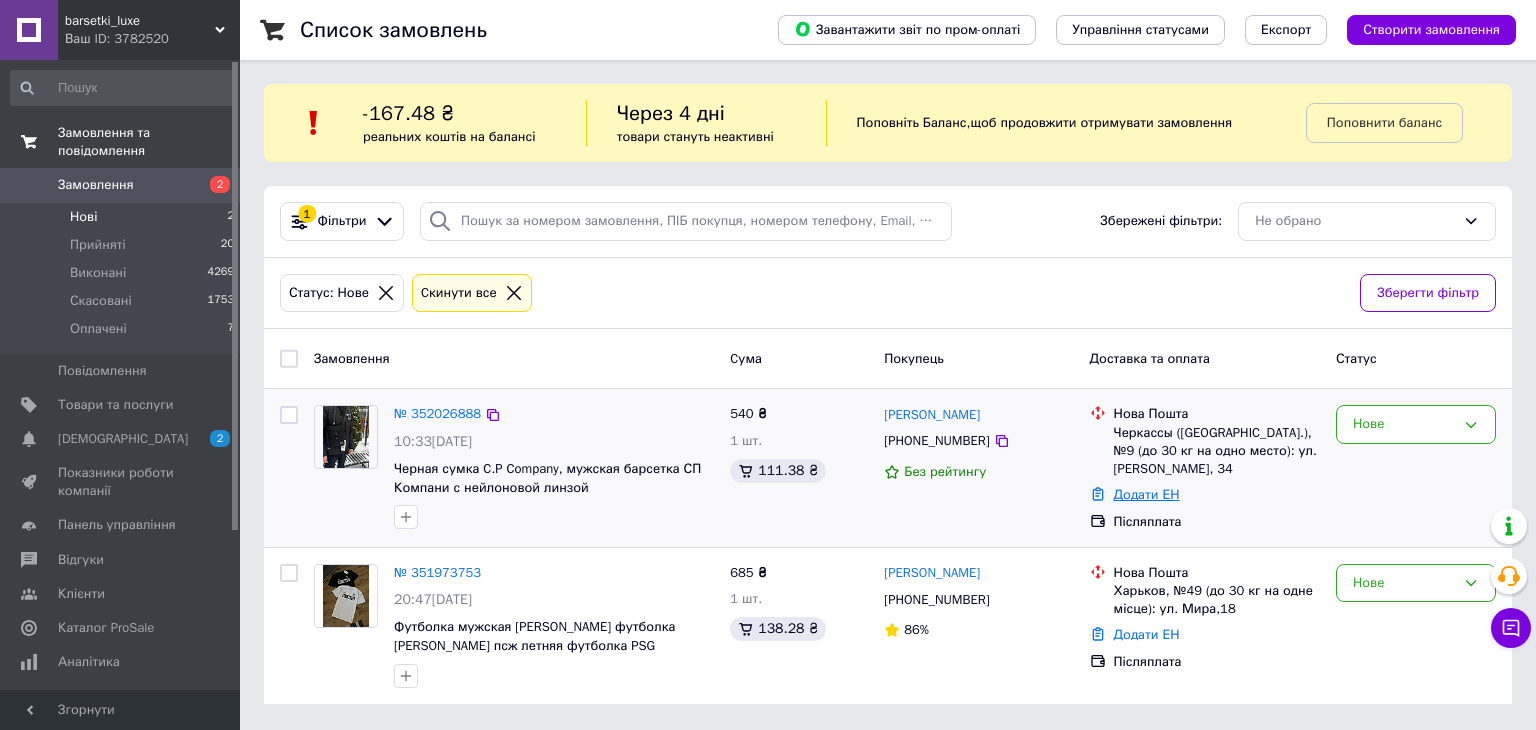 click on "Додати ЕН" at bounding box center (1147, 494) 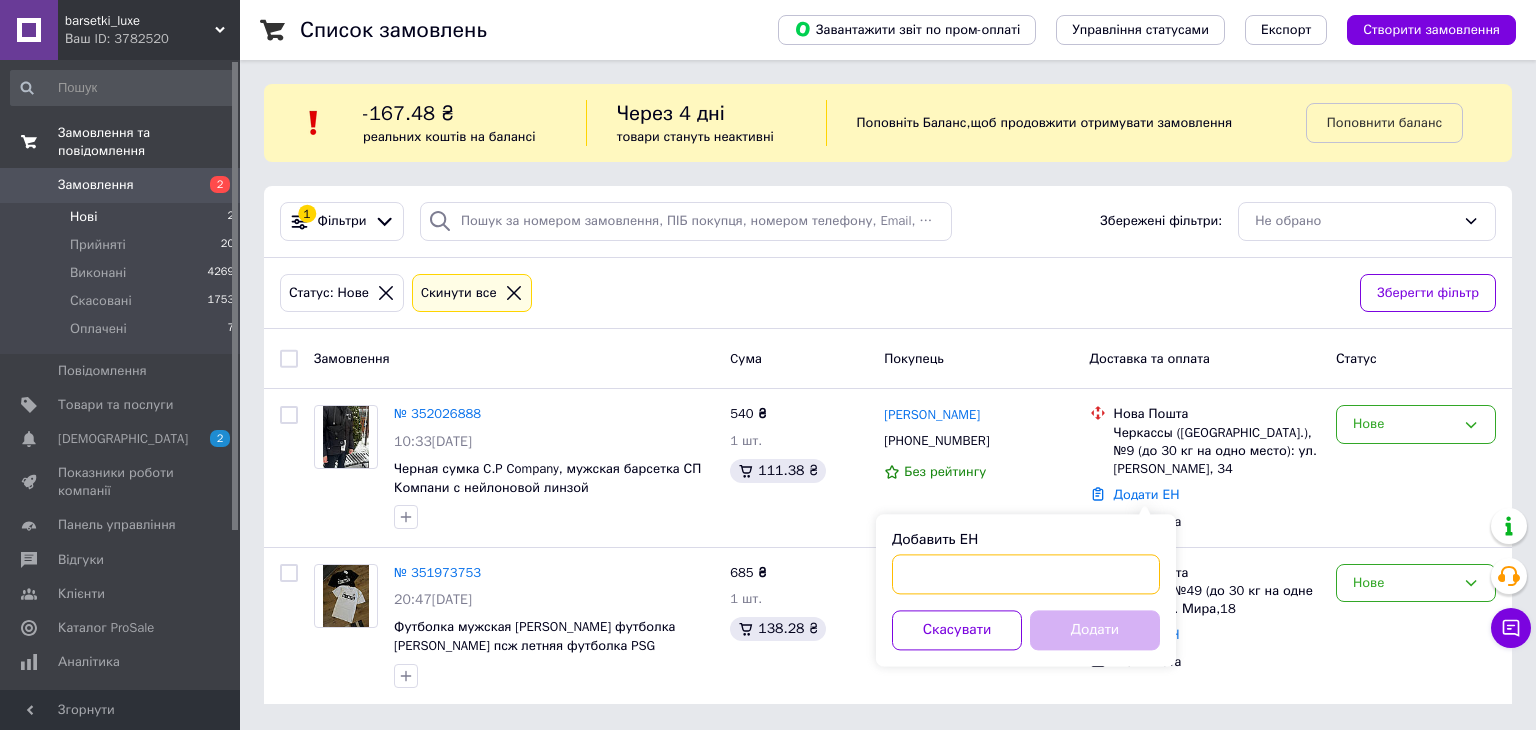 click on "Добавить ЕН" at bounding box center [1026, 574] 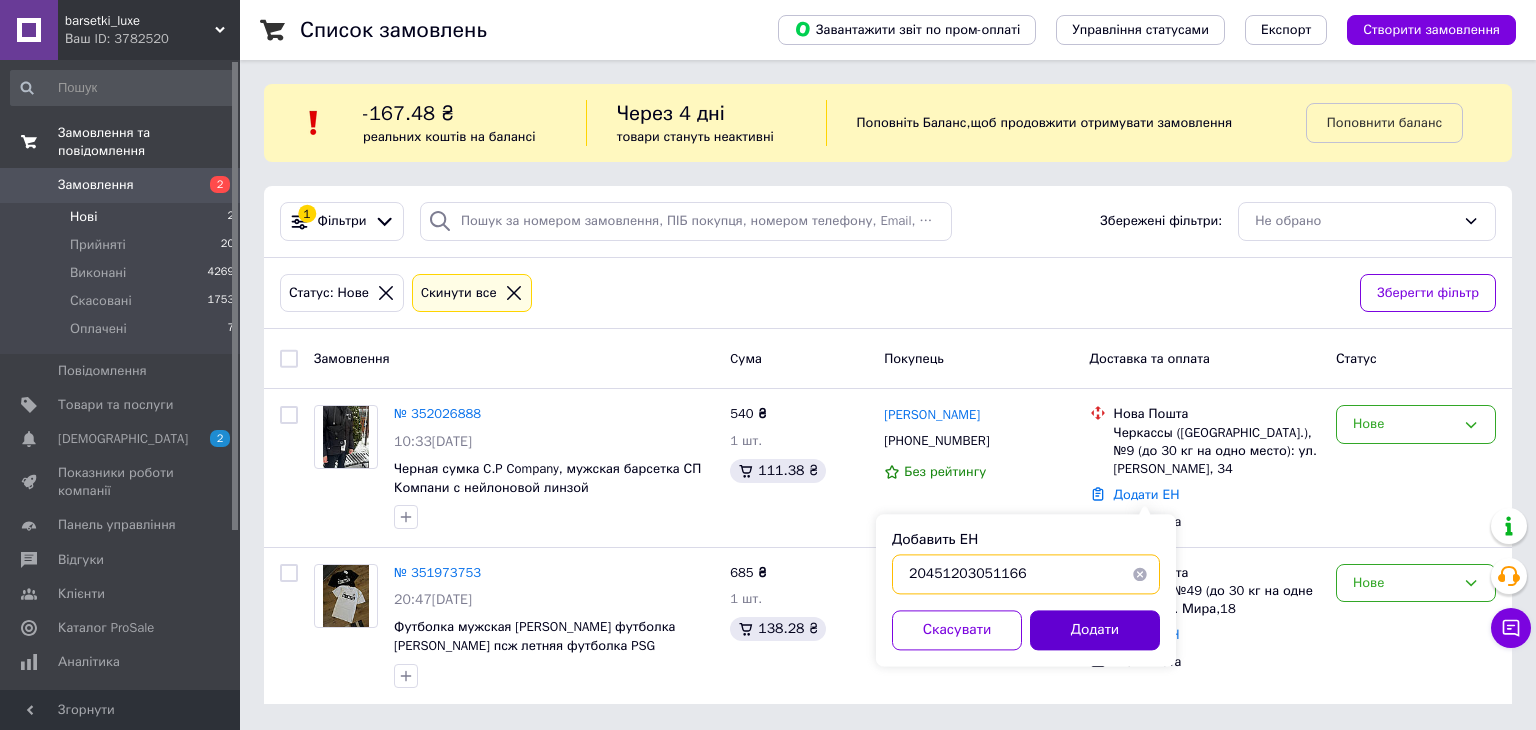 type on "20451203051166" 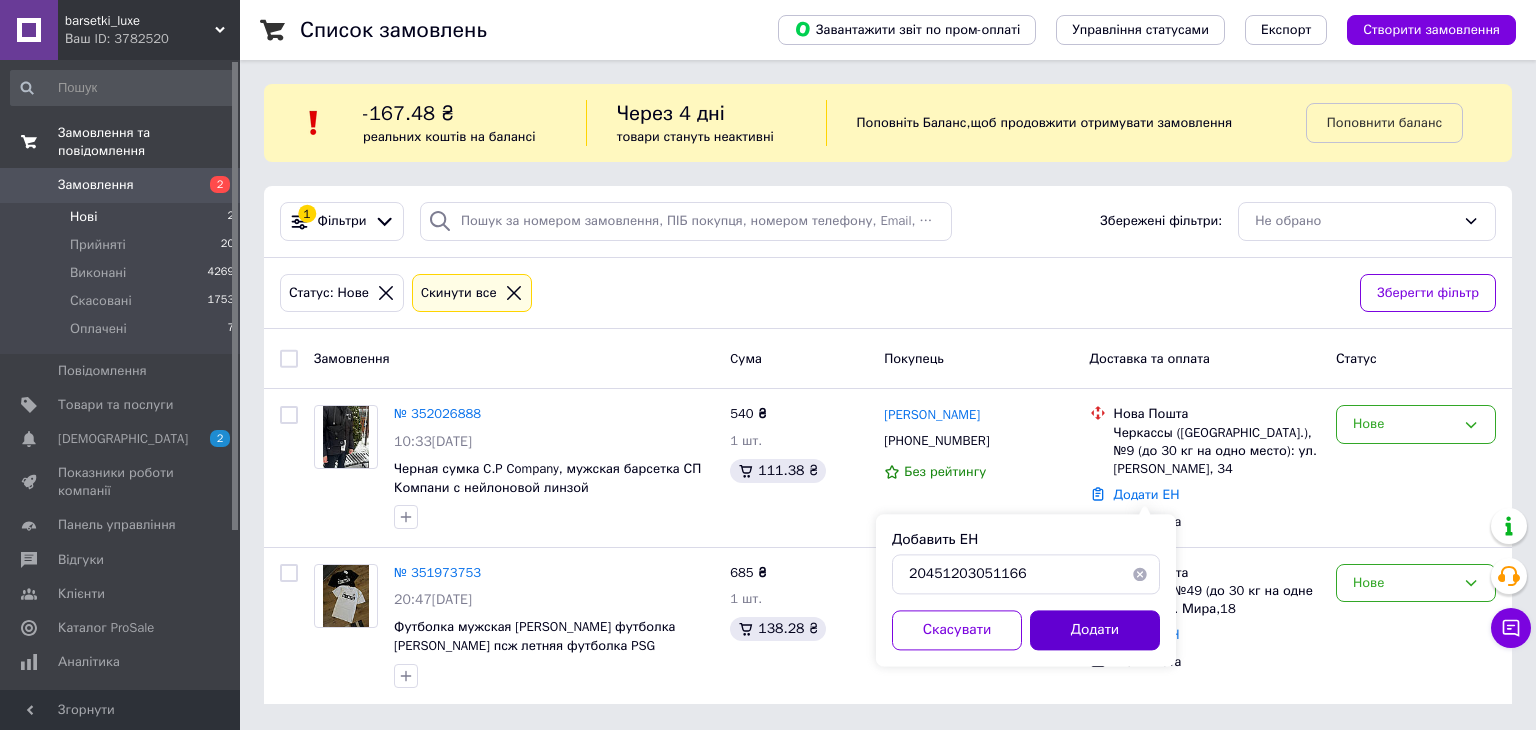 click on "Додати" at bounding box center (1095, 630) 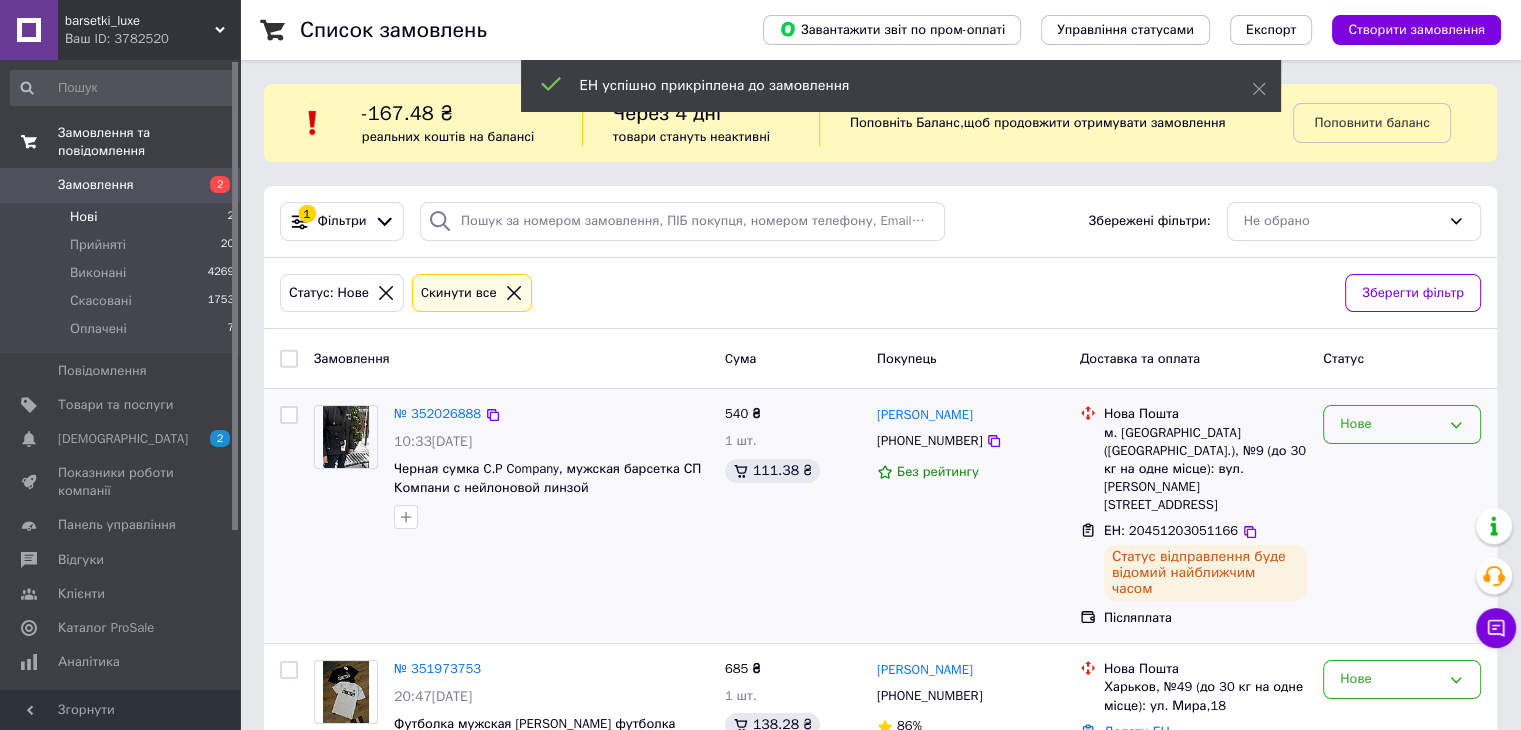 click on "Нове" at bounding box center (1390, 424) 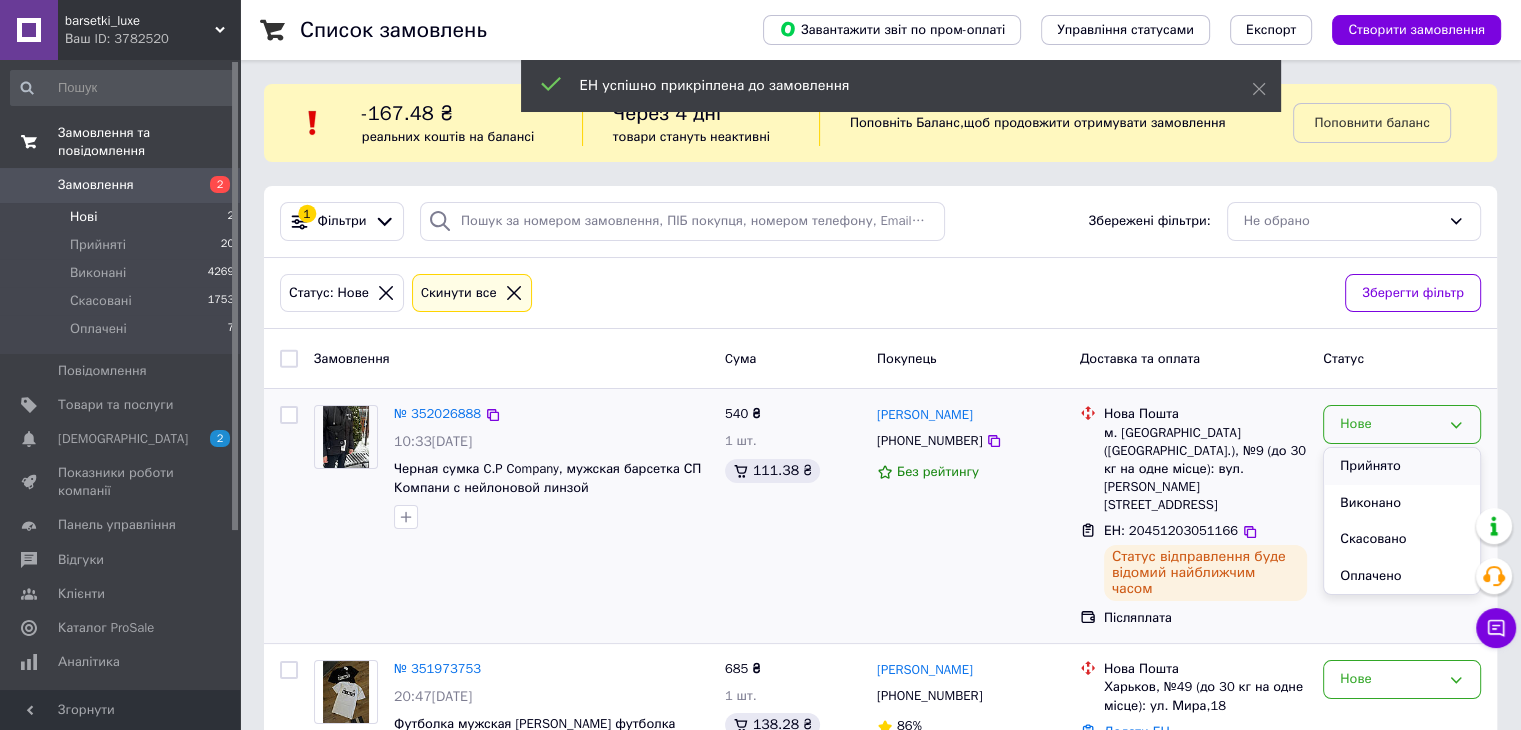 click on "Прийнято" at bounding box center (1402, 466) 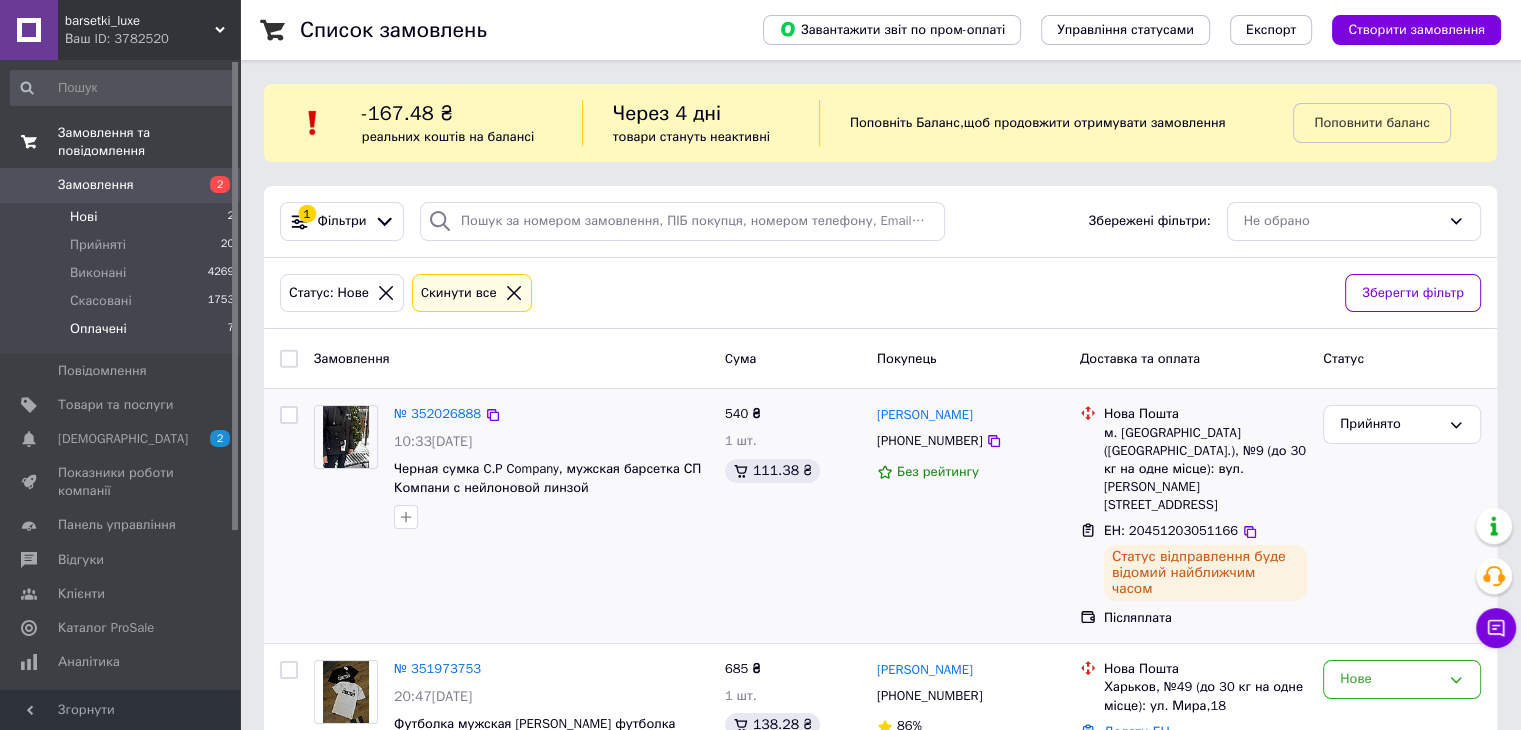 click on "Оплачені 7" at bounding box center (123, 334) 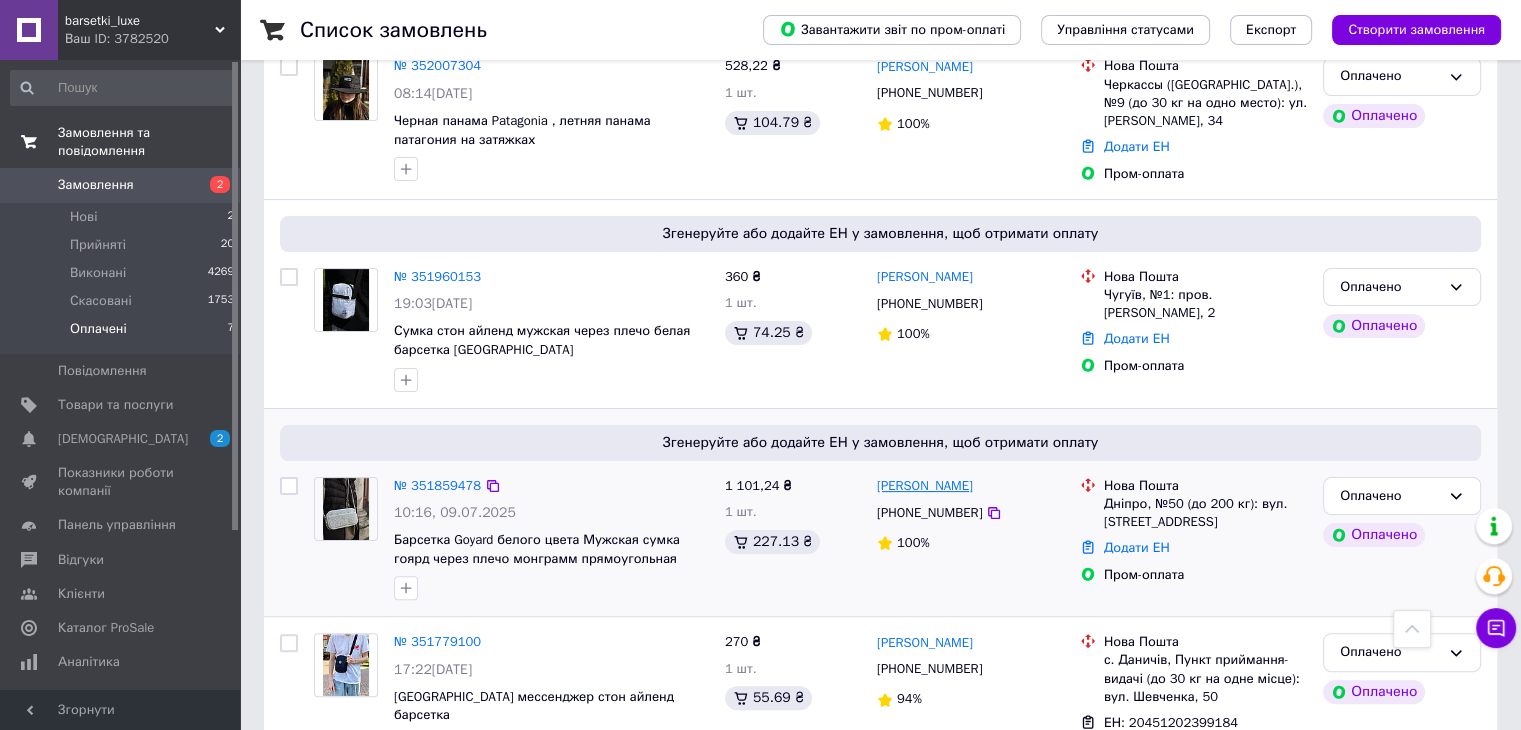 scroll, scrollTop: 600, scrollLeft: 0, axis: vertical 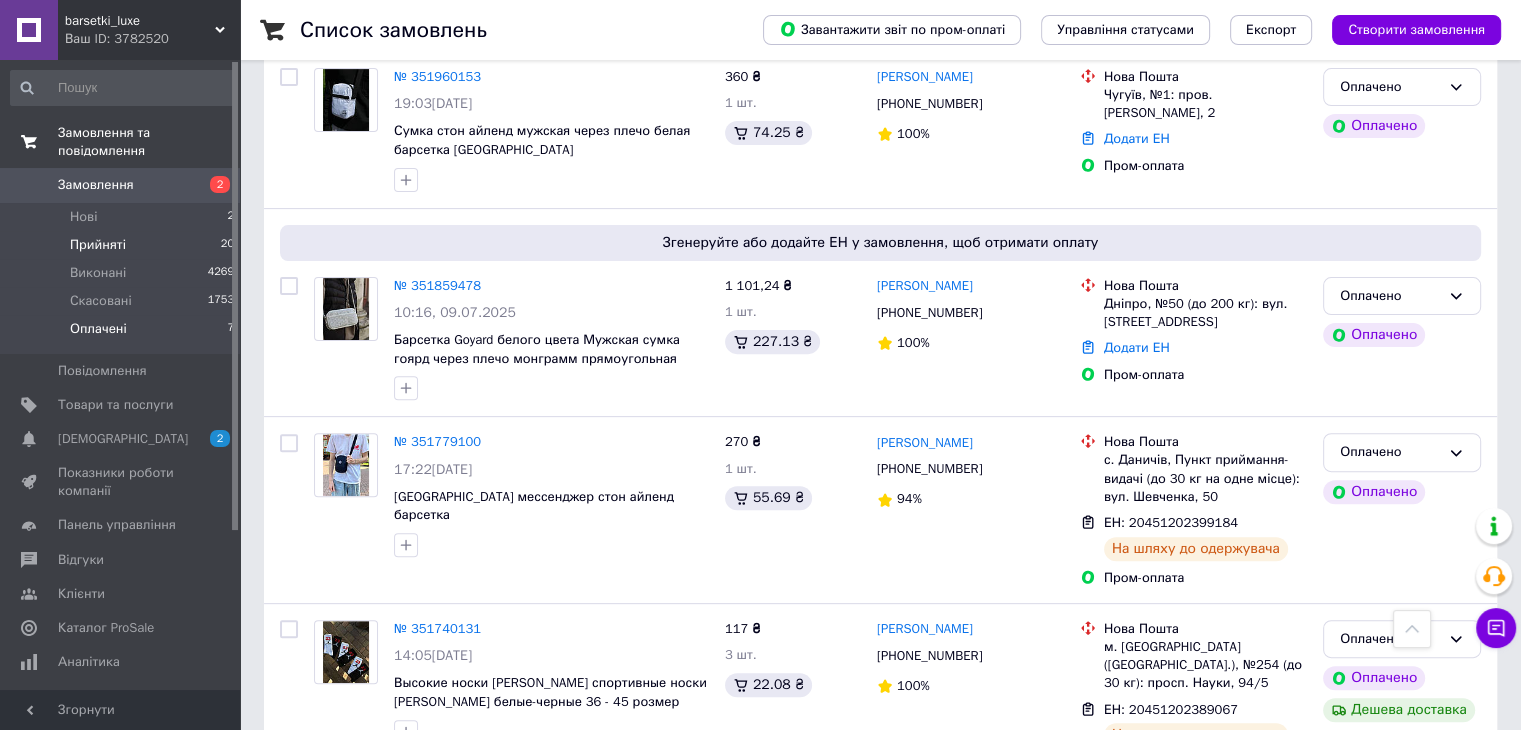 click on "Прийняті 20" at bounding box center [123, 245] 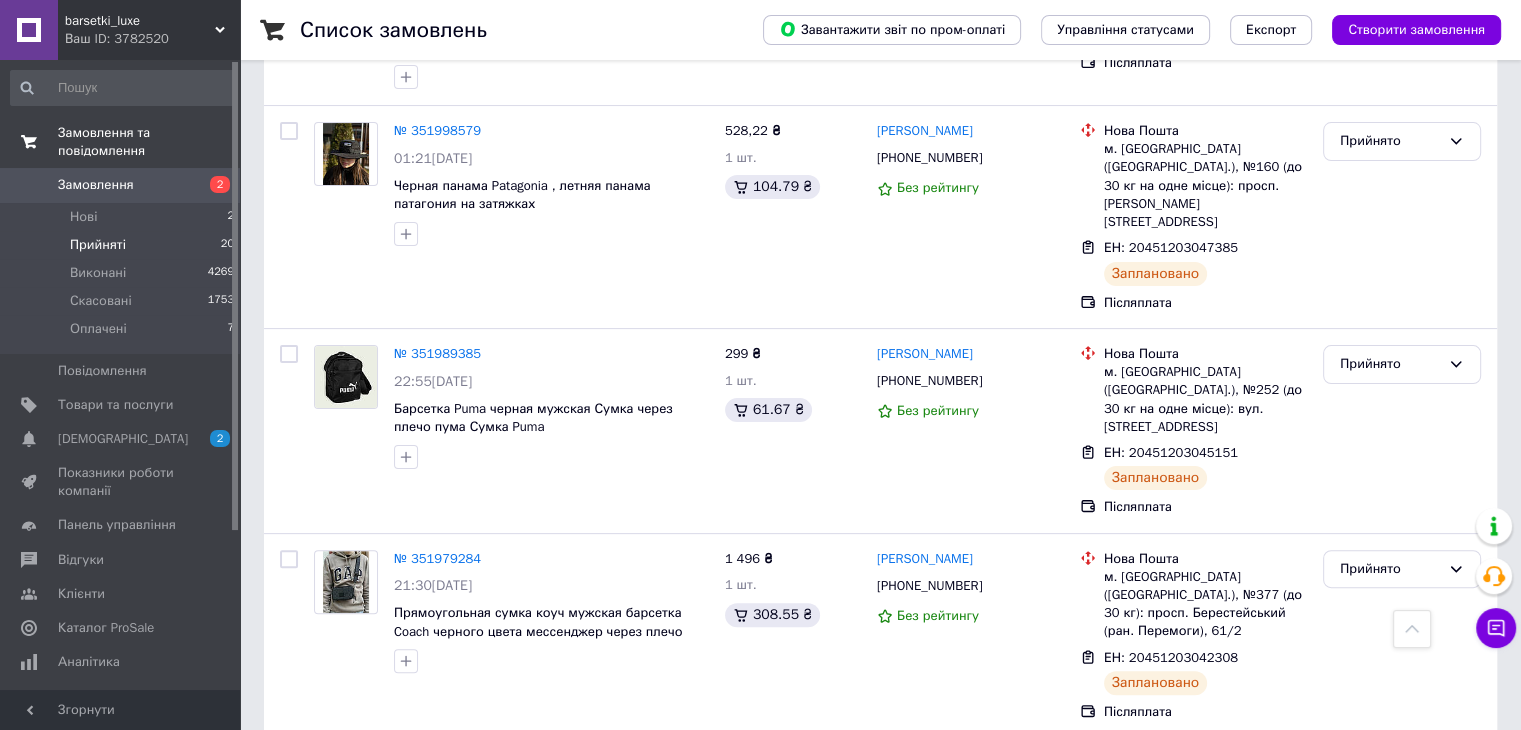 scroll, scrollTop: 0, scrollLeft: 0, axis: both 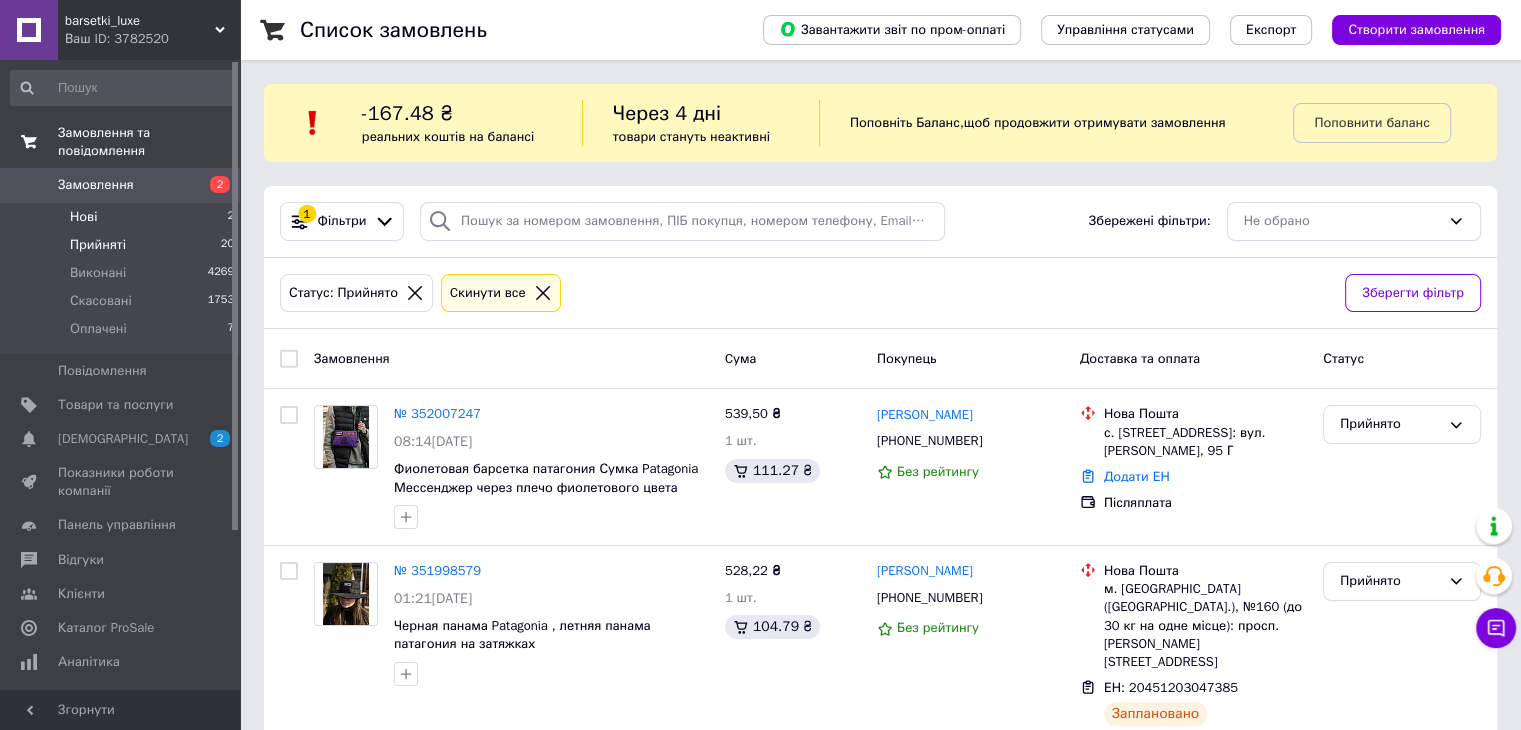 click on "Нові 2" at bounding box center (123, 217) 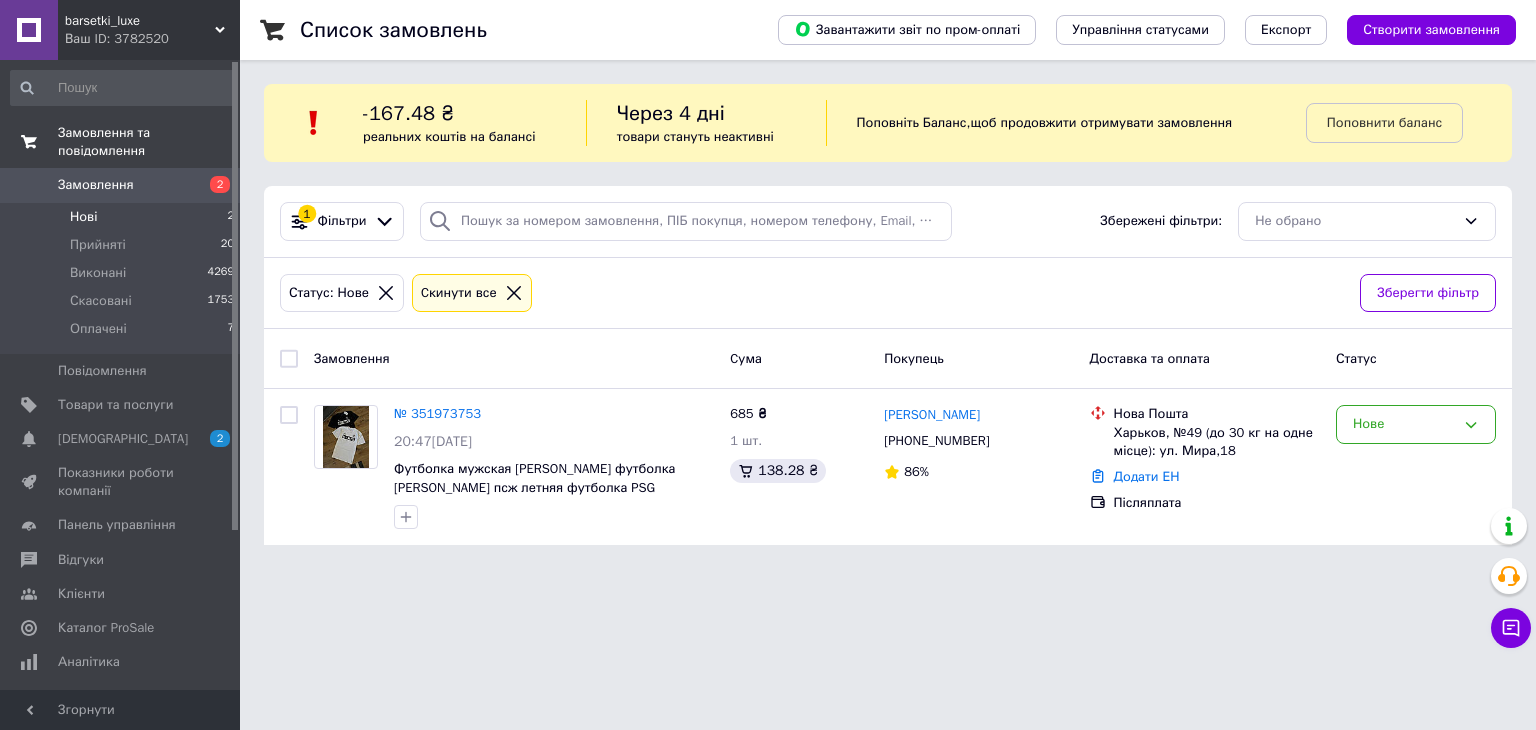 click on "Нові 2" at bounding box center [123, 217] 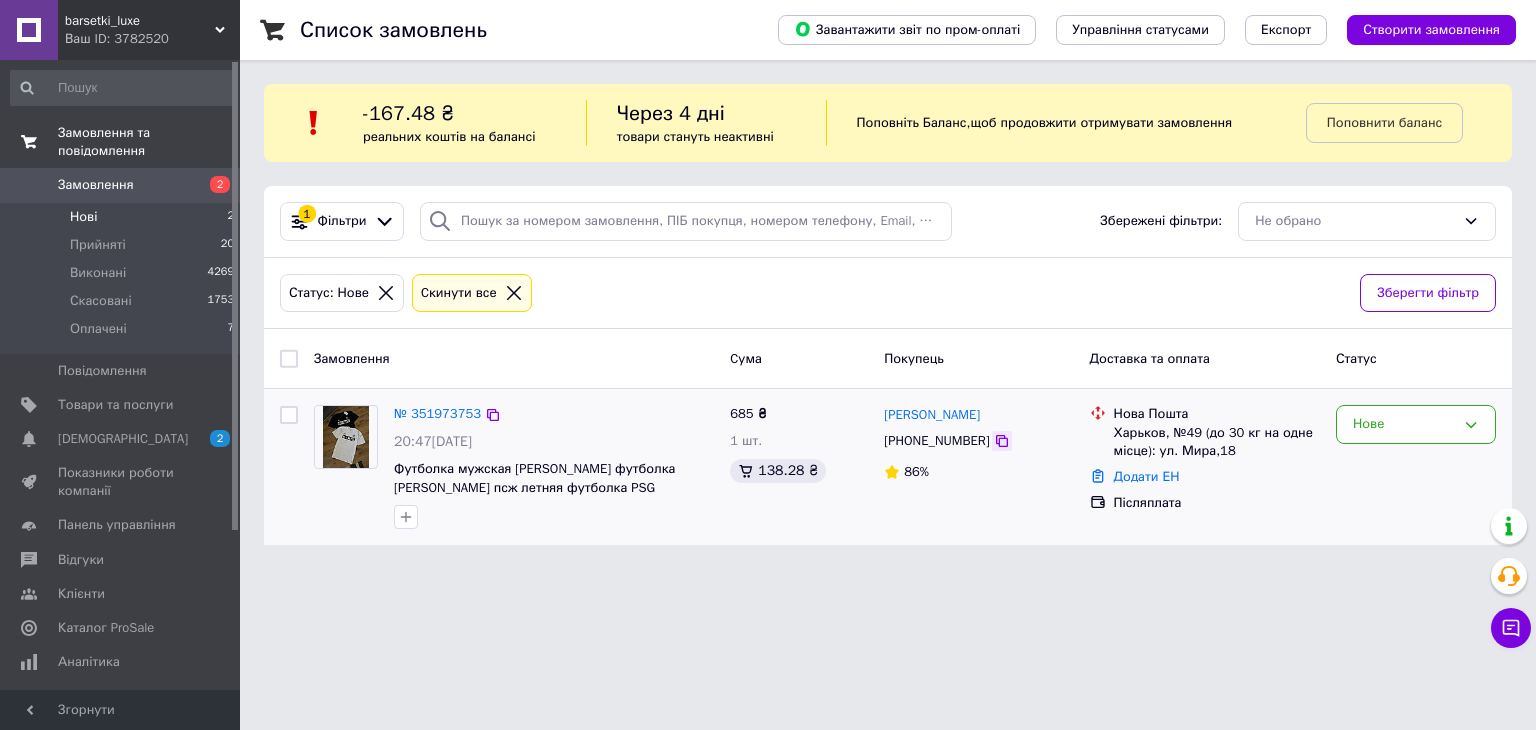click 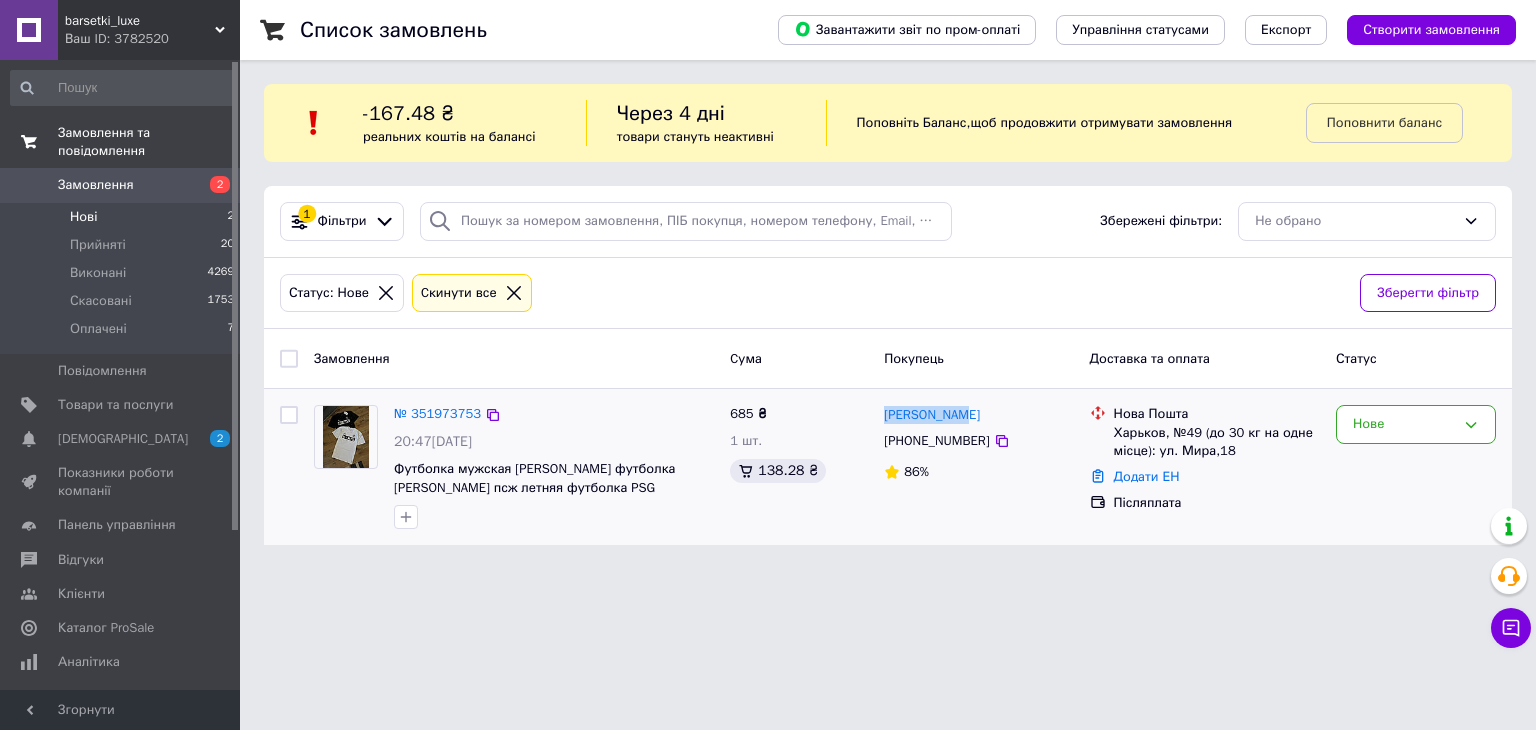 drag, startPoint x: 881, startPoint y: 413, endPoint x: 969, endPoint y: 413, distance: 88 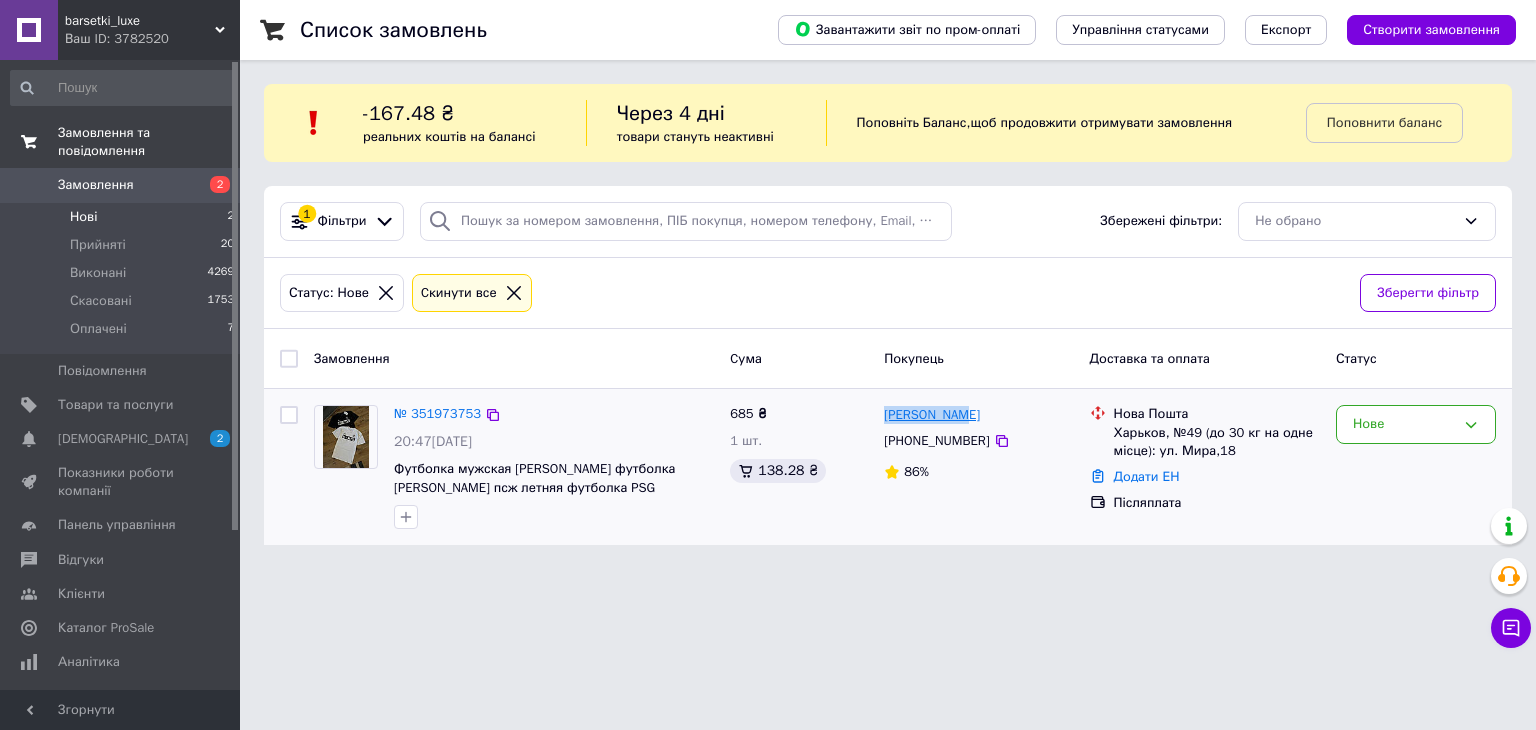 copy on "[PERSON_NAME]" 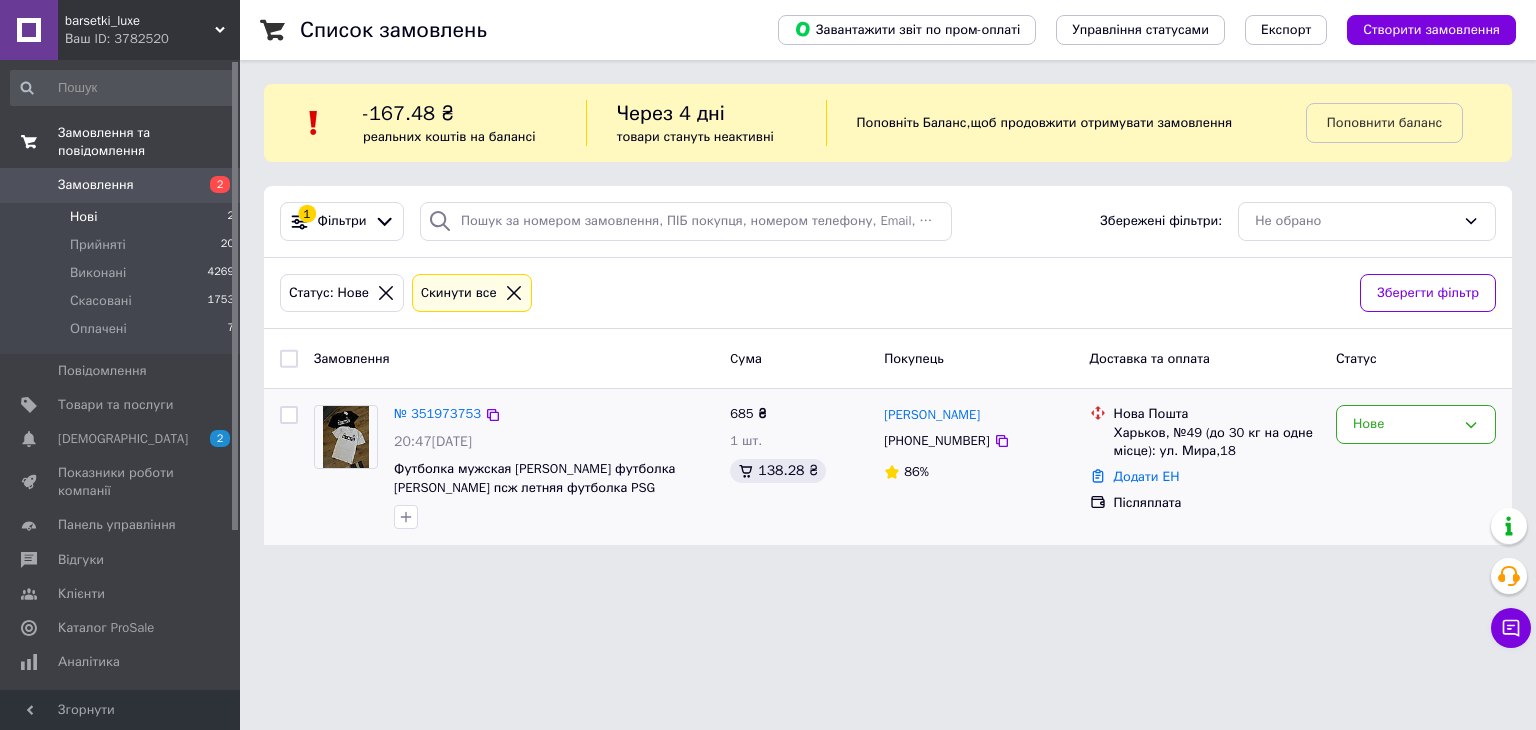 click on "Харьков, №49 (до 30 кг на одне місце): ул. Мира,18" at bounding box center [1217, 442] 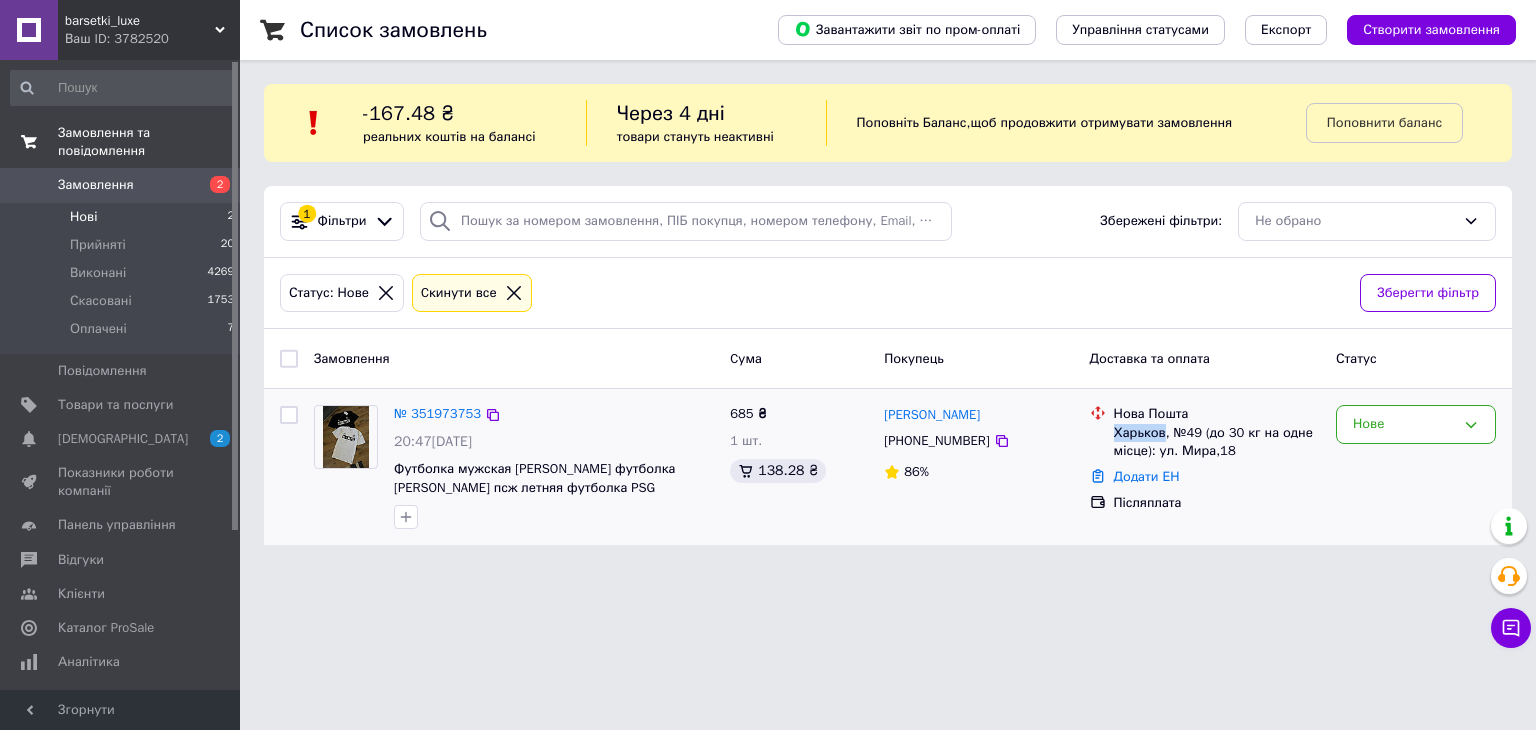 click on "Харьков, №49 (до 30 кг на одне місце): ул. Мира,18" at bounding box center (1217, 442) 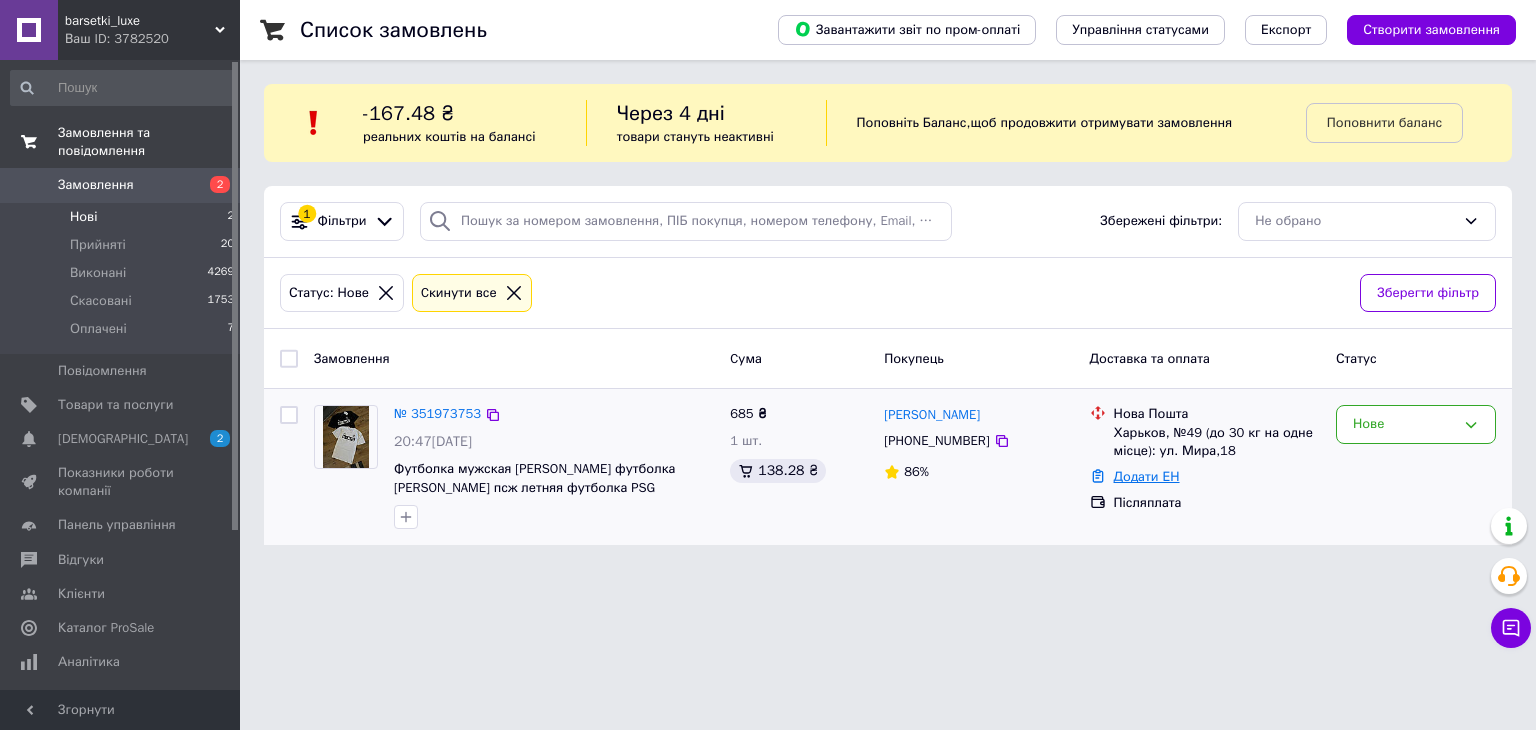 click on "Додати ЕН" at bounding box center [1147, 476] 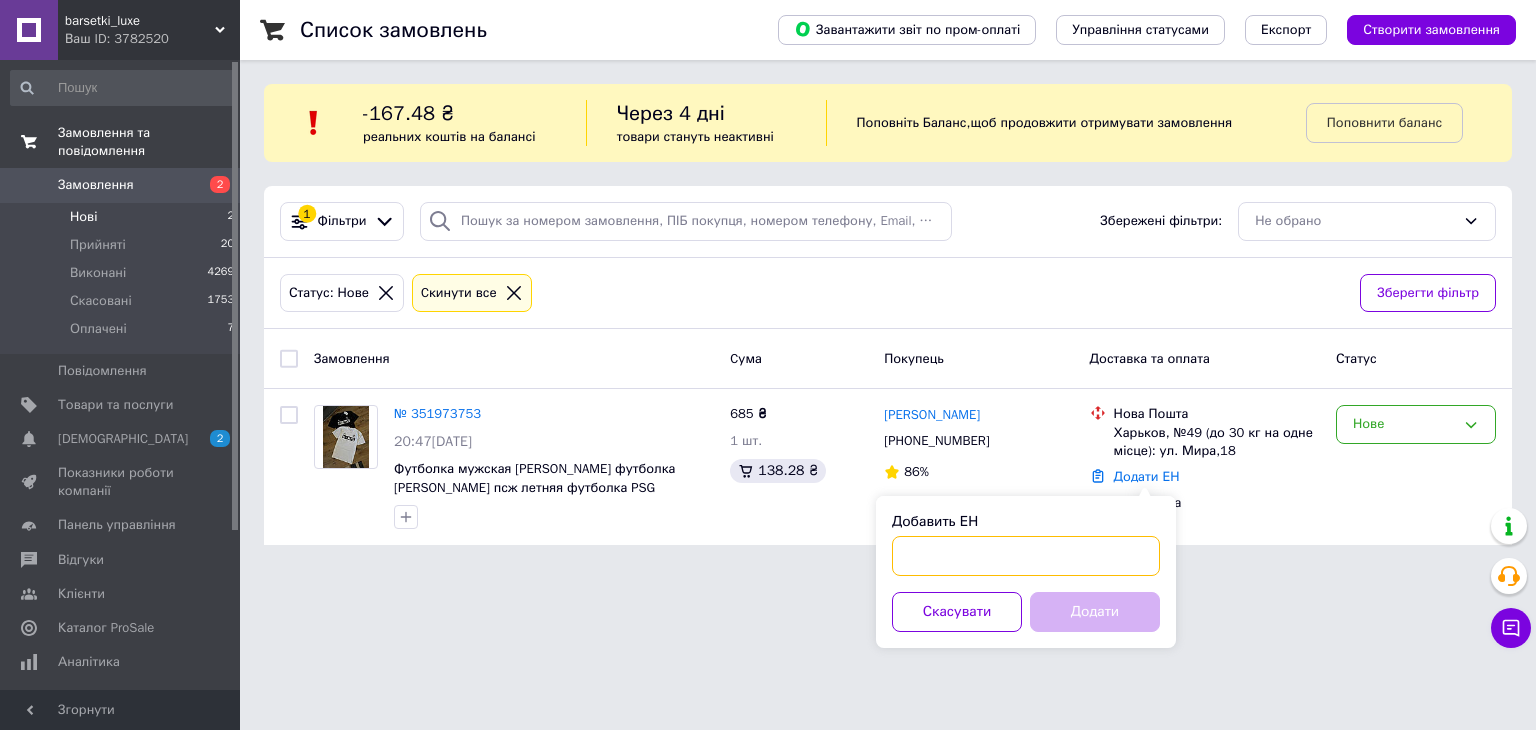 click on "Добавить ЕН" at bounding box center [1026, 556] 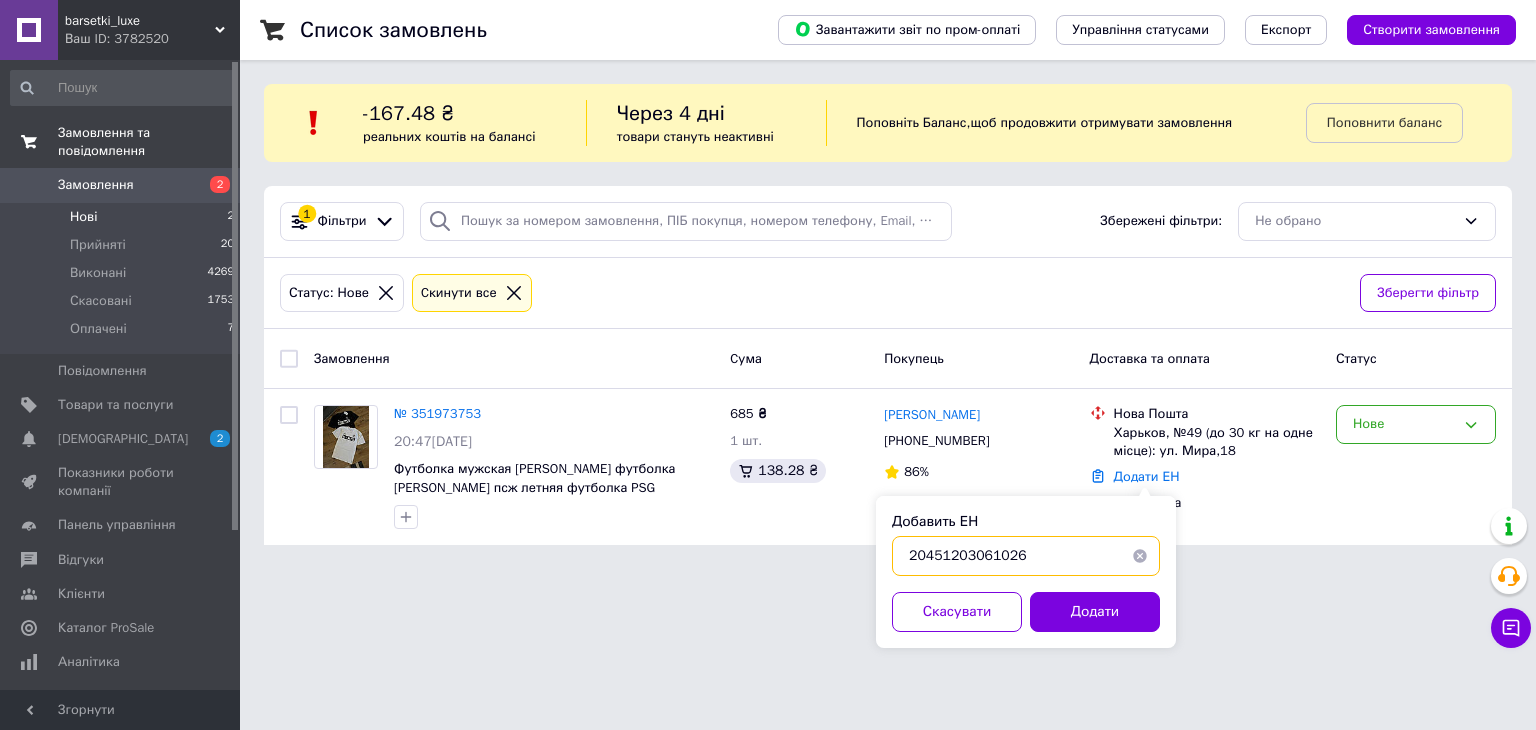 drag, startPoint x: 1113, startPoint y: 571, endPoint x: 1114, endPoint y: 590, distance: 19.026299 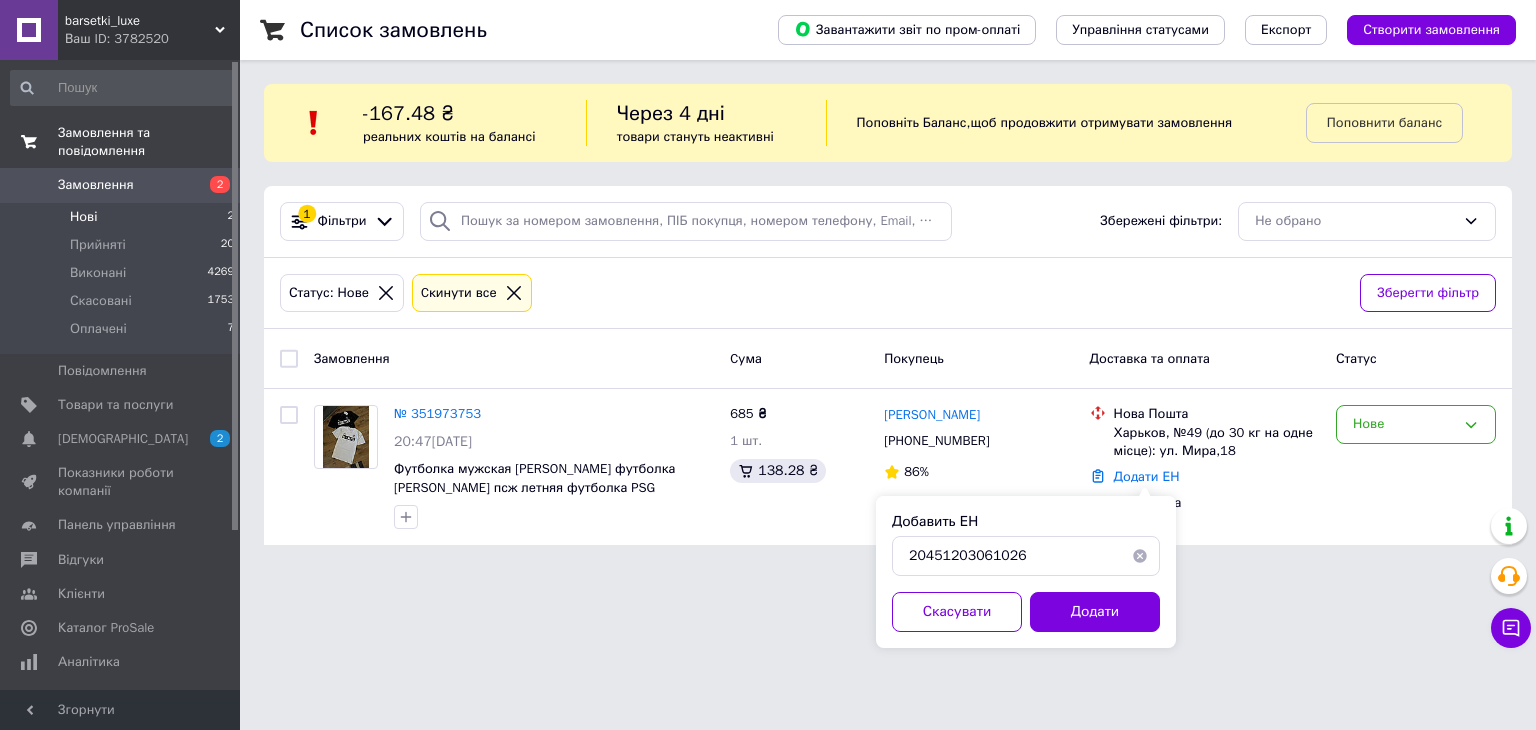 click on "Добавить ЕН 20451203061026 Скасувати Додати" at bounding box center [1026, 572] 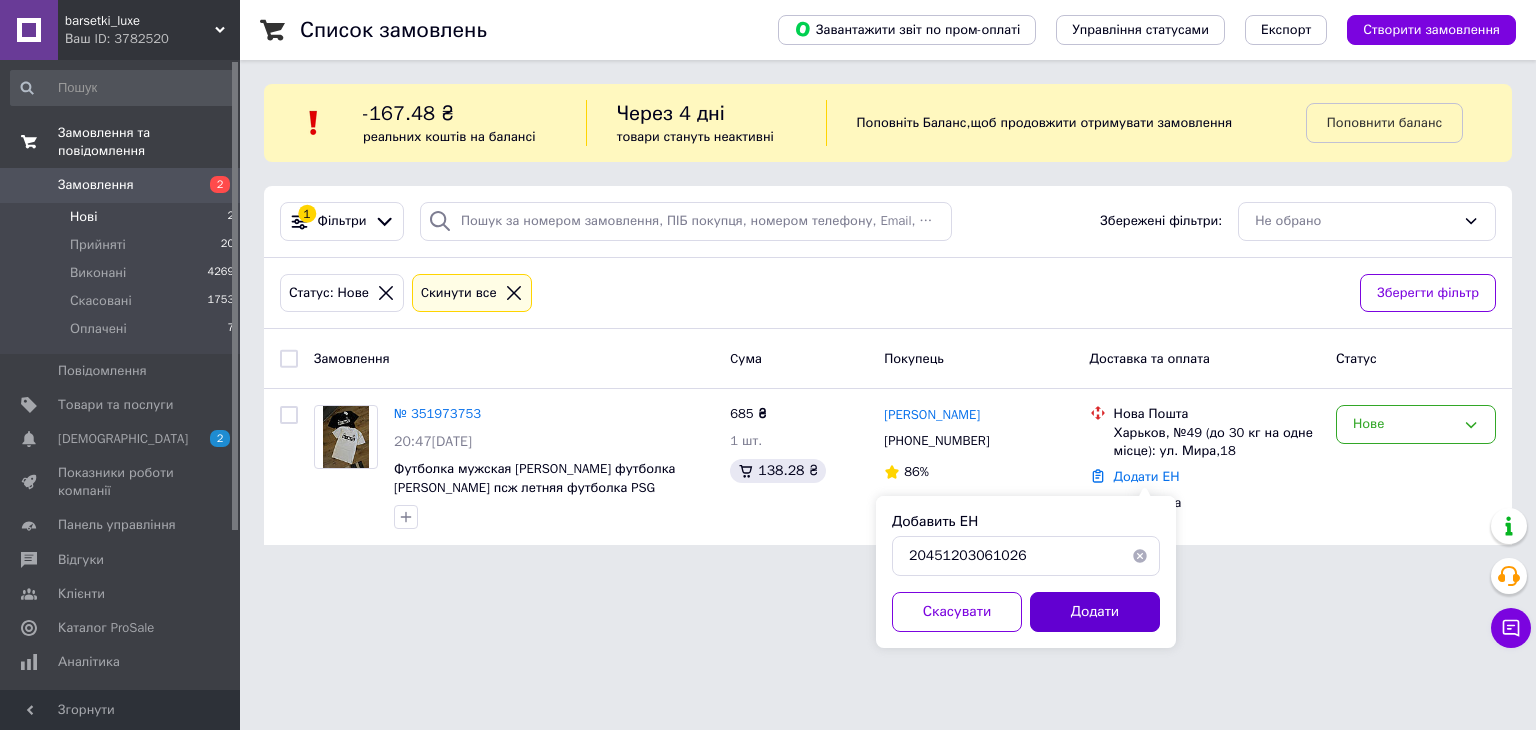 click on "Додати" at bounding box center (1095, 612) 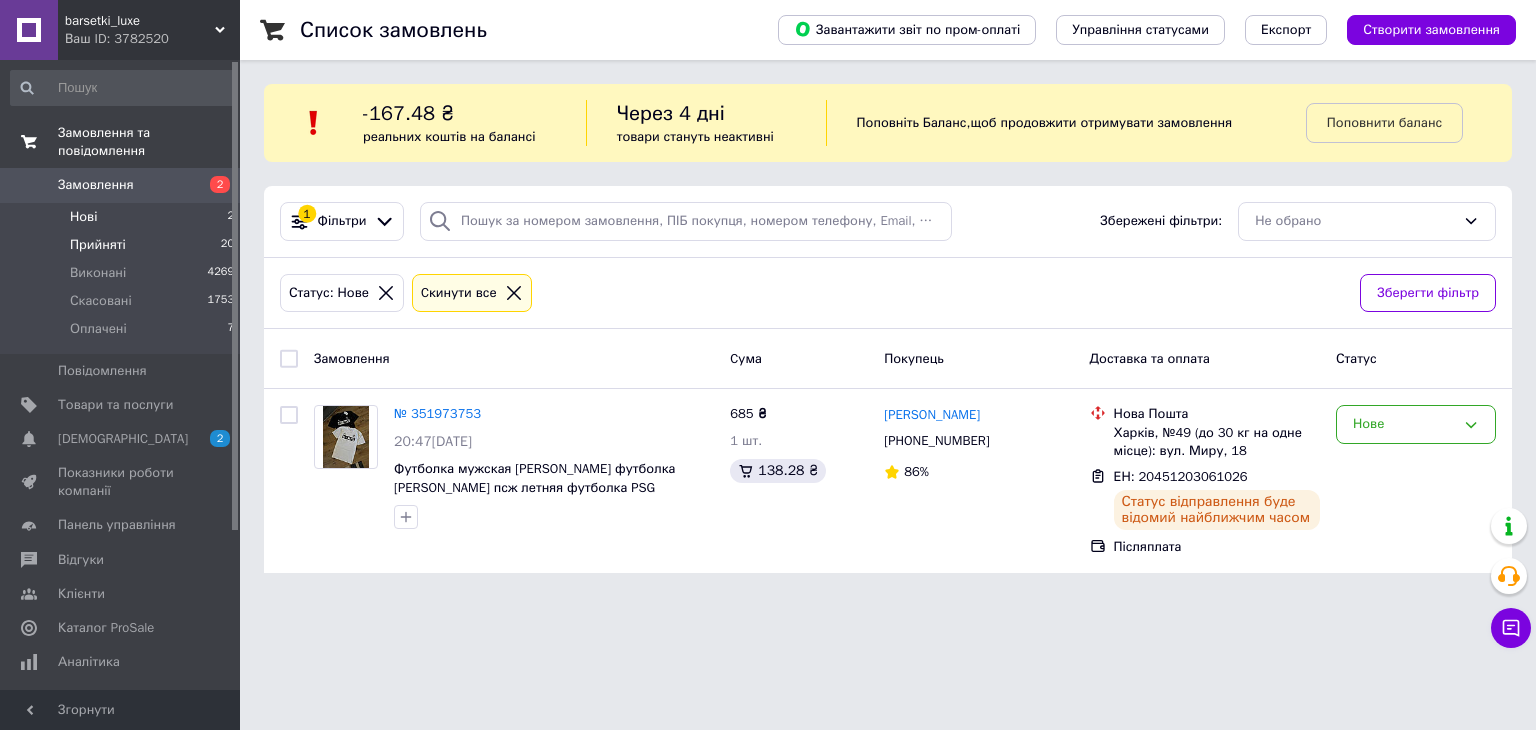 click on "Прийняті 20" at bounding box center [123, 245] 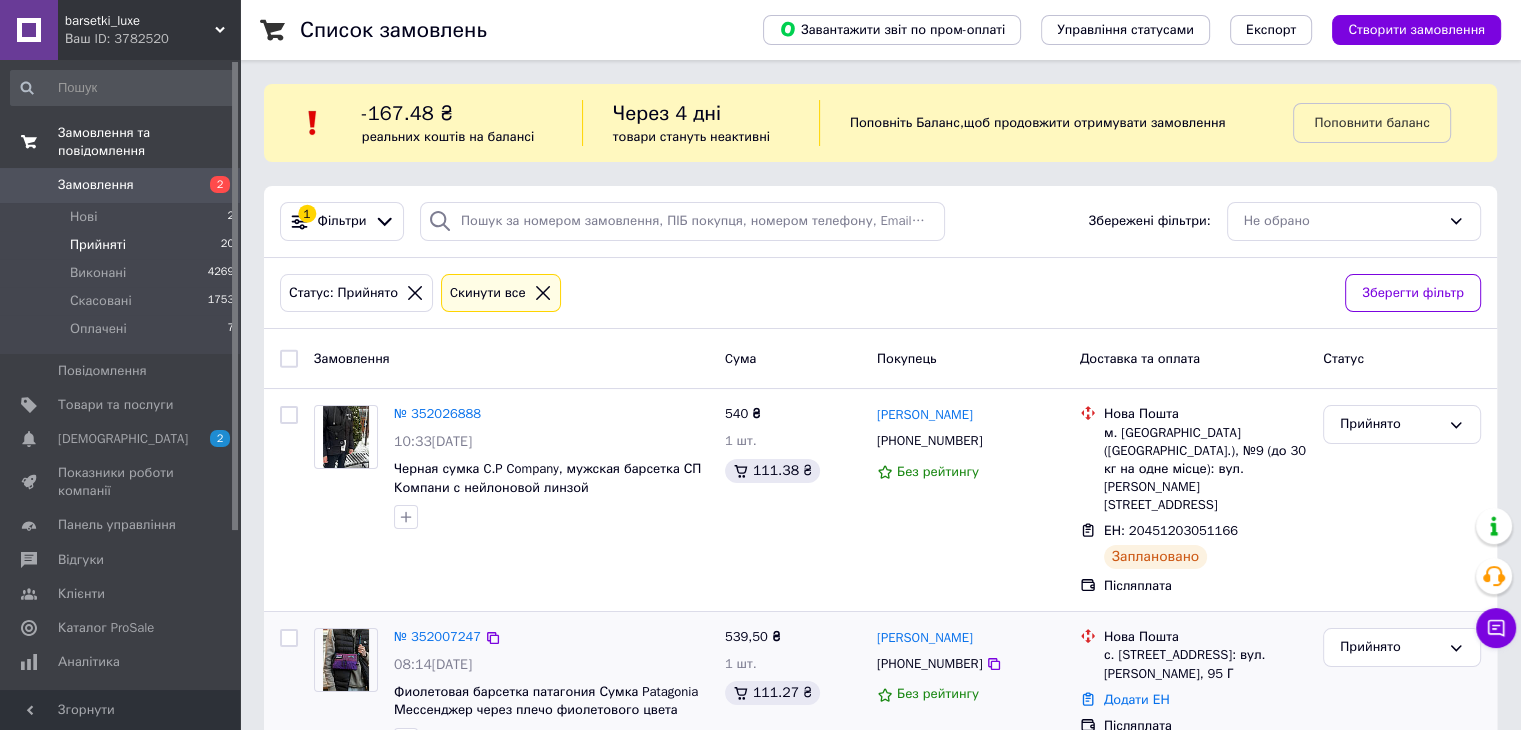 scroll, scrollTop: 200, scrollLeft: 0, axis: vertical 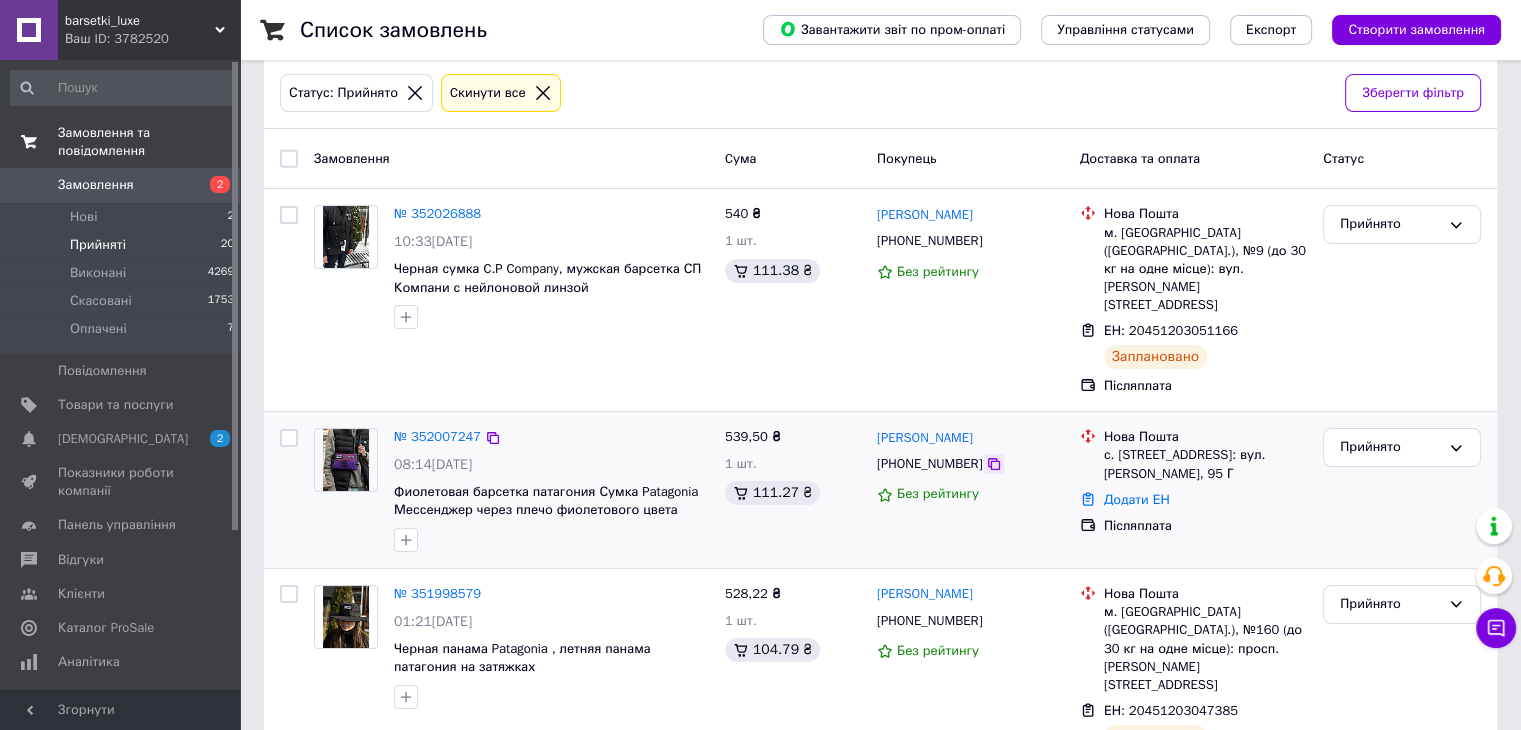 click 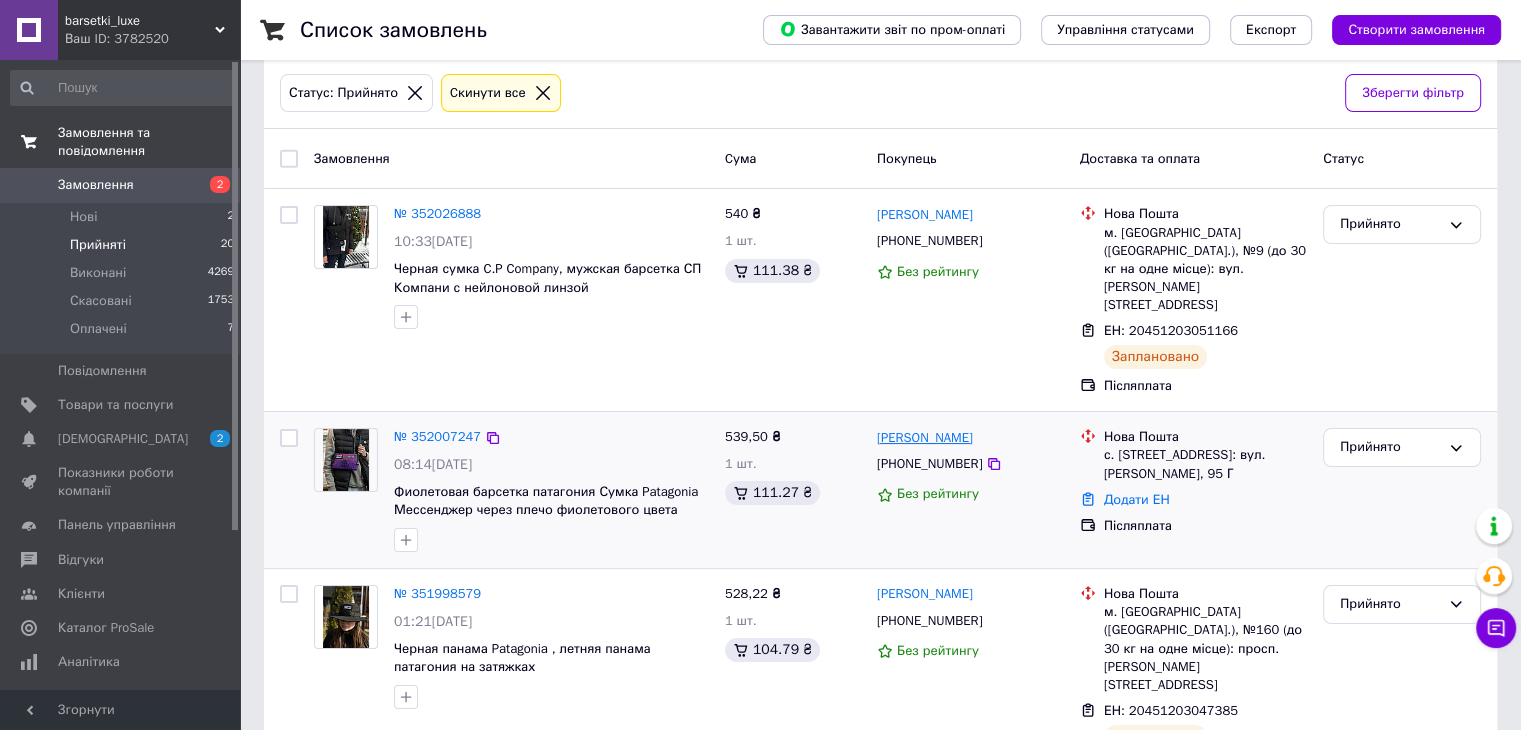 drag, startPoint x: 875, startPoint y: 401, endPoint x: 985, endPoint y: 402, distance: 110.00455 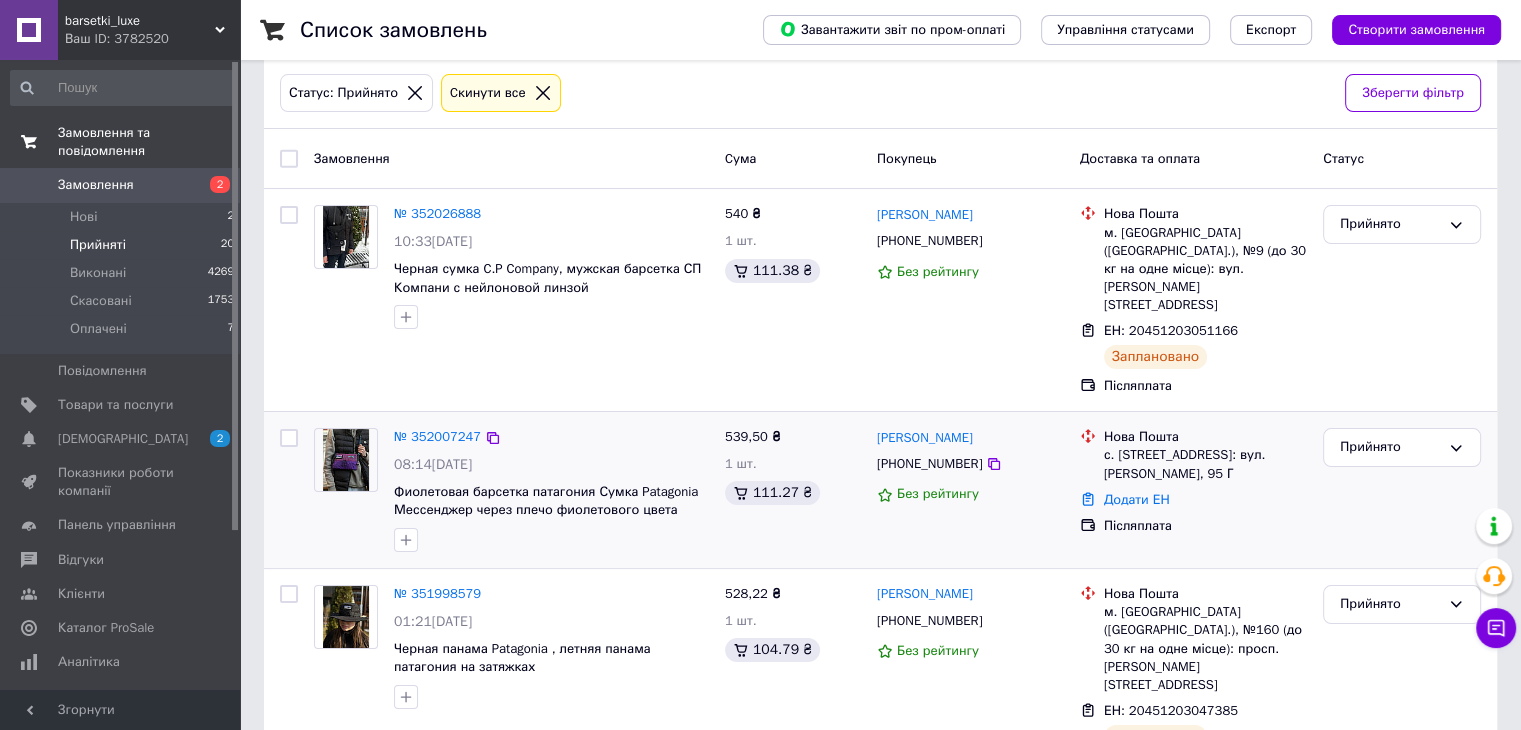 click on "с. [STREET_ADDRESS]: вул. [PERSON_NAME], 95 Г" at bounding box center (1205, 464) 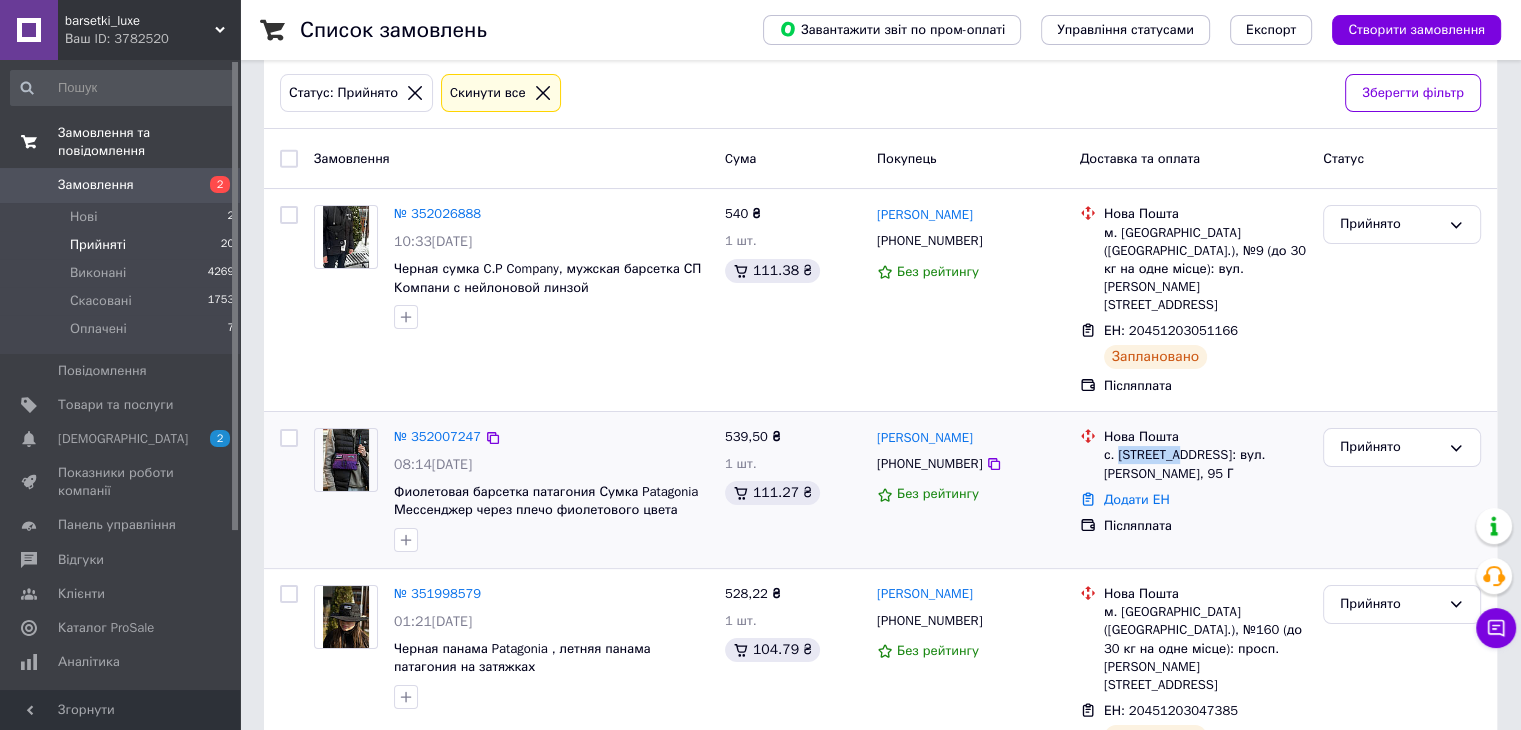 click on "с. [STREET_ADDRESS]: вул. [PERSON_NAME], 95 Г" at bounding box center [1205, 464] 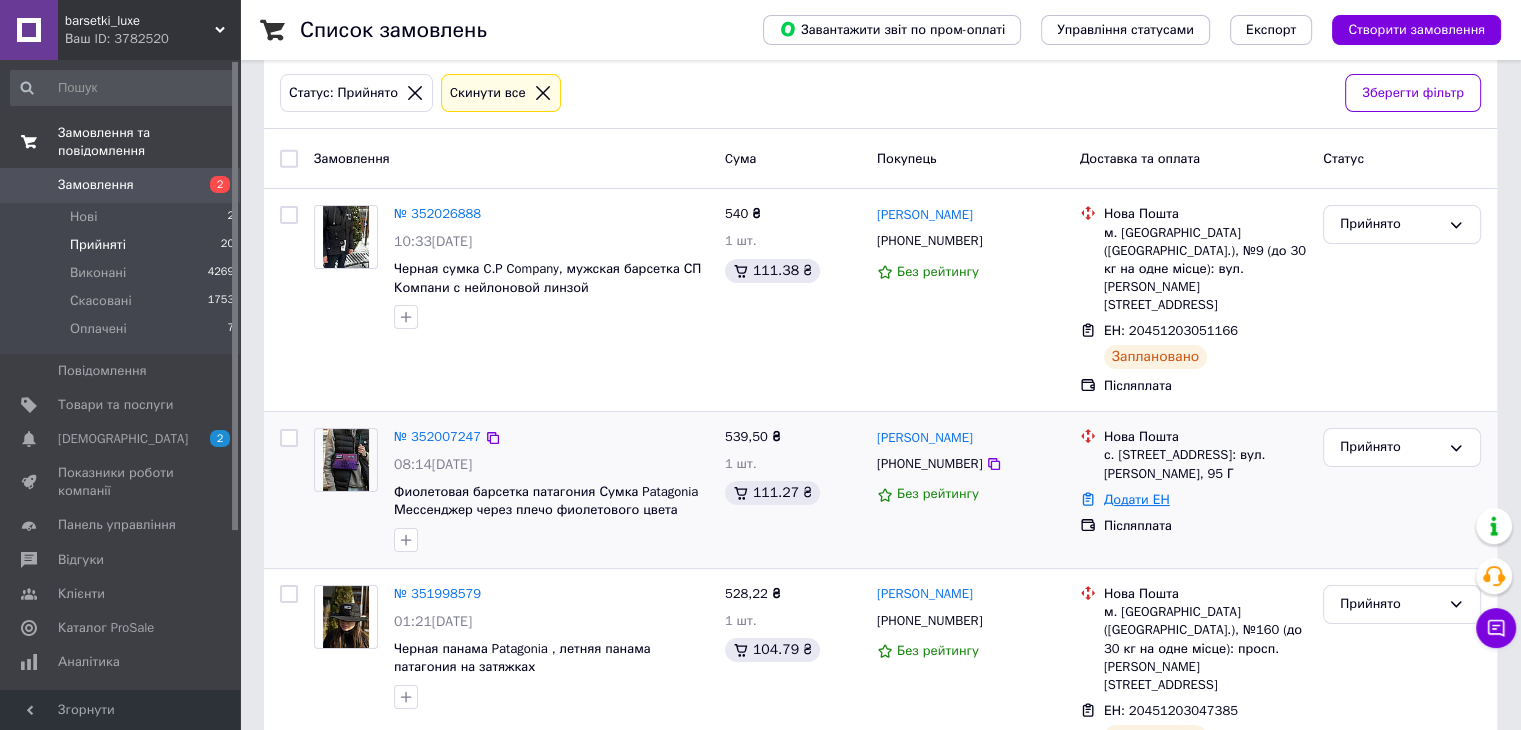 click on "Додати ЕН" at bounding box center (1137, 499) 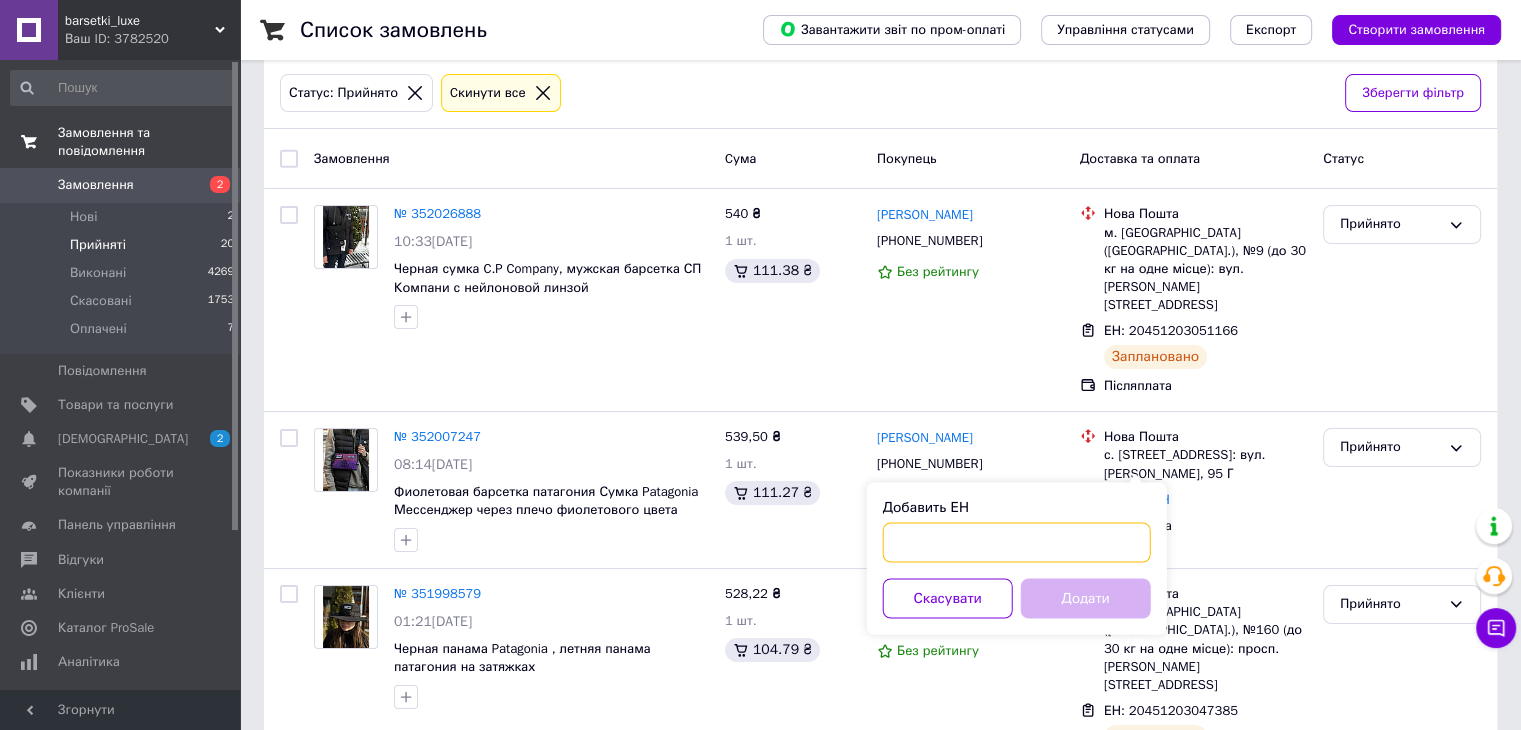 click on "Добавить ЕН" at bounding box center (1017, 542) 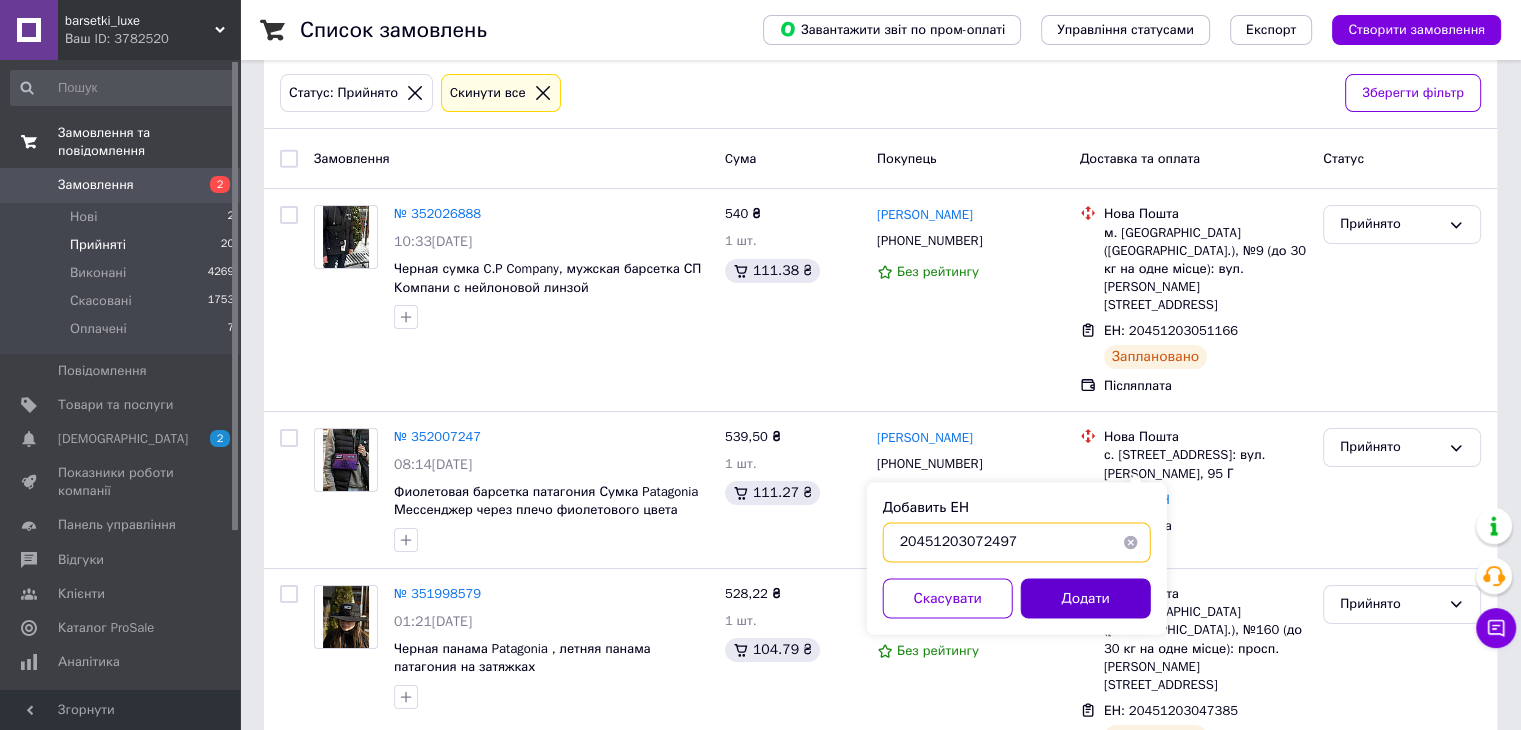 type on "20451203072497" 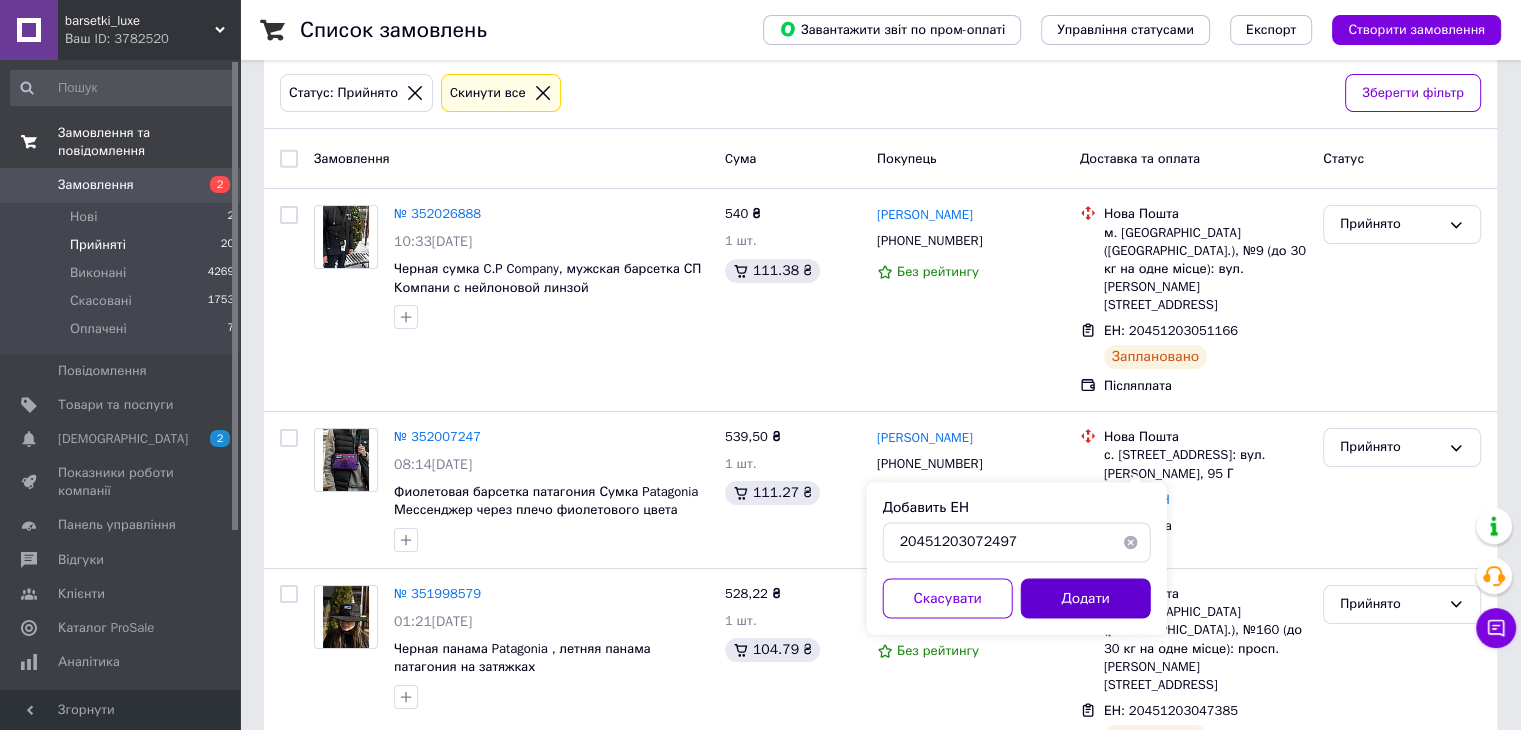 click on "Додати" at bounding box center [1086, 598] 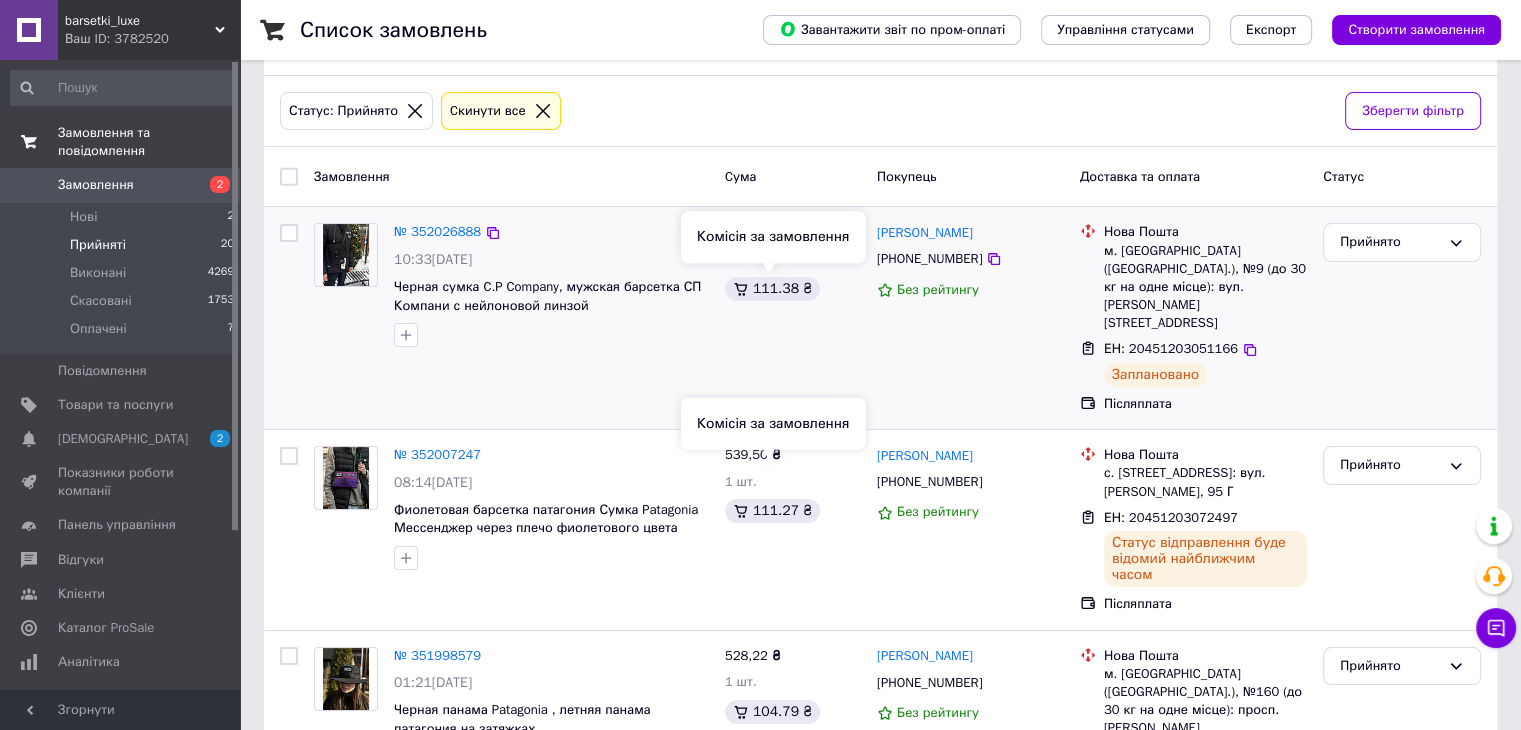 scroll, scrollTop: 0, scrollLeft: 0, axis: both 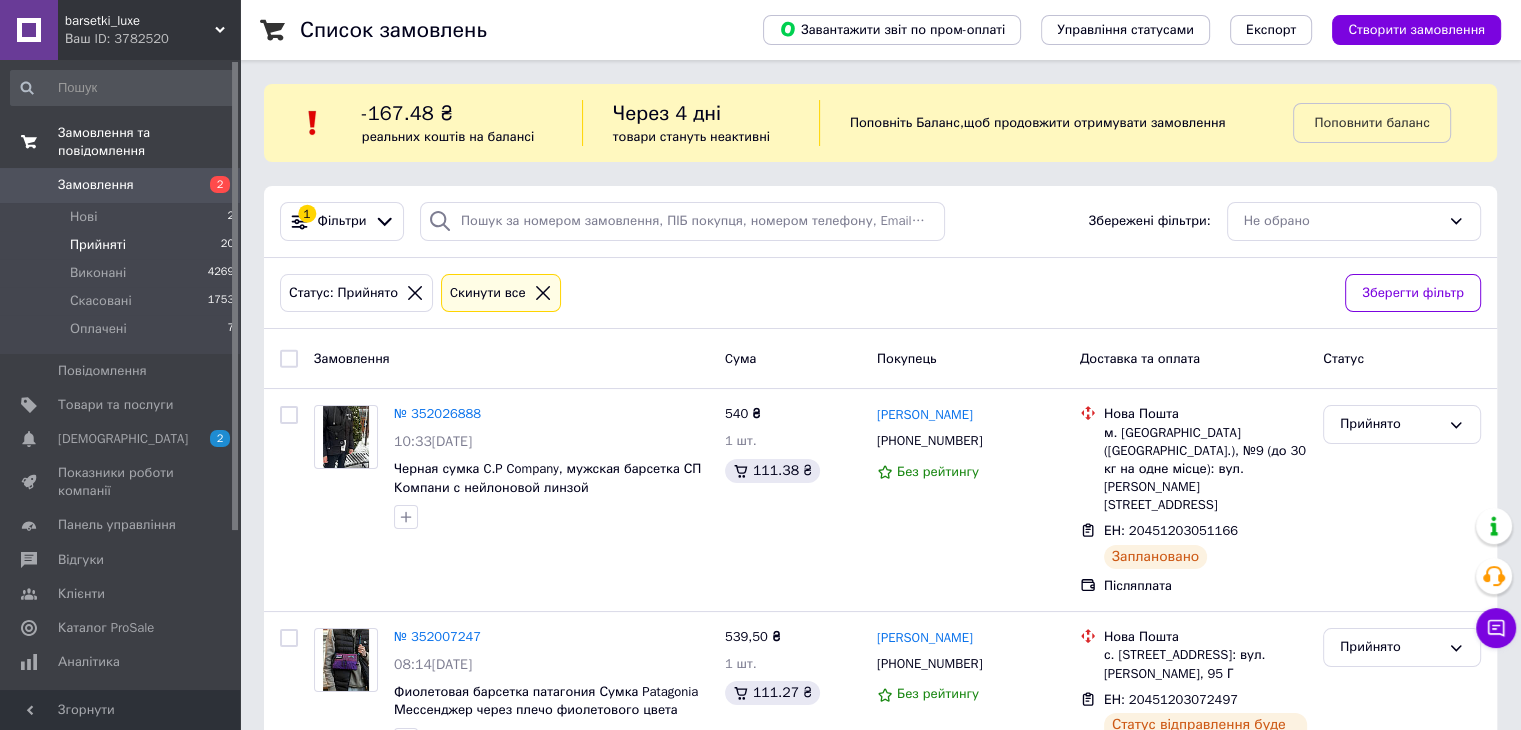 click on "Прийняті 20" at bounding box center [123, 245] 